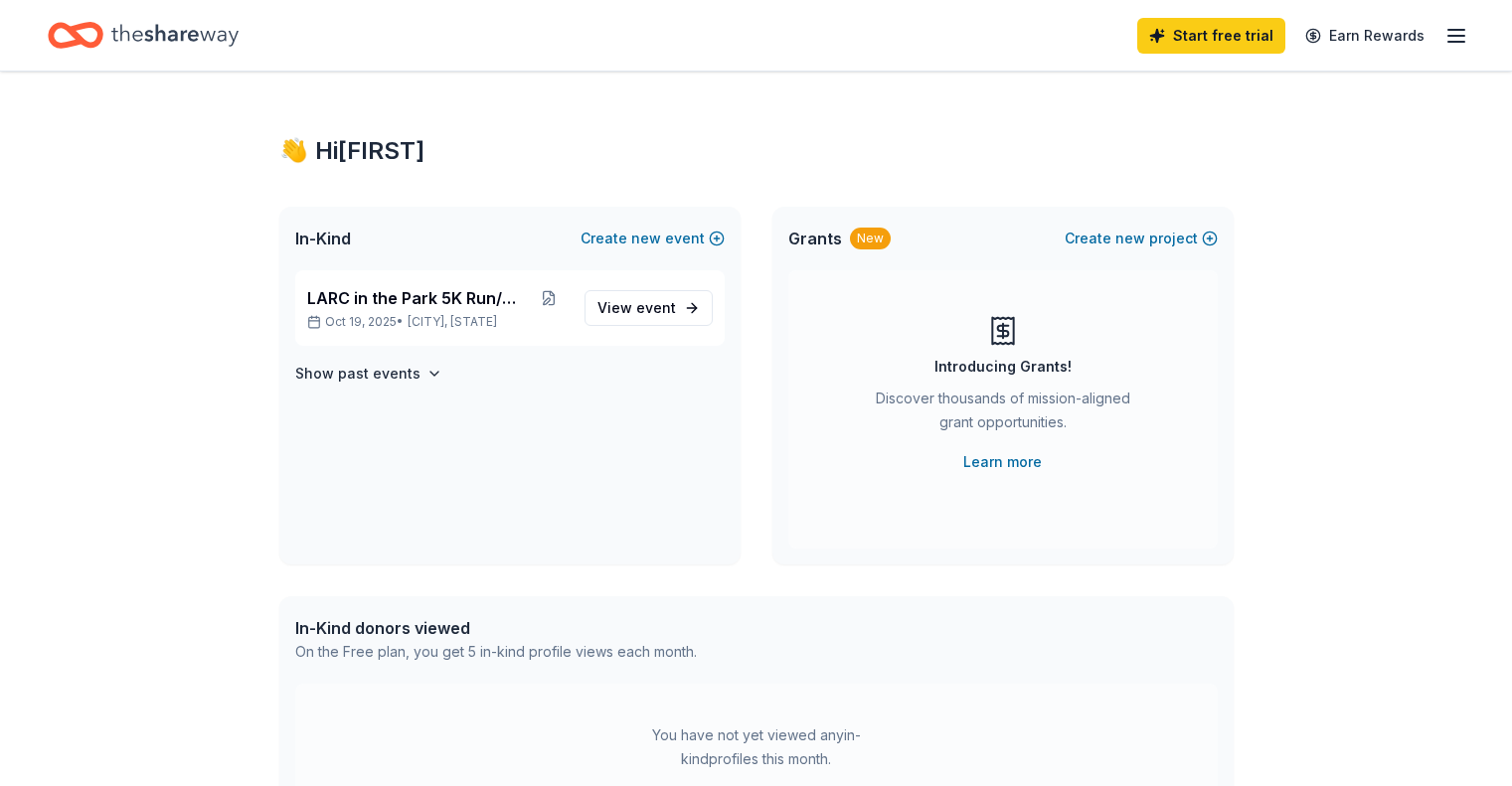 scroll, scrollTop: 0, scrollLeft: 0, axis: both 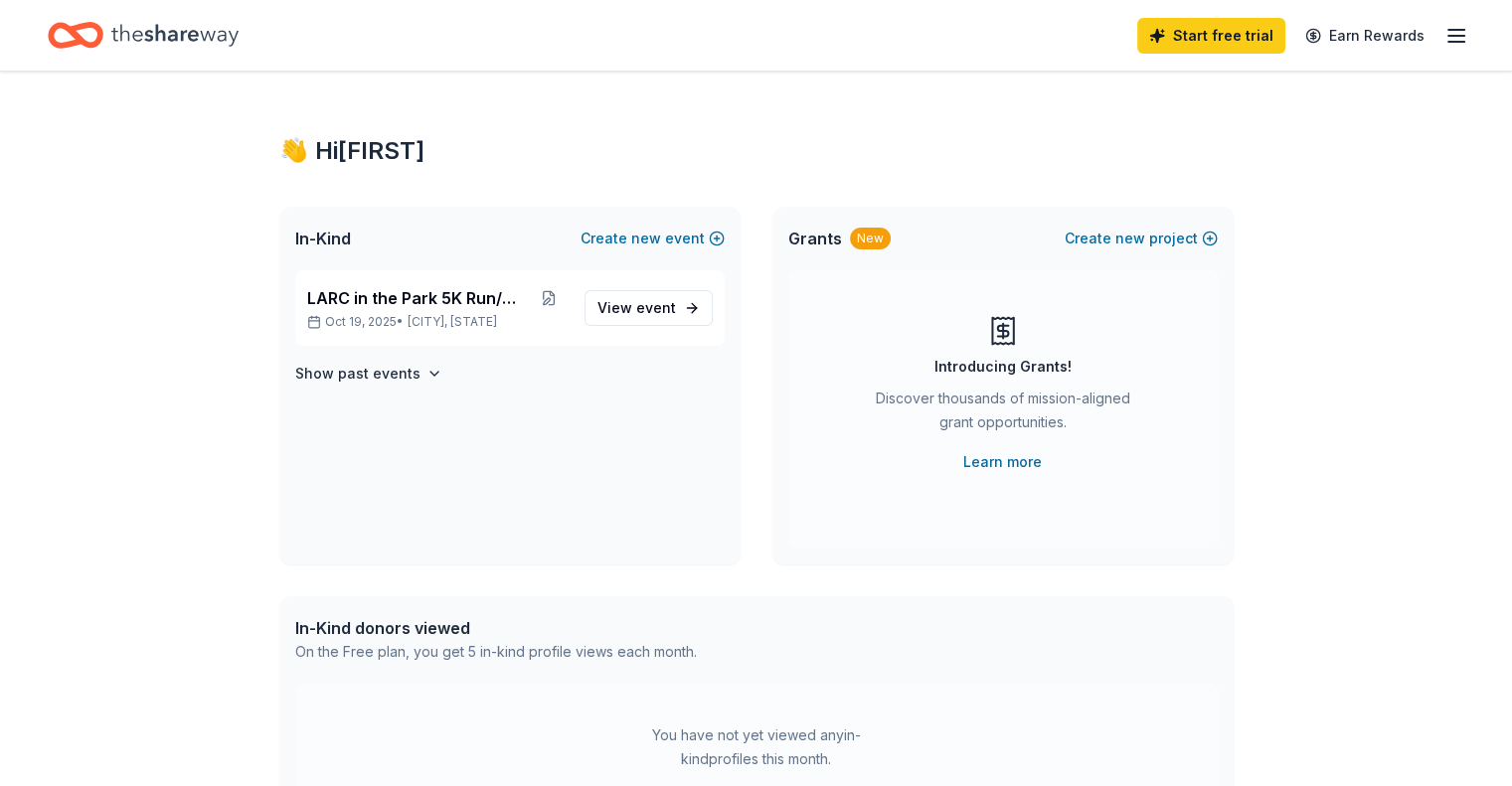 click on "In-Kind donors viewed On the Free plan, you get 5 in-kind profile views each month." at bounding box center (756, 640) 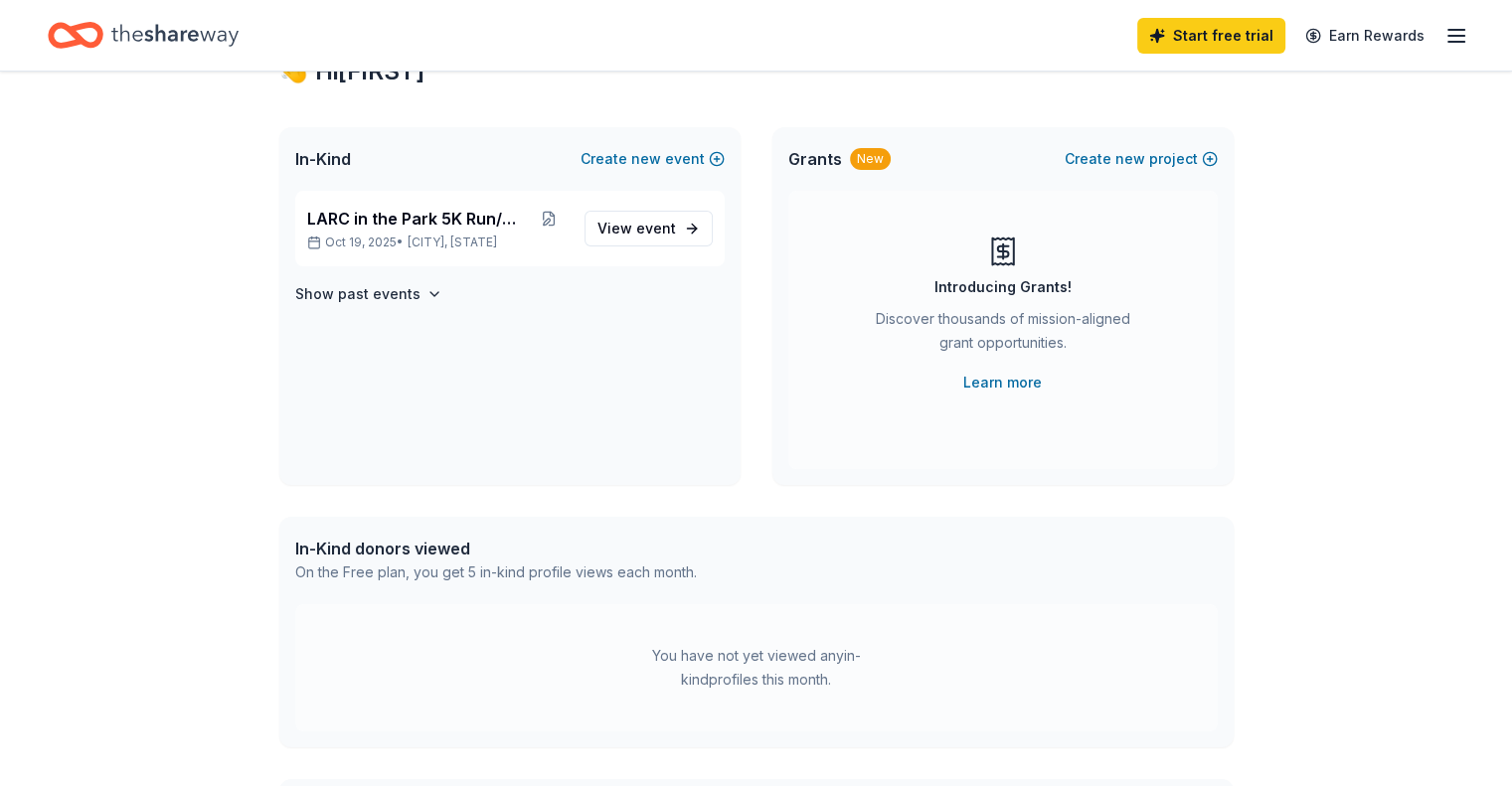 scroll, scrollTop: 77, scrollLeft: 0, axis: vertical 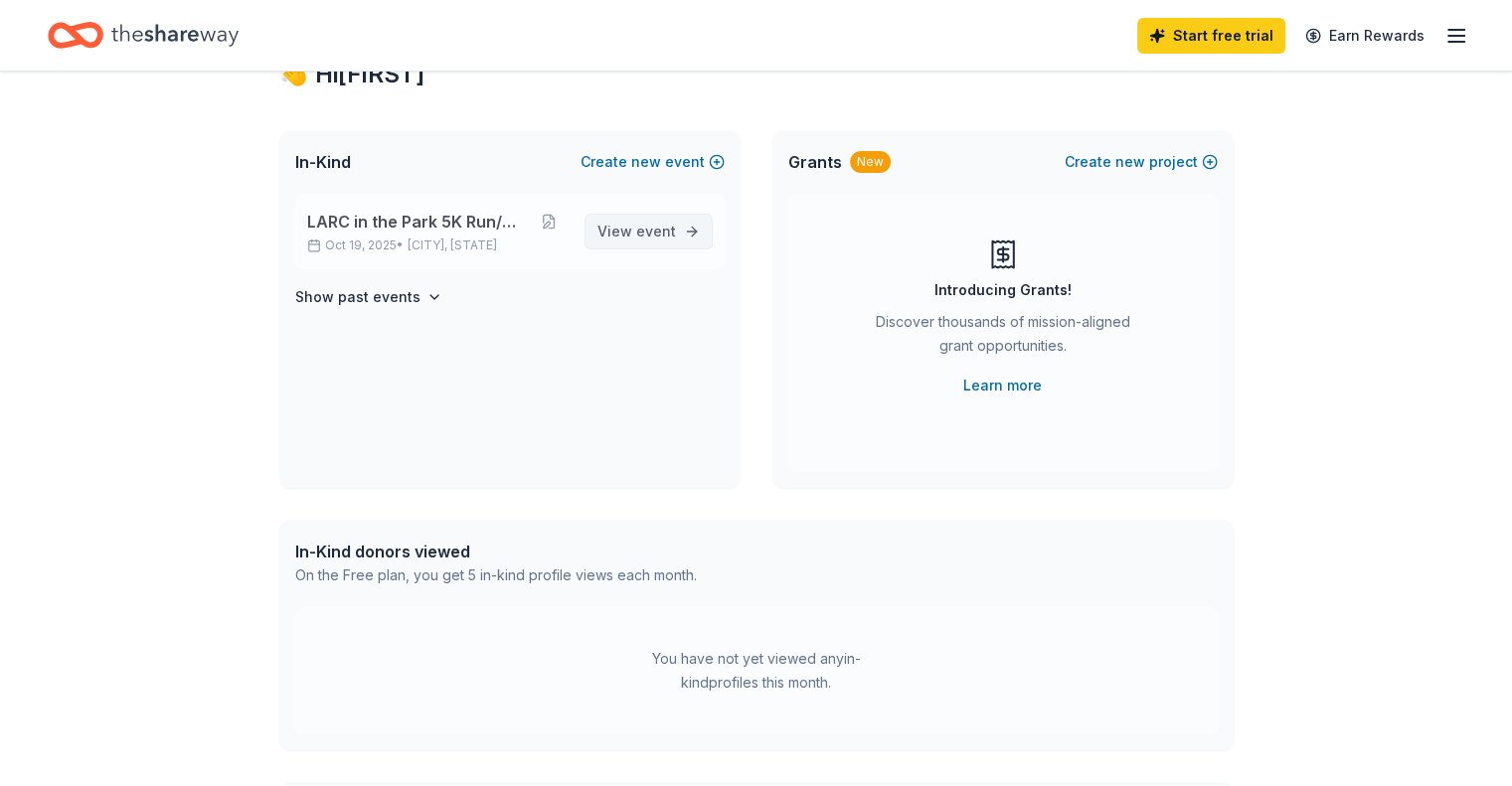 click on "event" at bounding box center (656, 231) 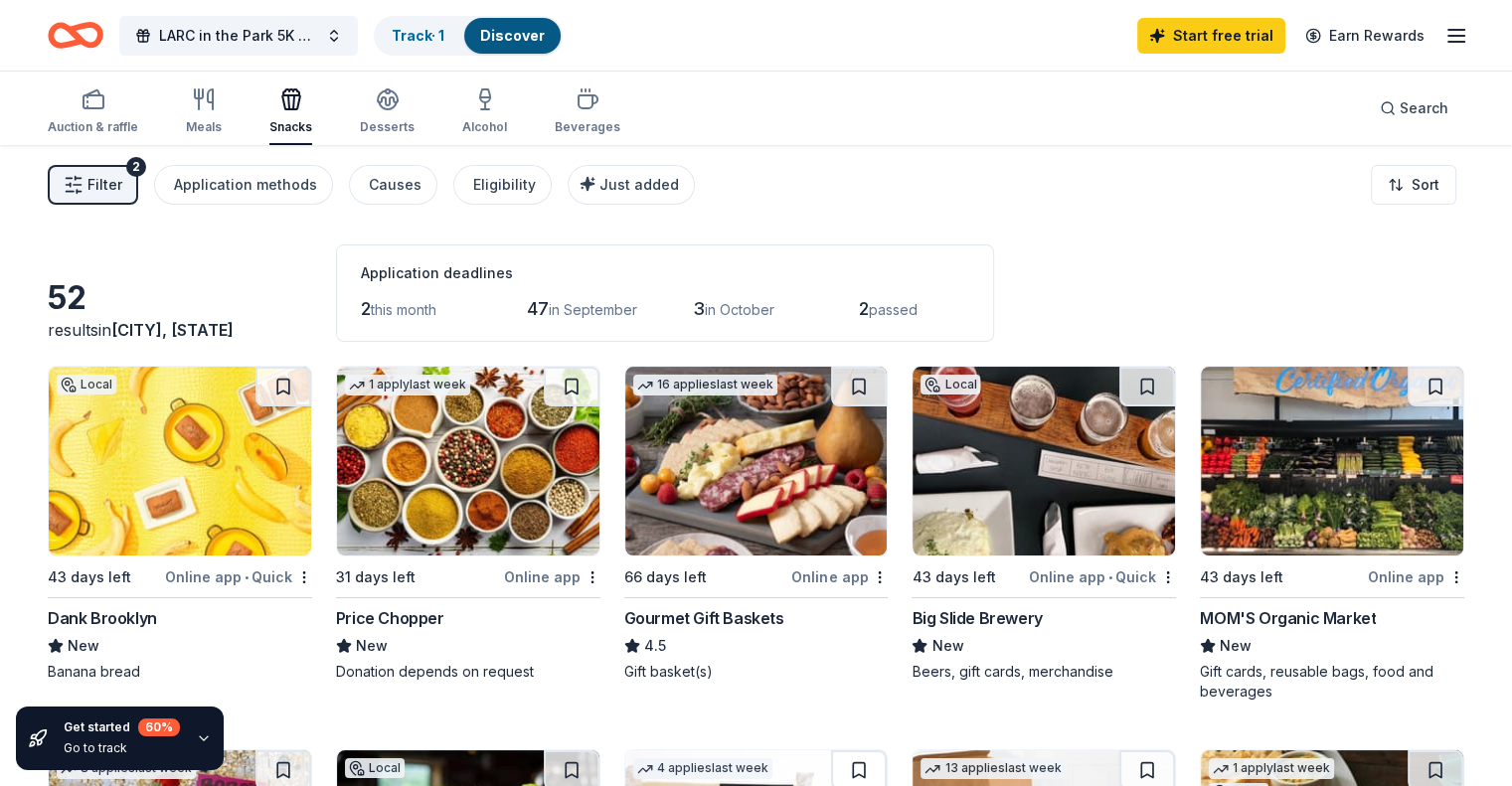 click 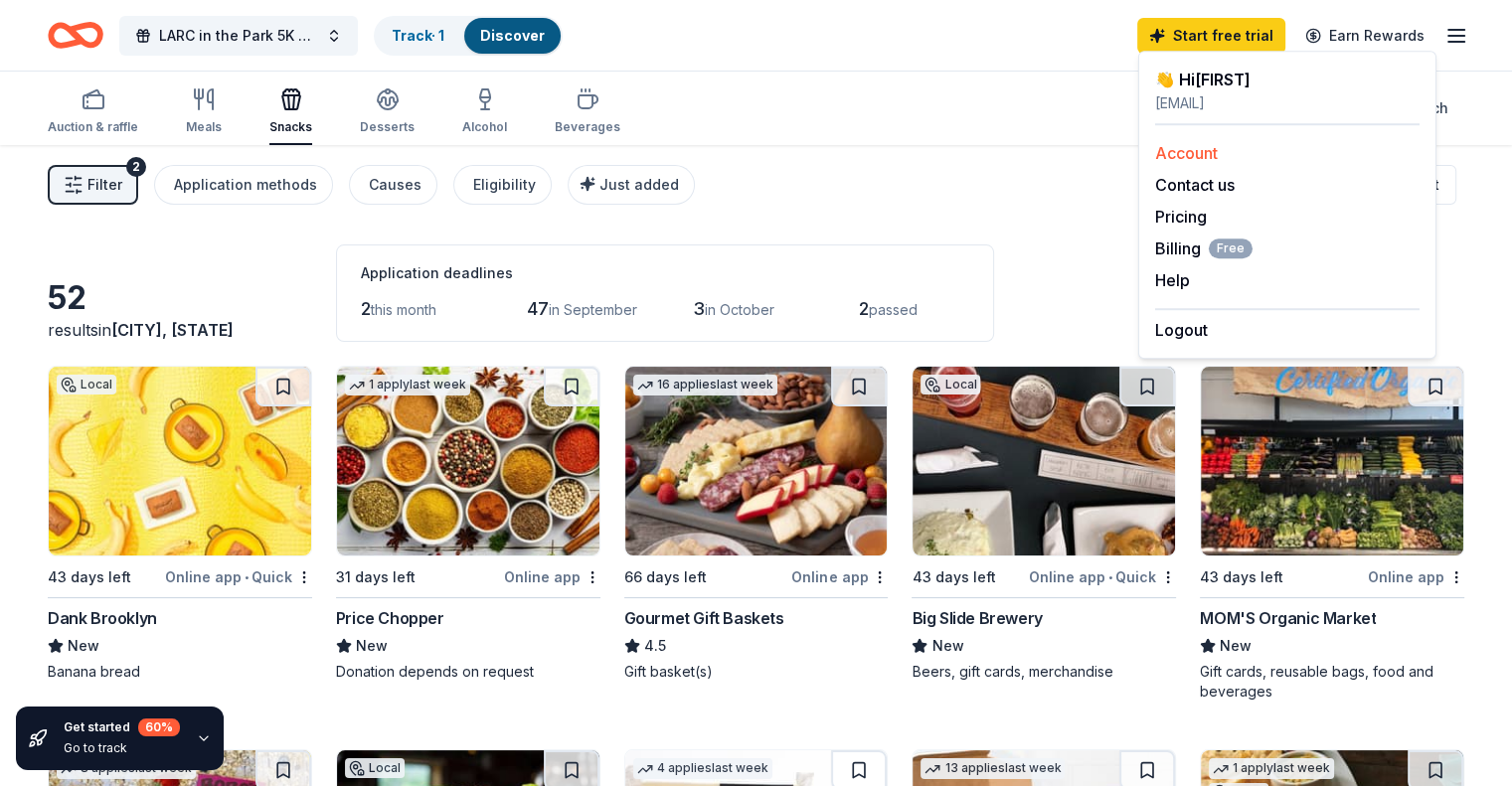 click on "Account" at bounding box center [1186, 153] 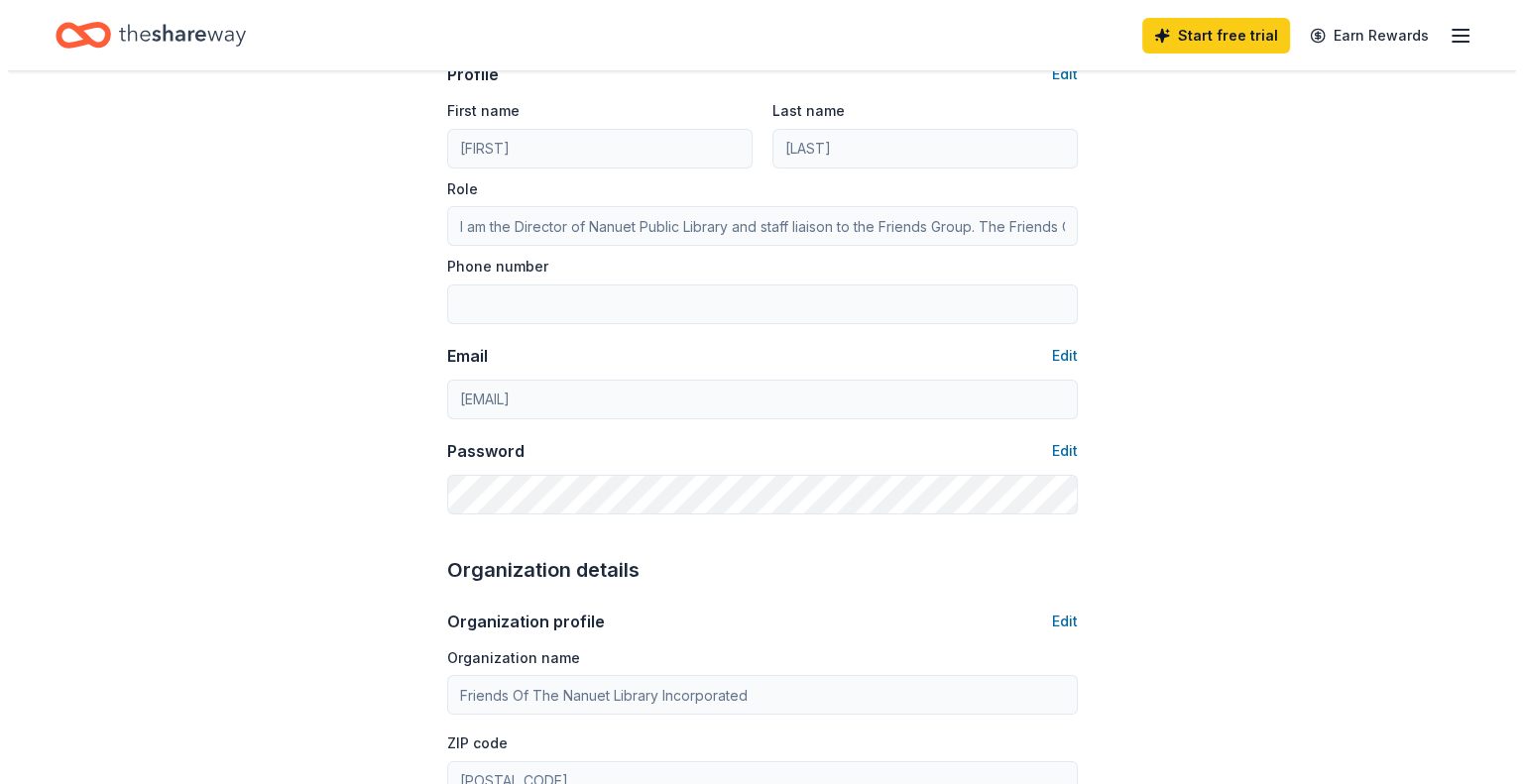 scroll, scrollTop: 0, scrollLeft: 0, axis: both 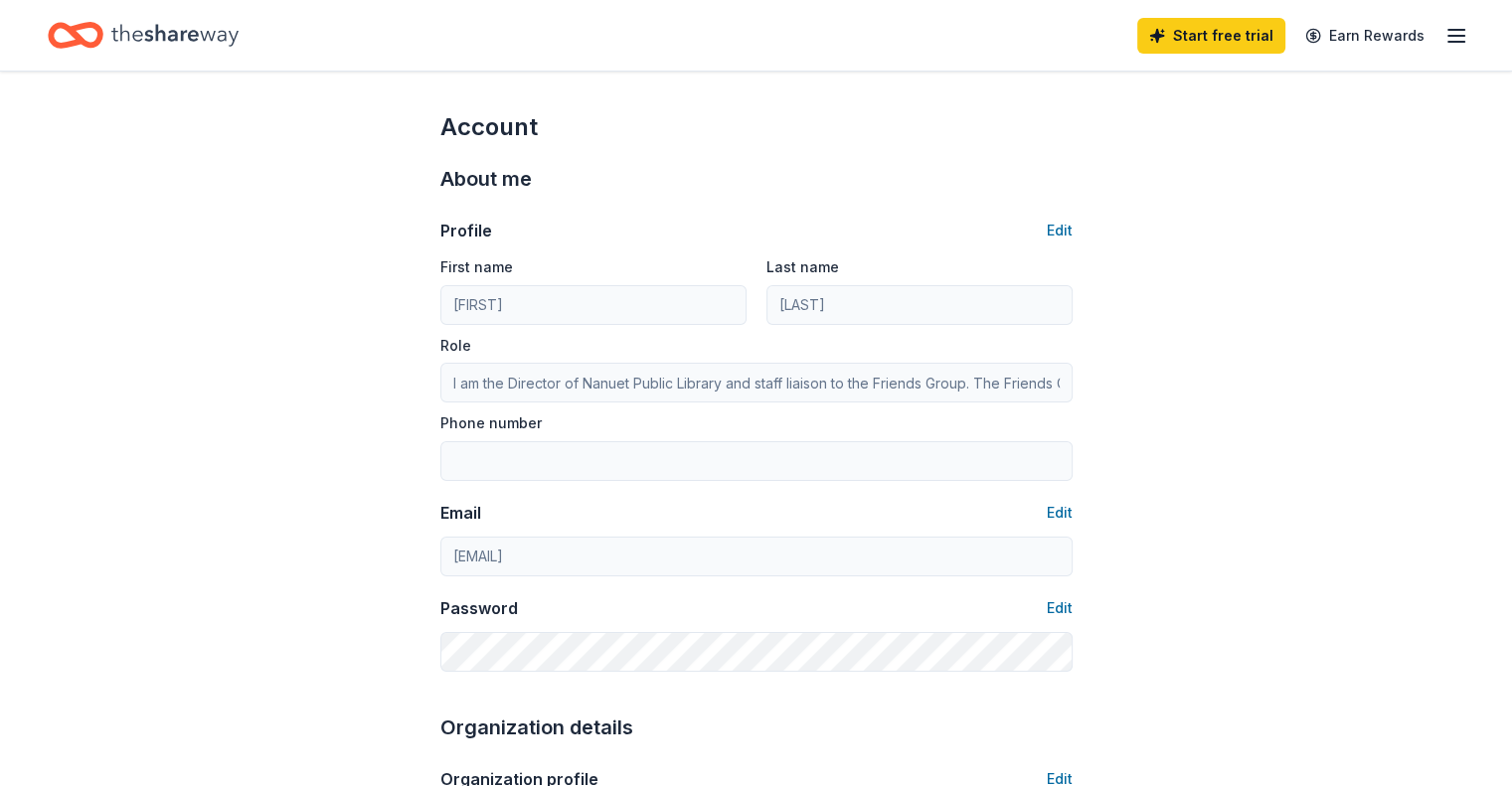 click 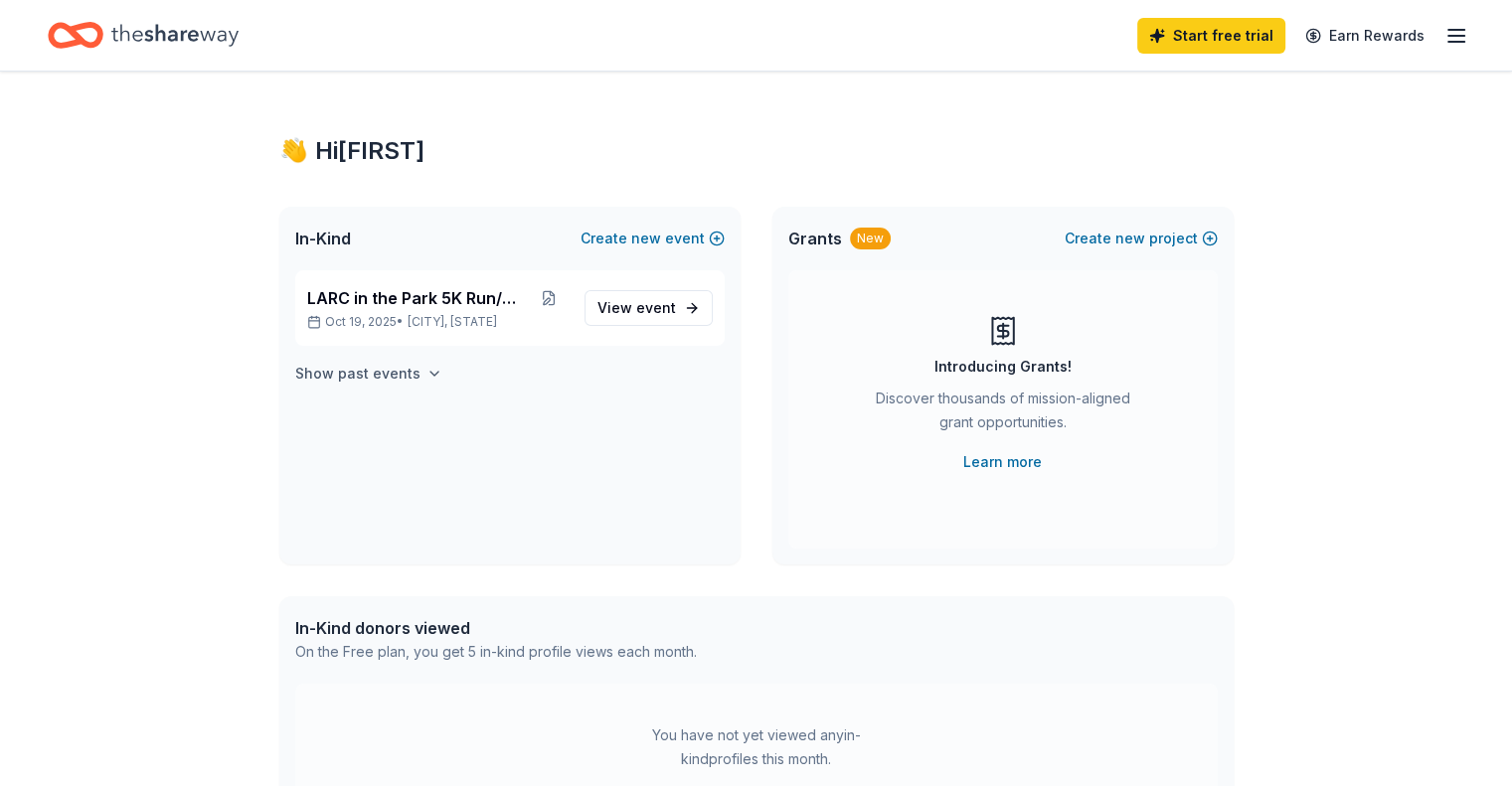 click on "Show past events" at bounding box center (358, 374) 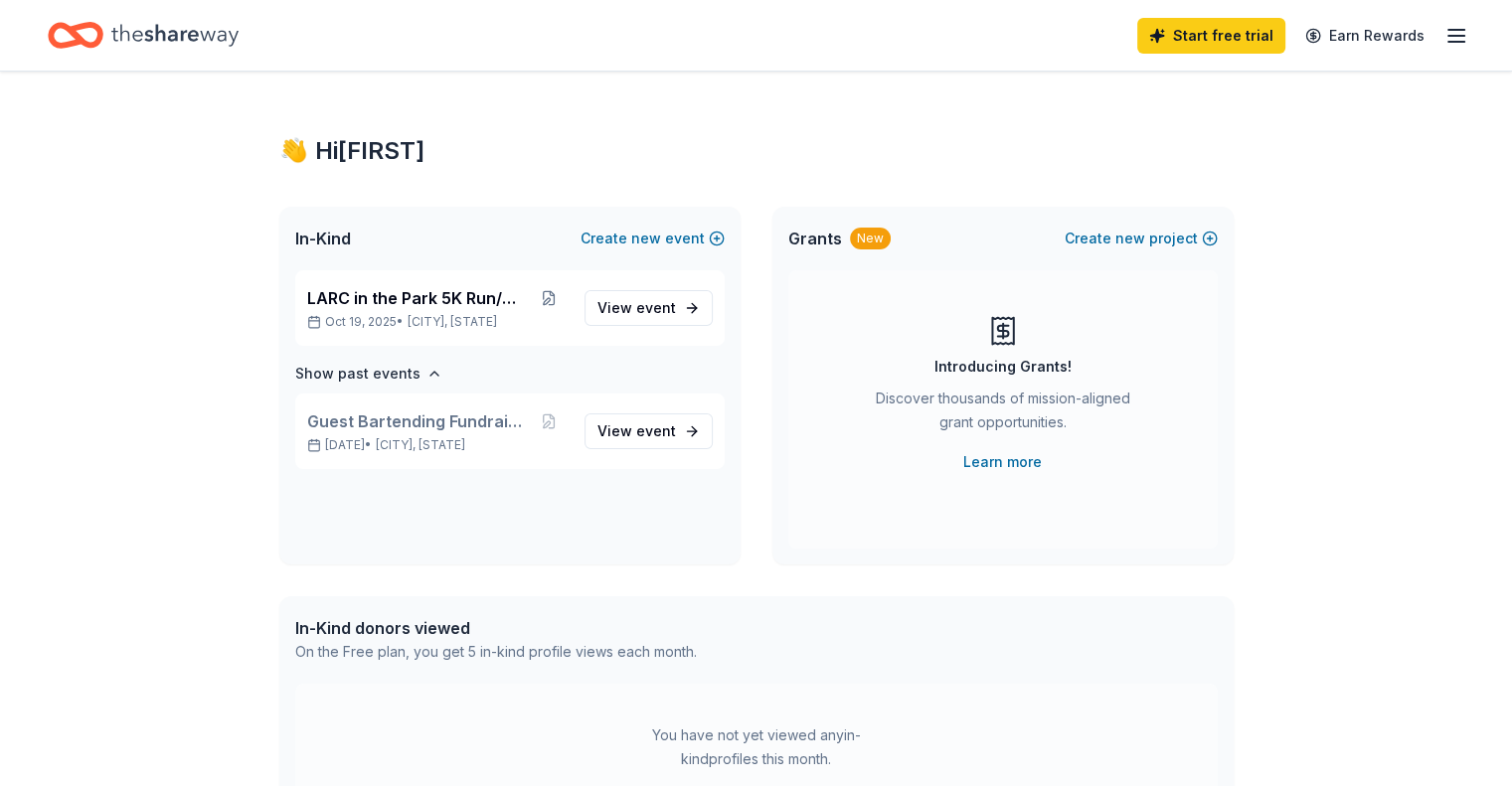 click on "Start free  trial Earn Rewards" at bounding box center (1302, 35) 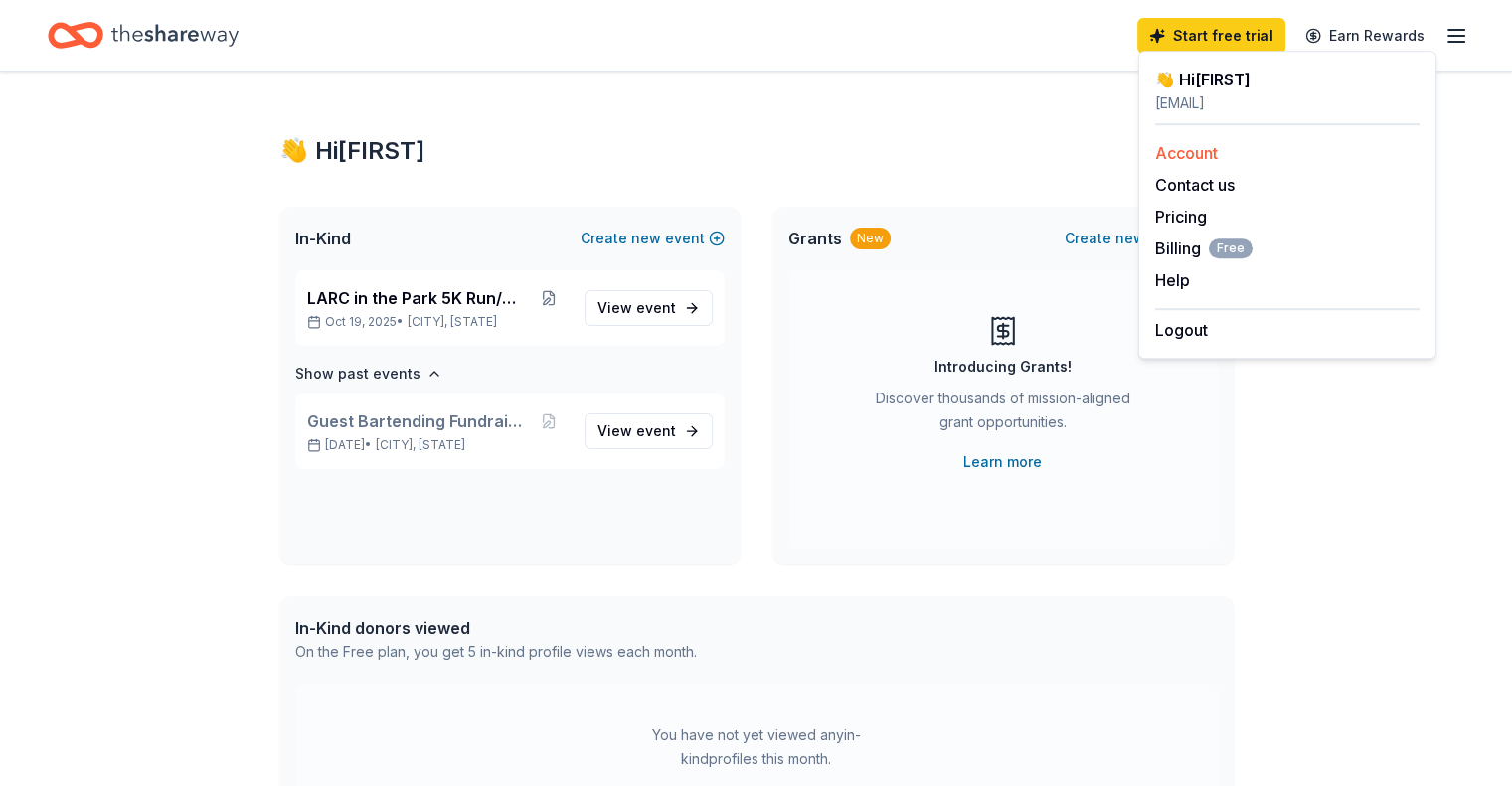 click on "Account" at bounding box center (1186, 153) 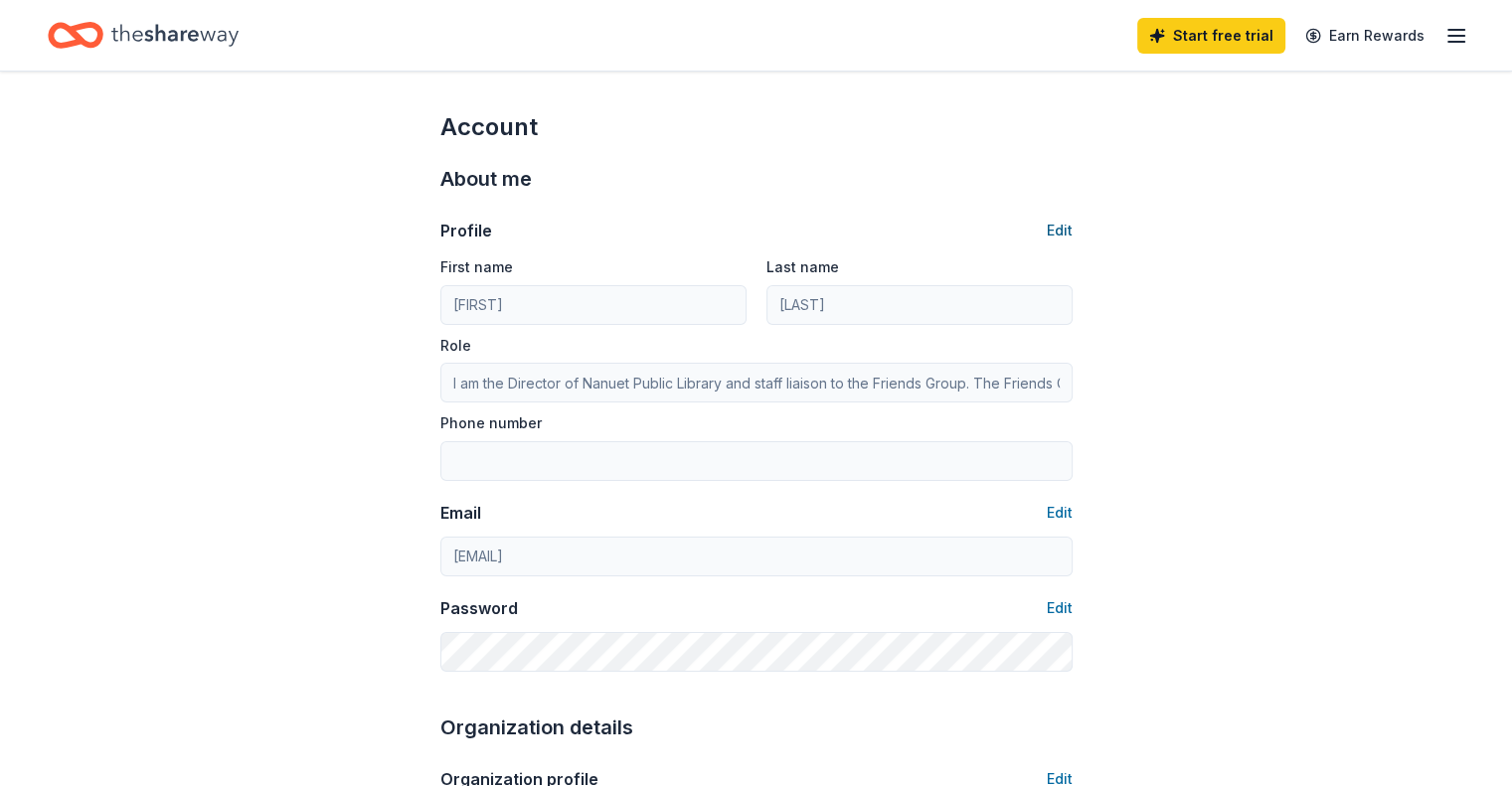 click on "Edit" at bounding box center [1060, 231] 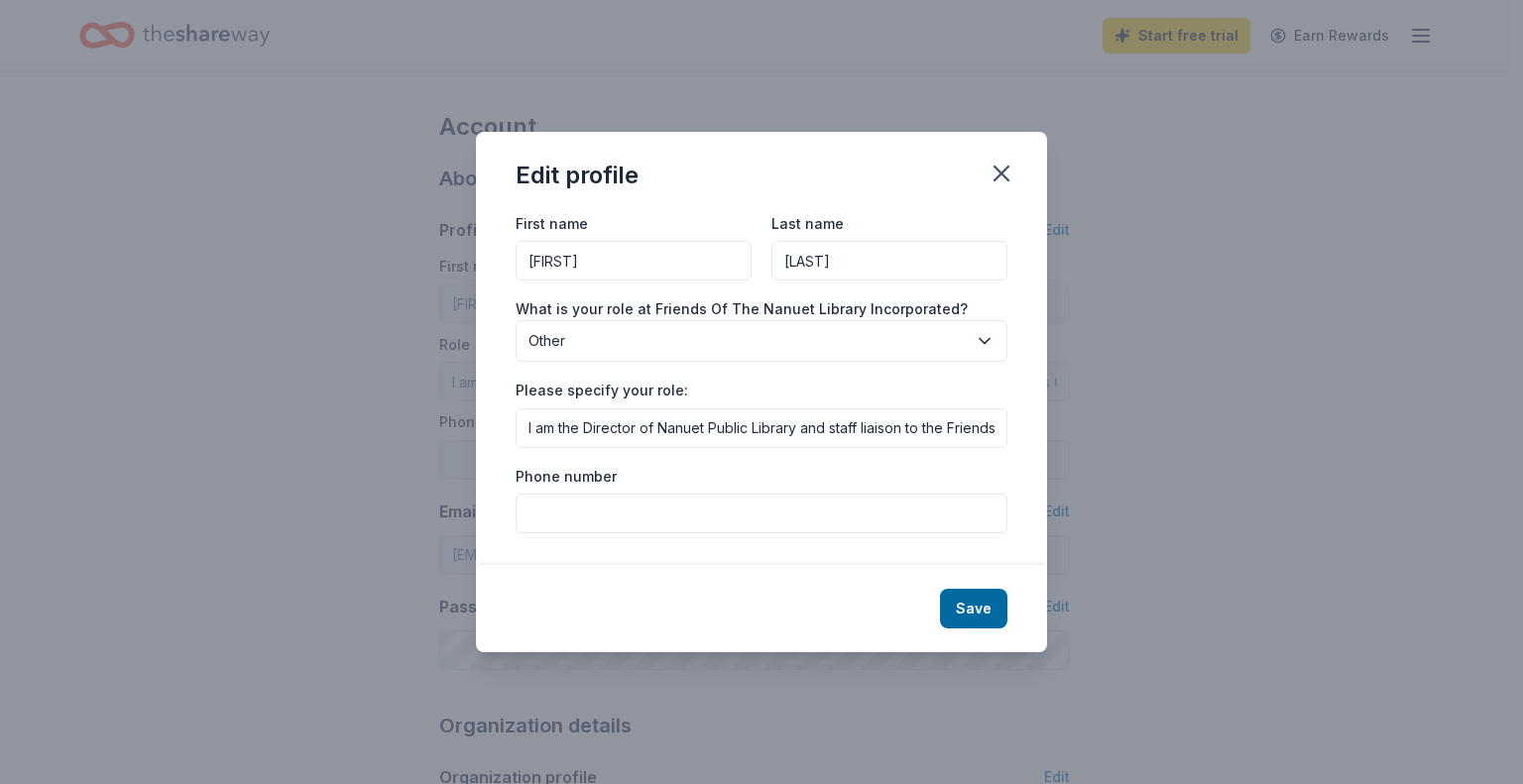 click on "I am the Director of Nanuet Public Library and staff liaison to the Friends Group. The Friends Group is a 501(c)3 that fundraises for the Library." at bounding box center (762, 428) 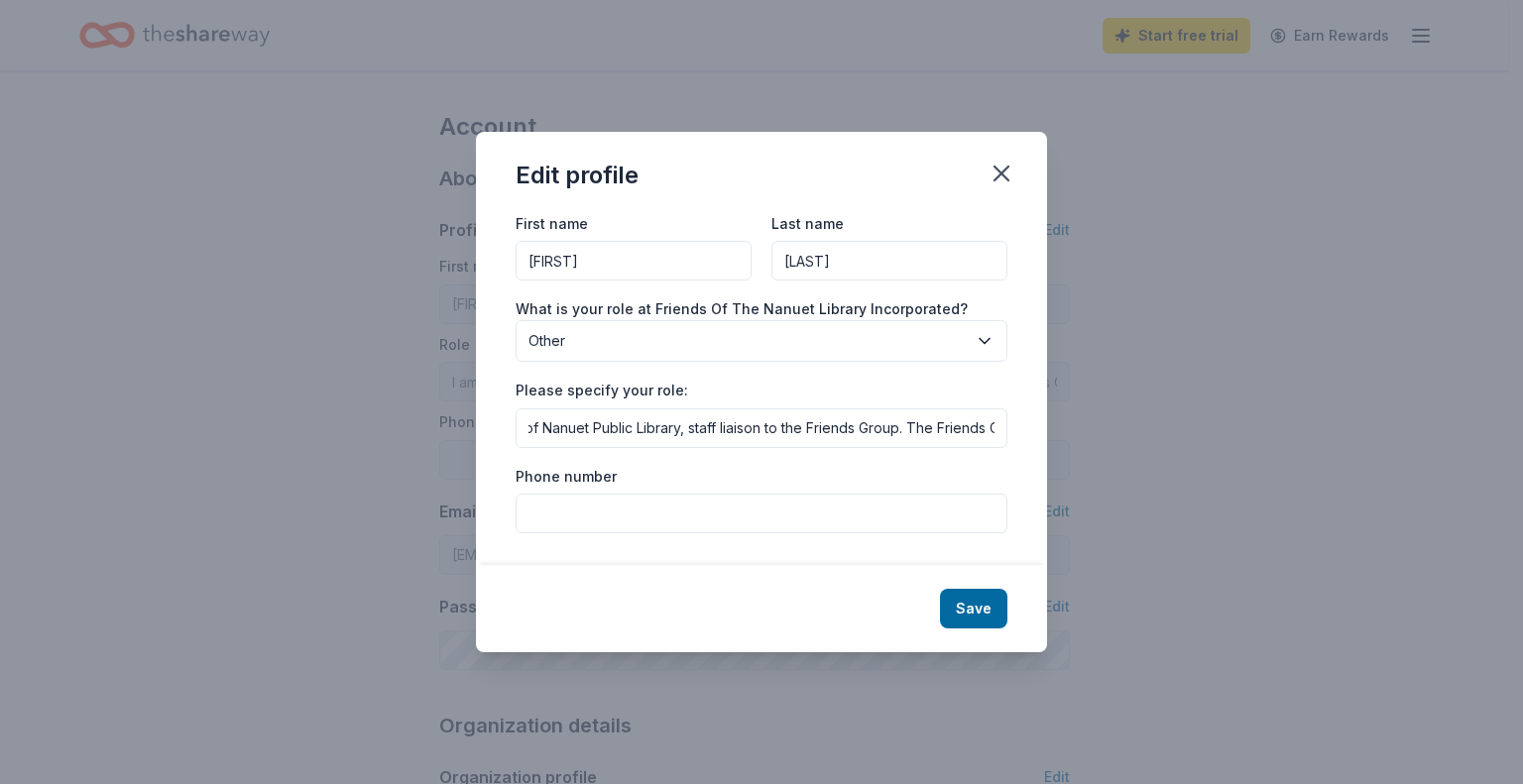 scroll, scrollTop: 0, scrollLeft: 126, axis: horizontal 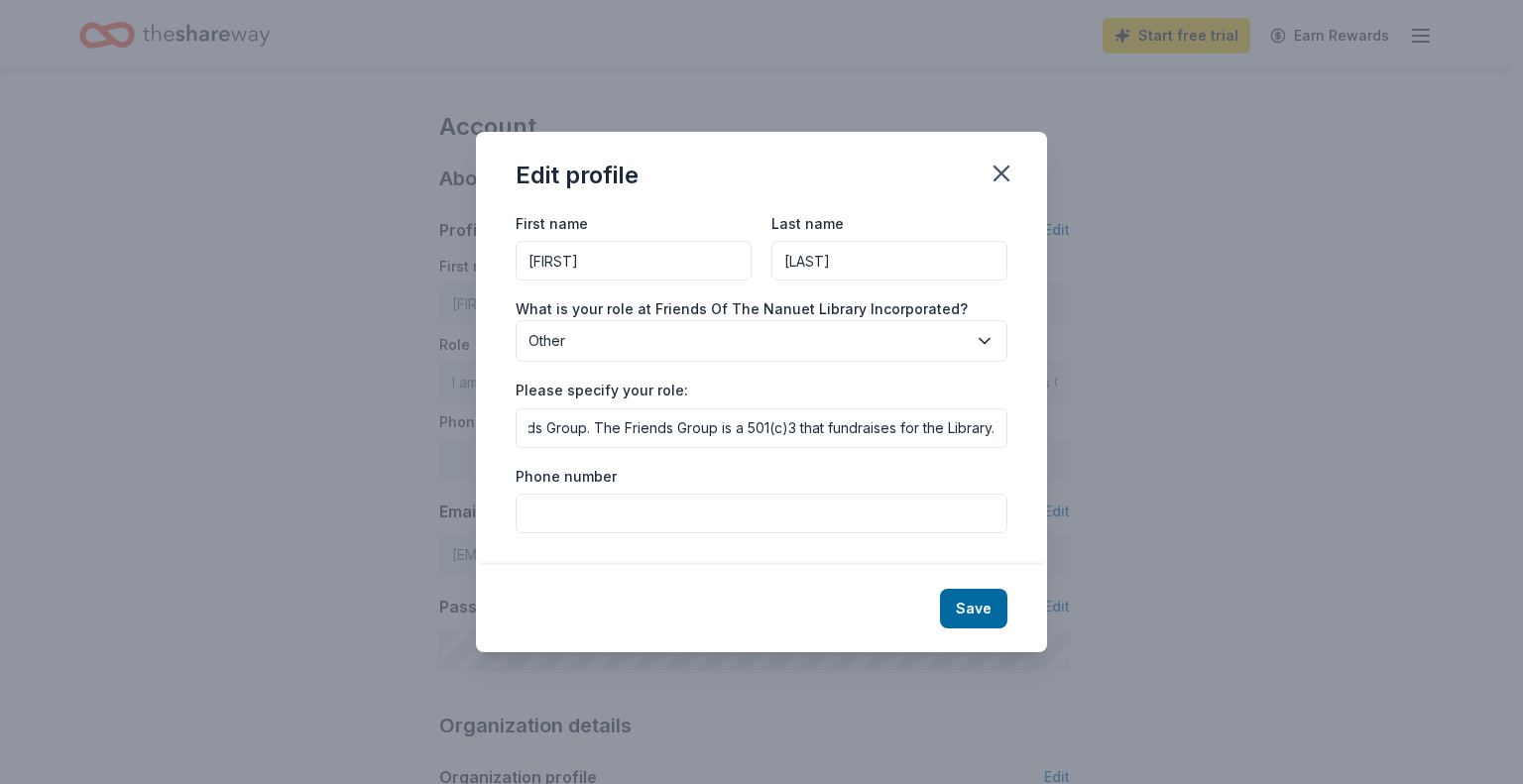 drag, startPoint x: 903, startPoint y: 427, endPoint x: 1150, endPoint y: 423, distance: 247.03239 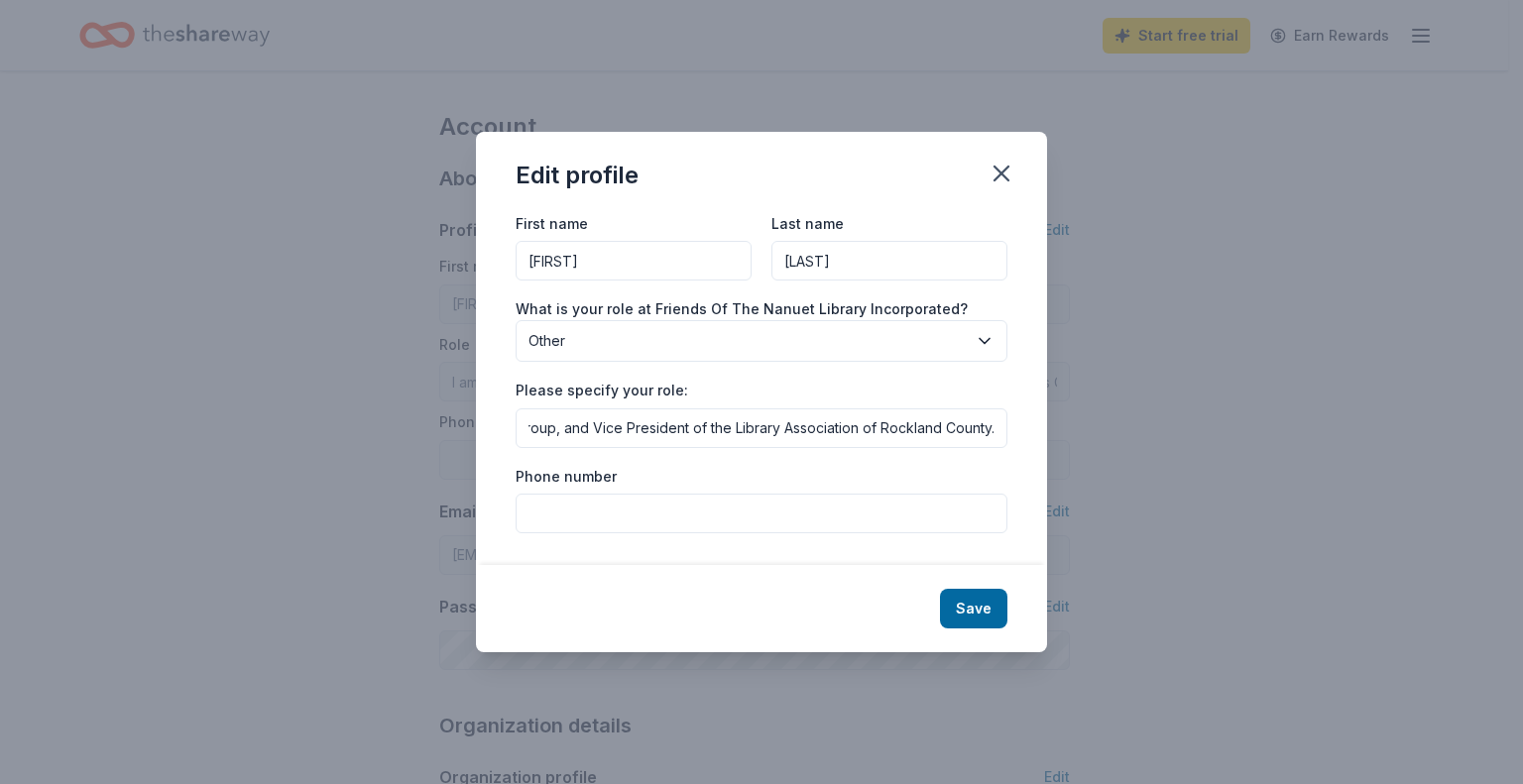 scroll, scrollTop: 0, scrollLeft: 464, axis: horizontal 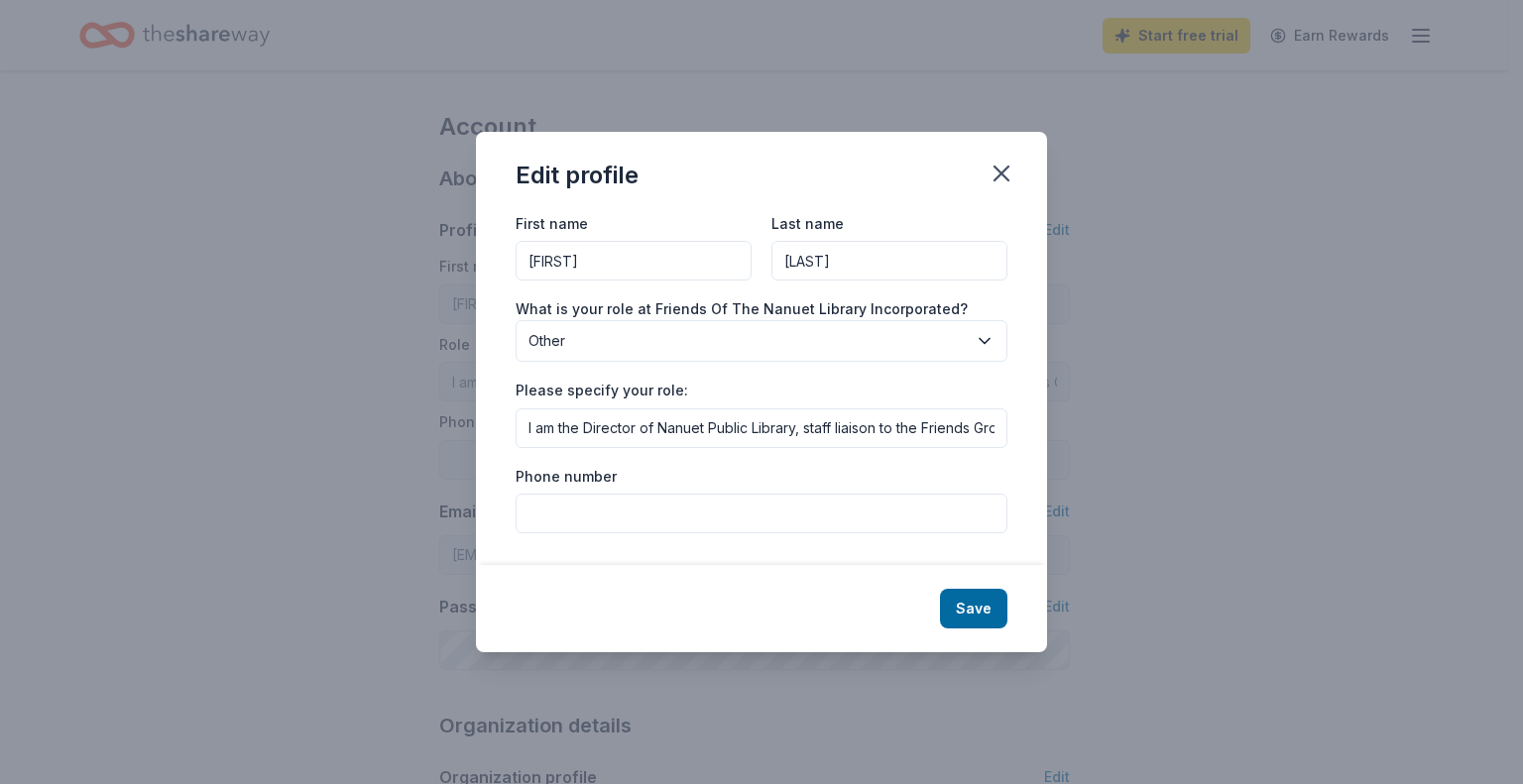 drag, startPoint x: 586, startPoint y: 432, endPoint x: 807, endPoint y: 438, distance: 221.0814 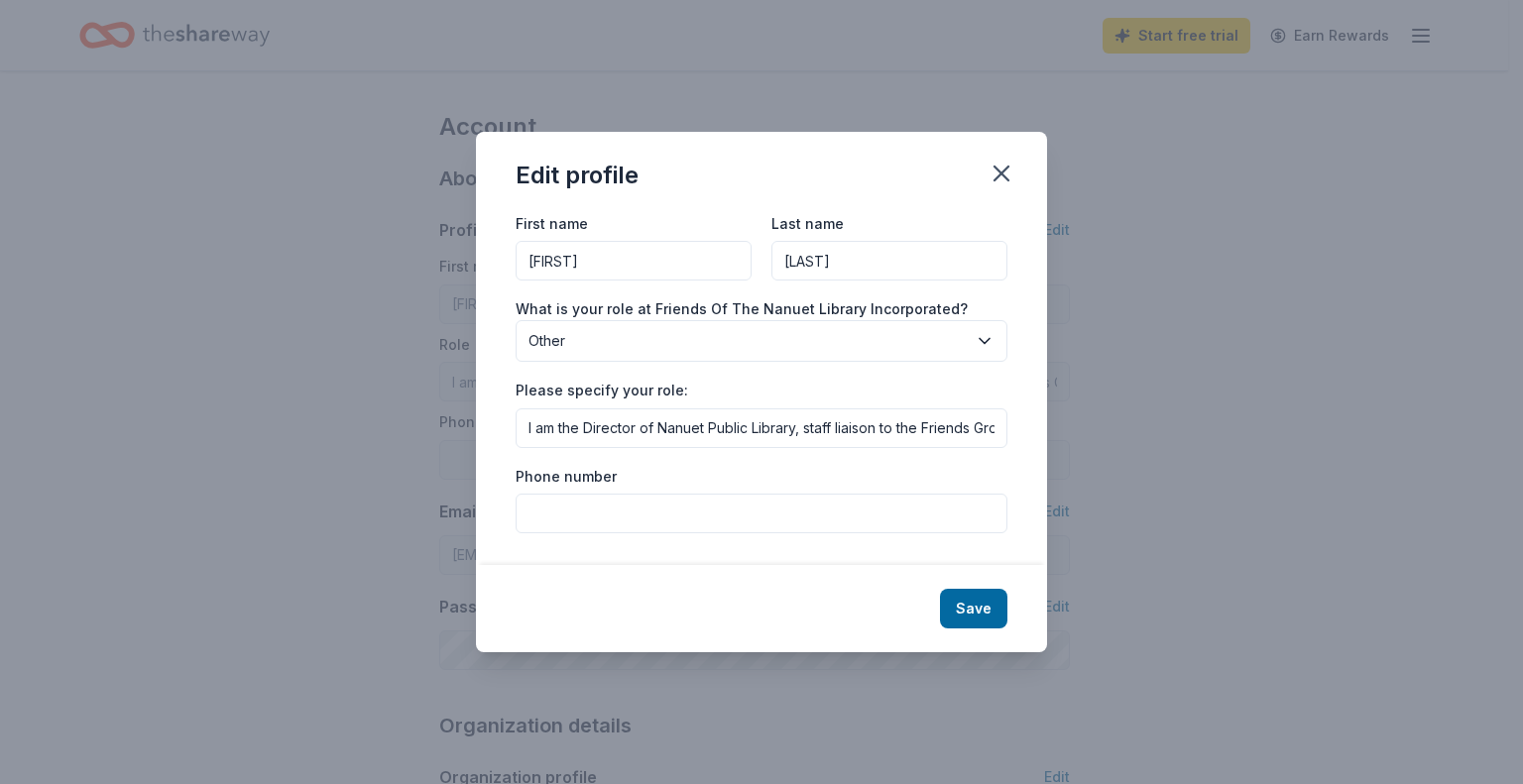 click on "I am the Director of Nanuet Public Library, staff liaison to the Friends Group, and Vice President of the Library Association of Rockland County." at bounding box center (762, 428) 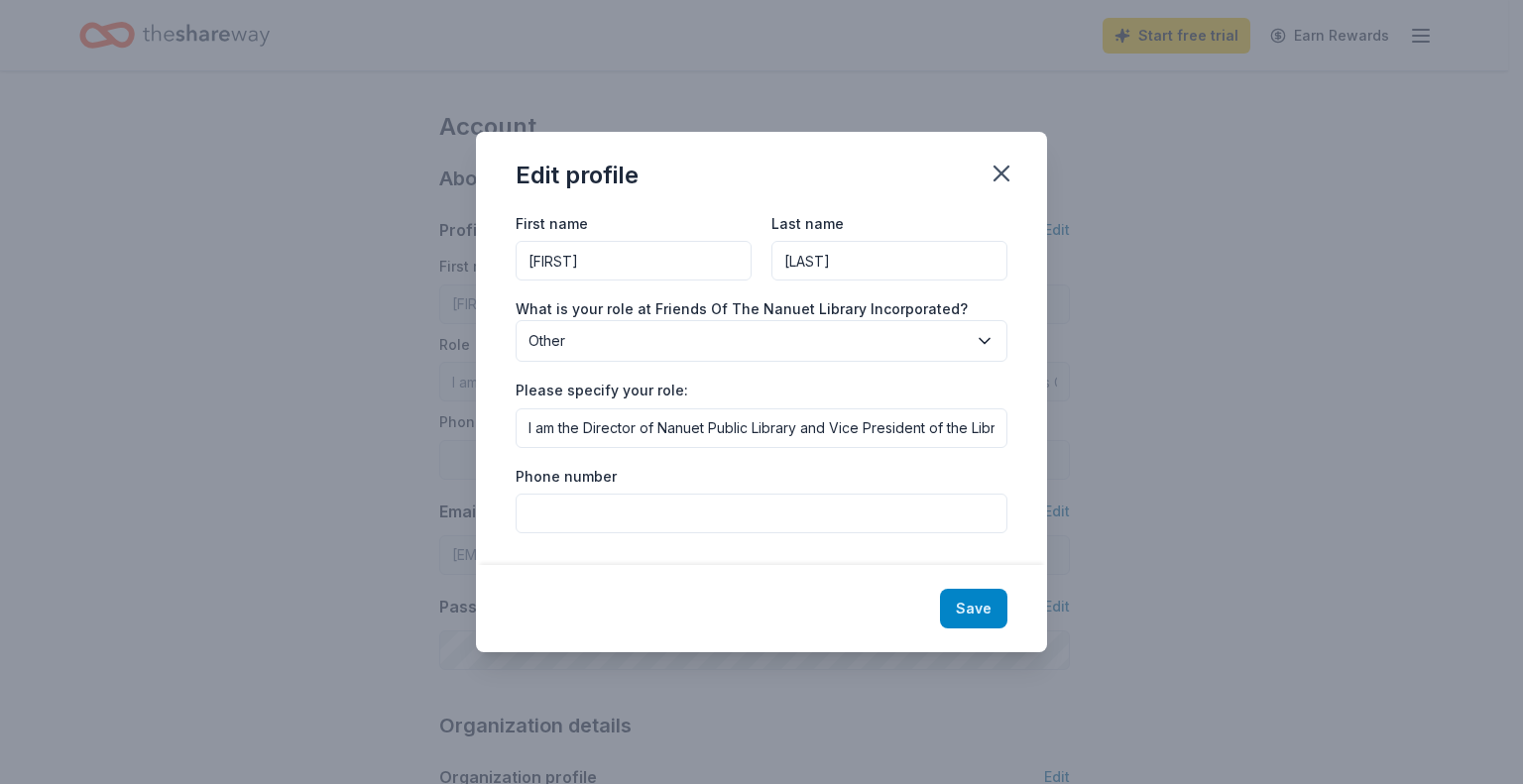 type on "I am the Director of Nanuet Public Library and Vice President of the Library Association of Rockland County." 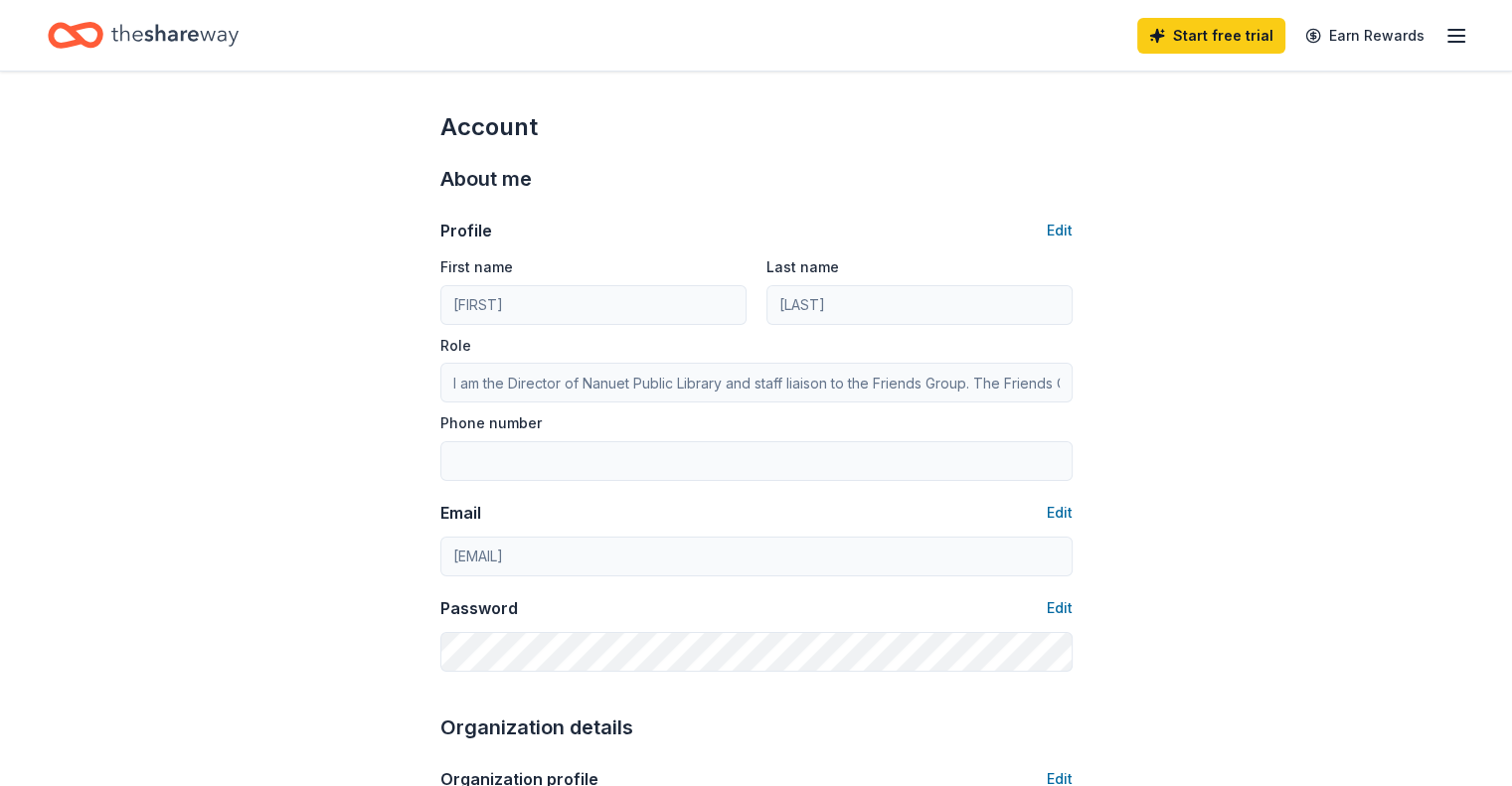 type on "I am the Director of Nanuet Public Library and Vice President of the Library Association of Rockland County." 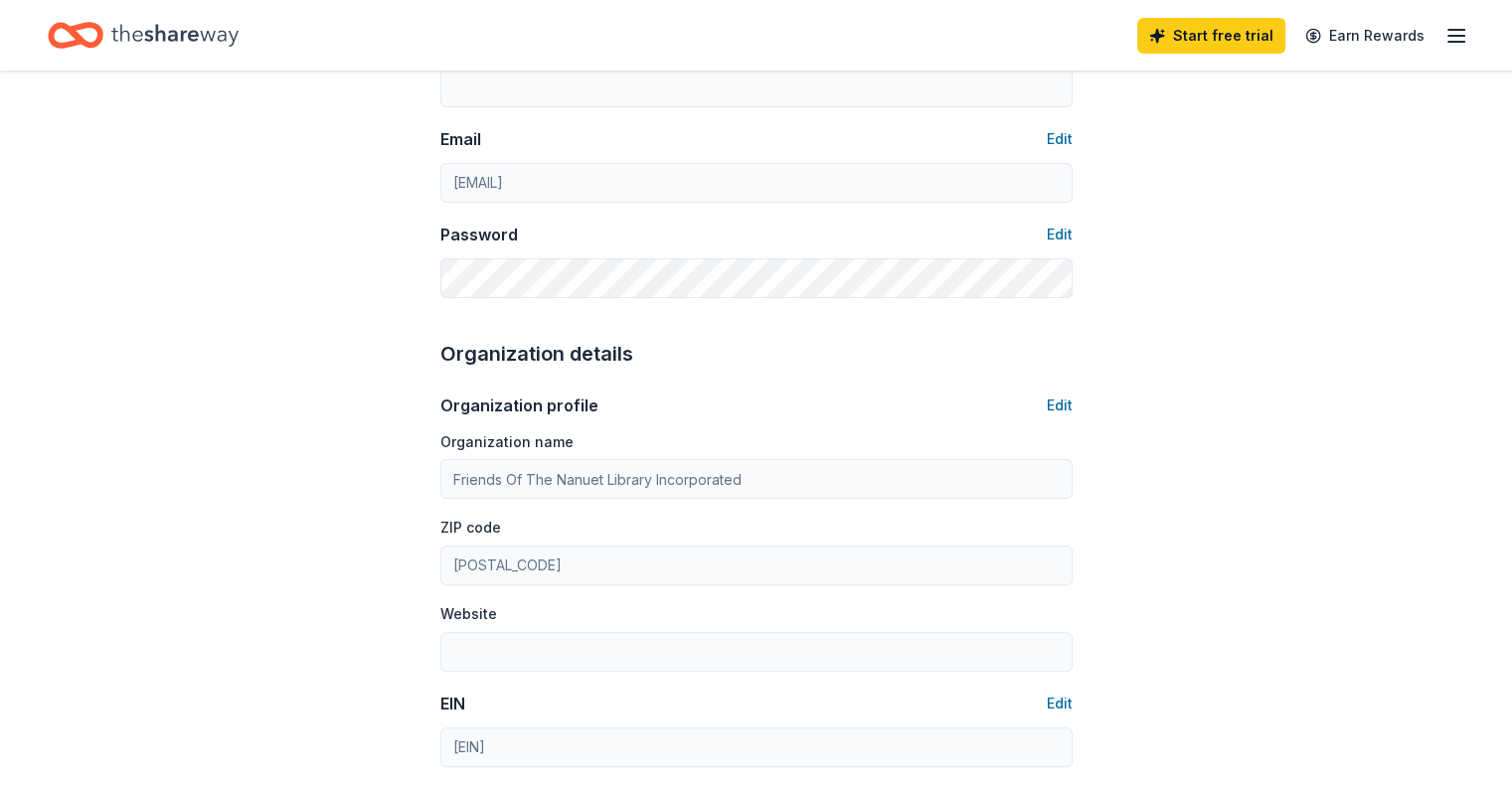 scroll, scrollTop: 405, scrollLeft: 0, axis: vertical 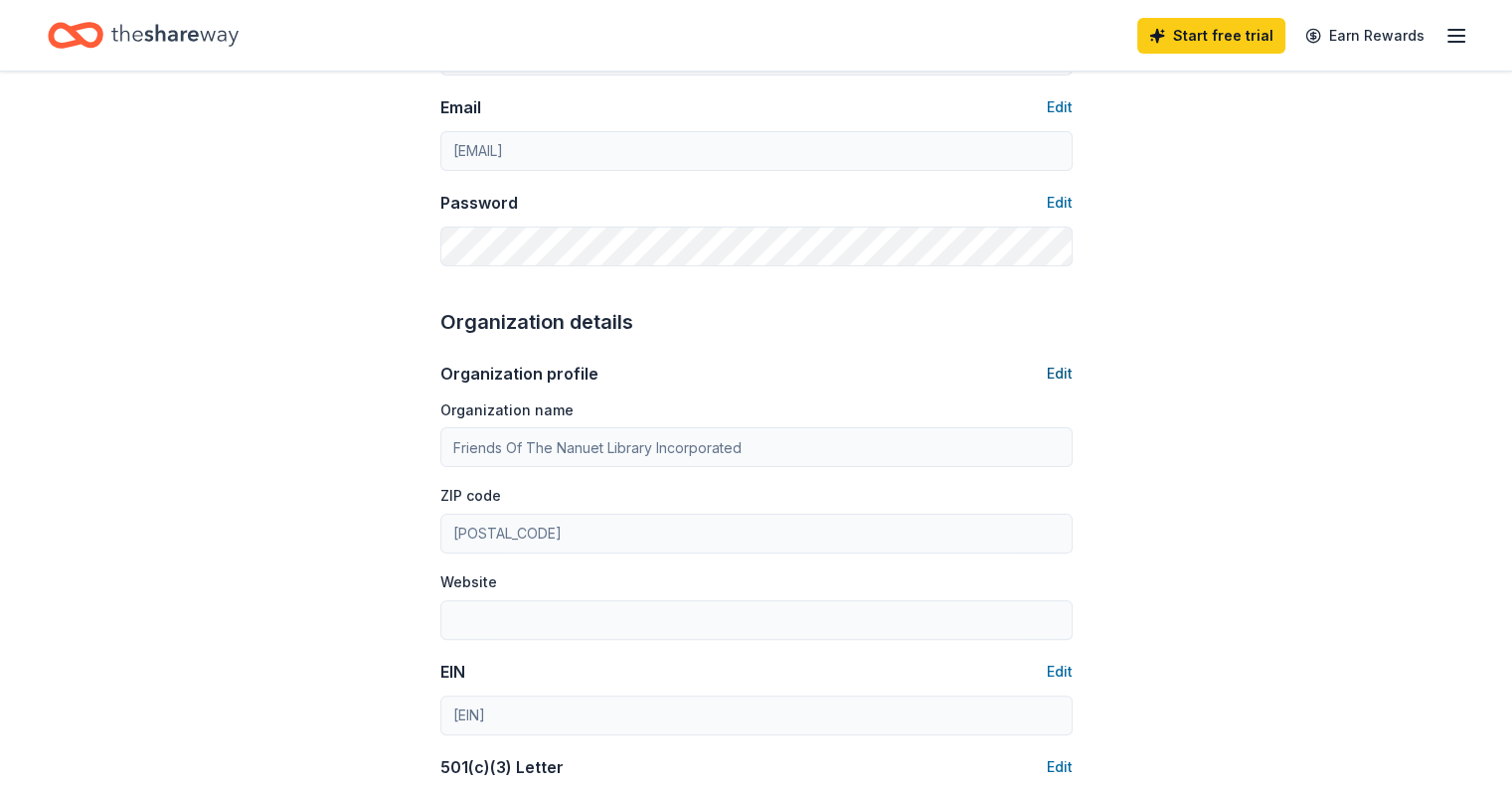 click on "Edit" at bounding box center (1060, 374) 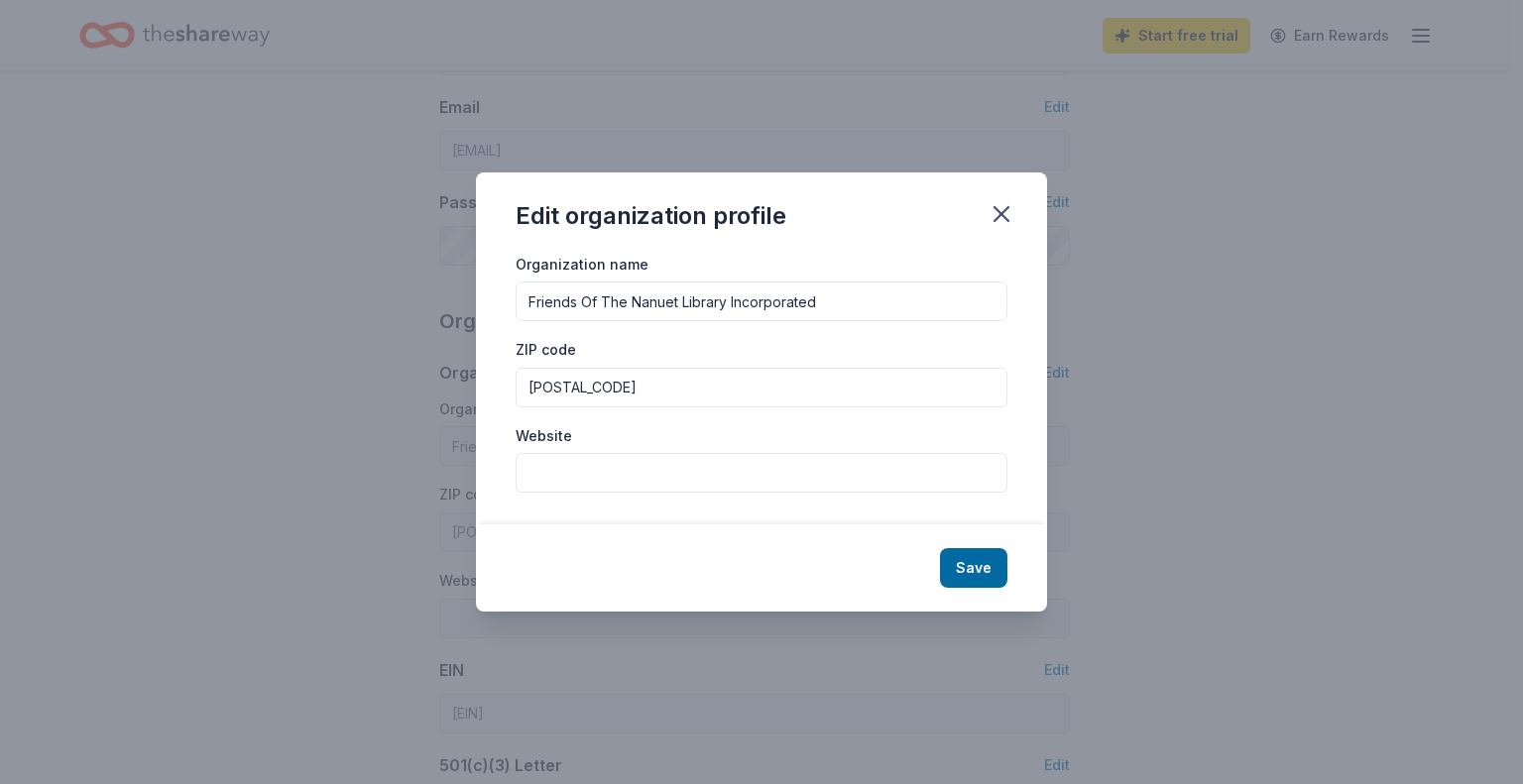 drag, startPoint x: 840, startPoint y: 307, endPoint x: 448, endPoint y: 331, distance: 392.73401 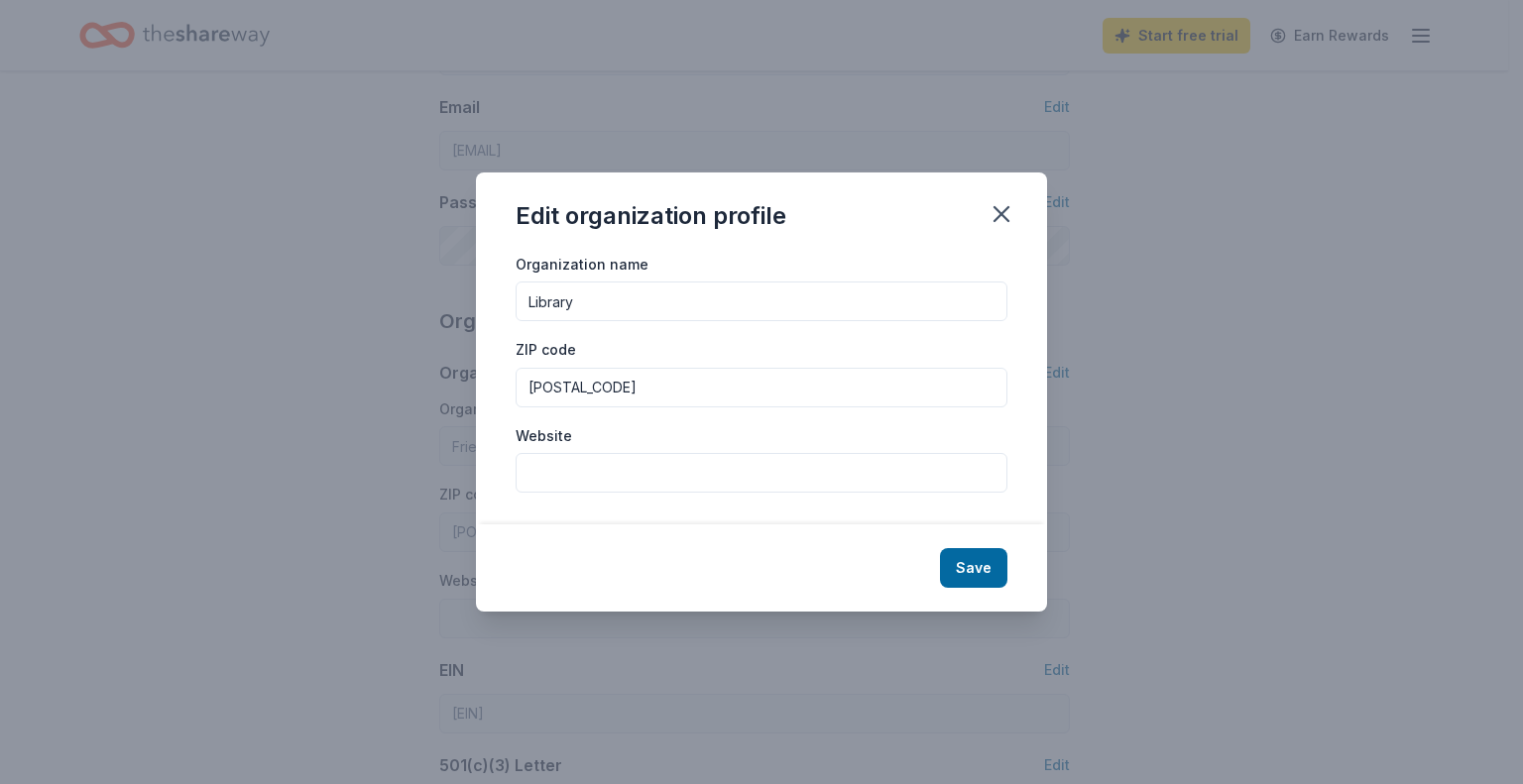 type on "Library Association of Rockland County" 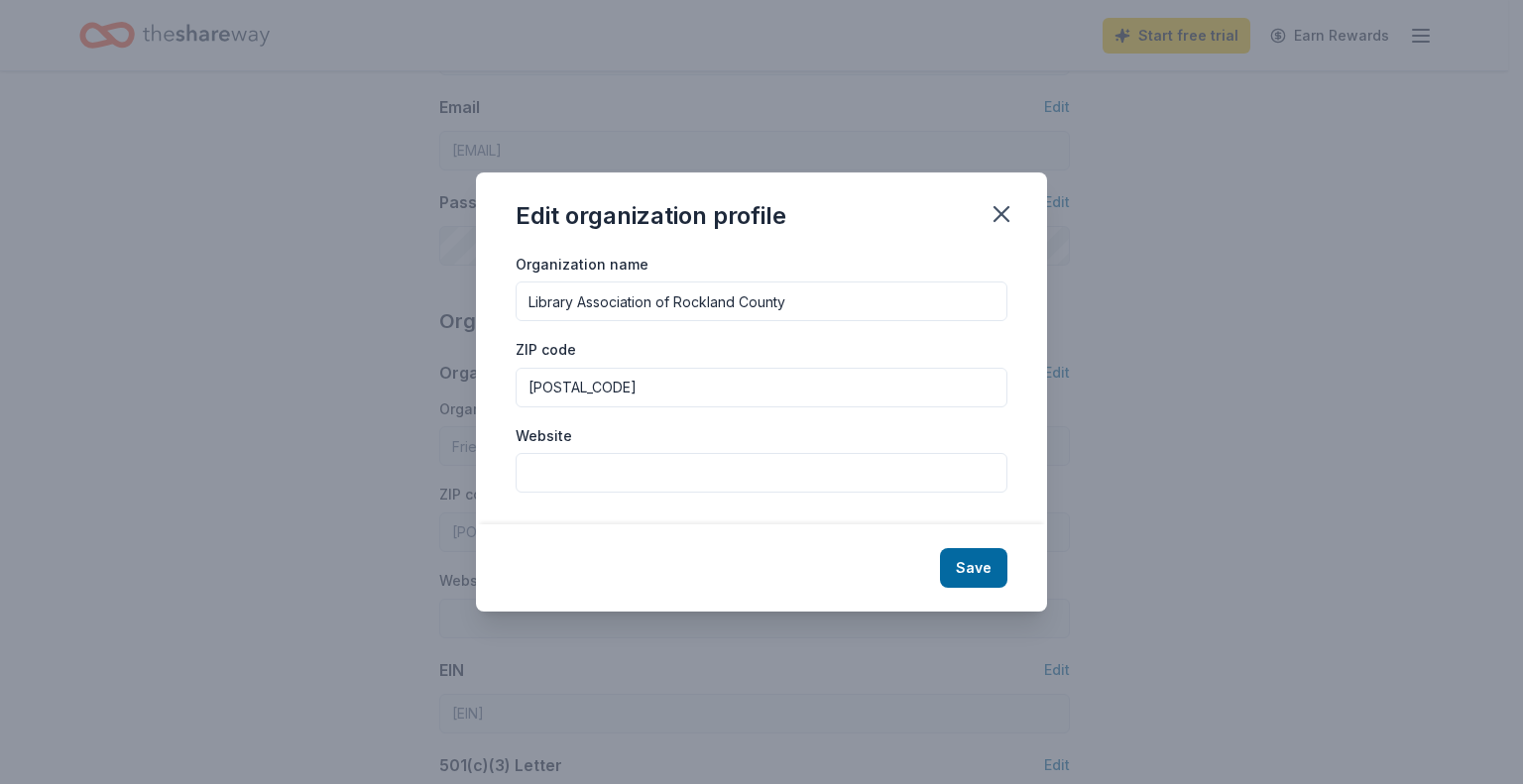 click on "10954" at bounding box center [762, 388] 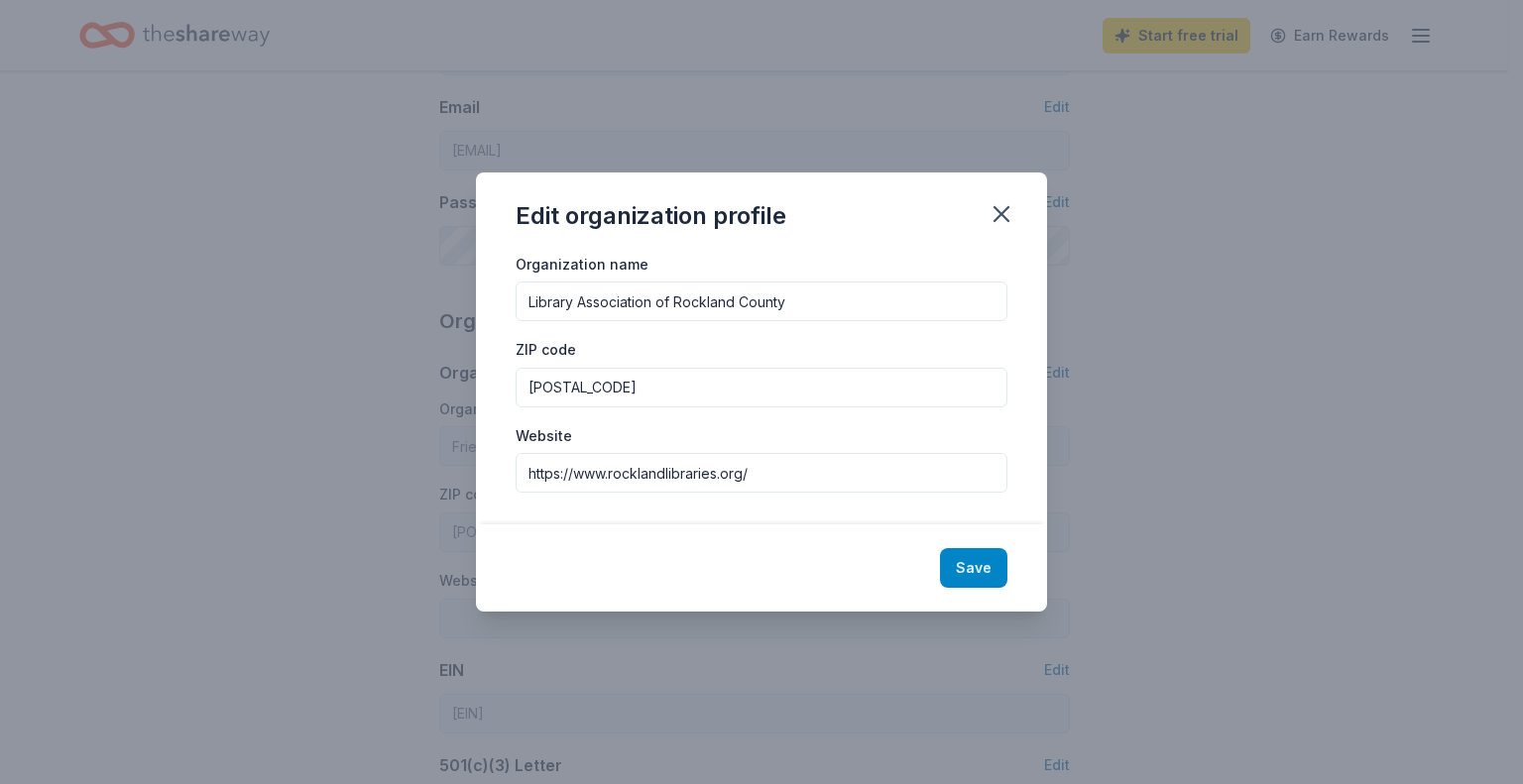 type on "https://www.rocklandlibraries.org/" 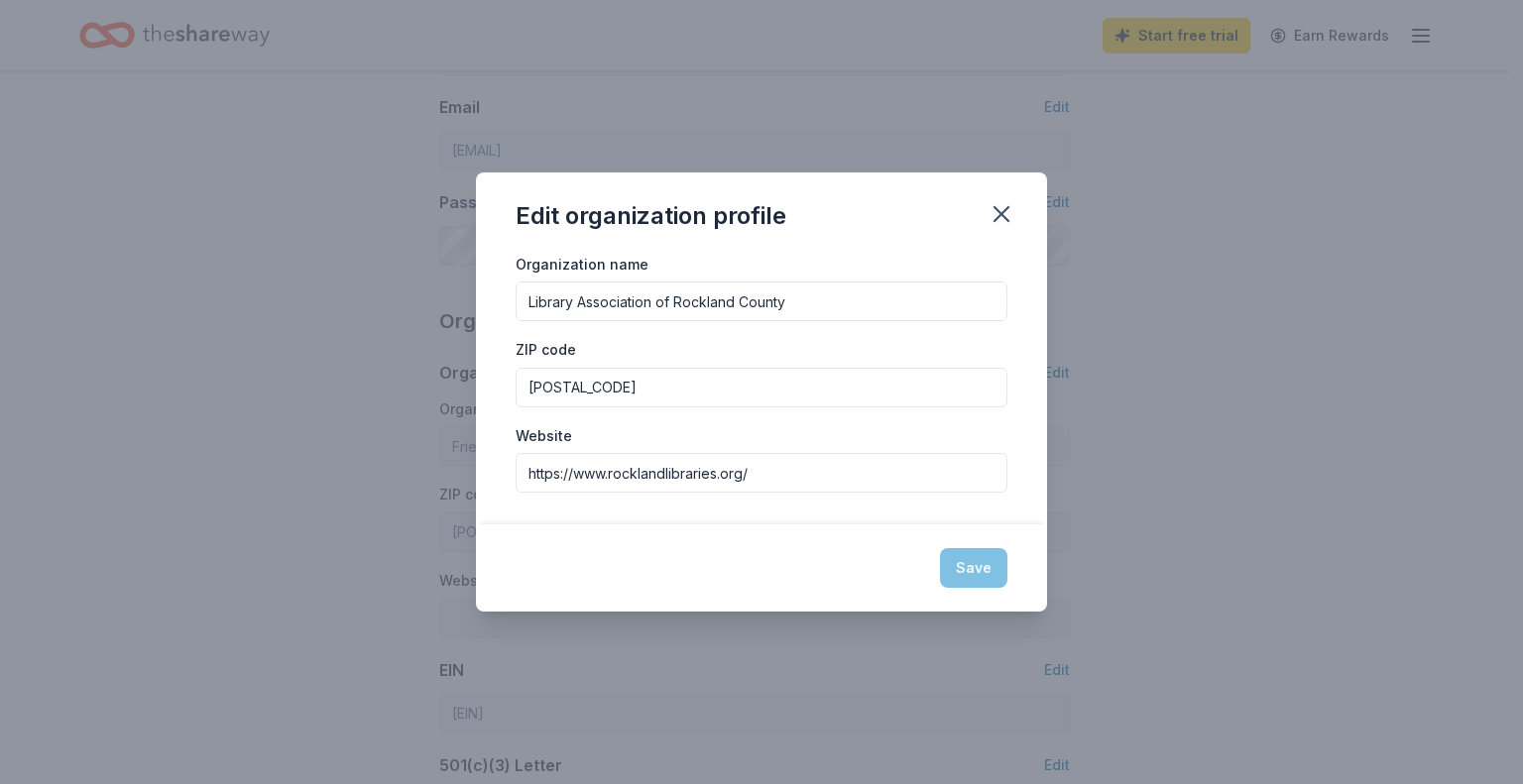 type on "Library Association of Rockland County" 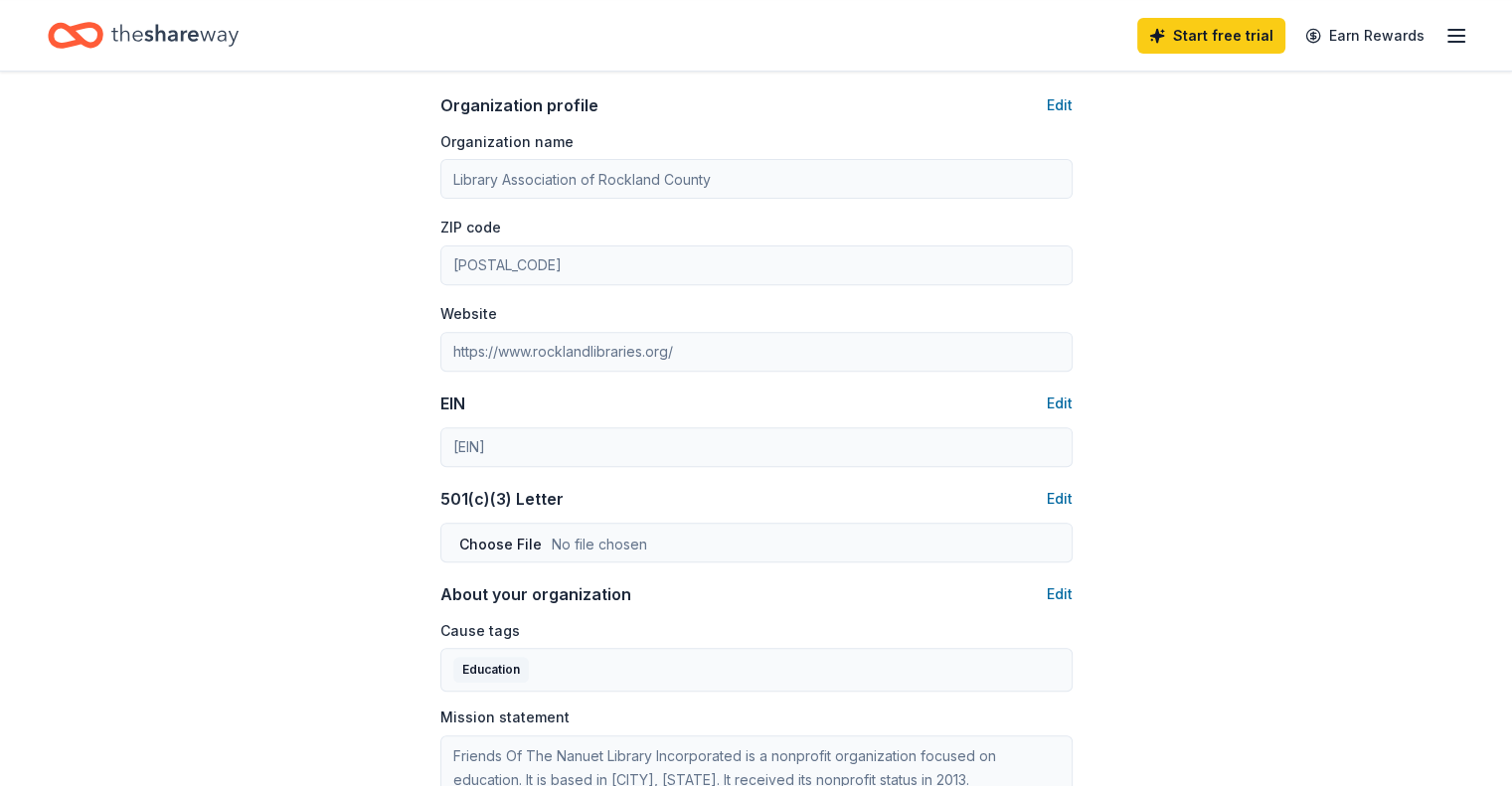 scroll, scrollTop: 692, scrollLeft: 0, axis: vertical 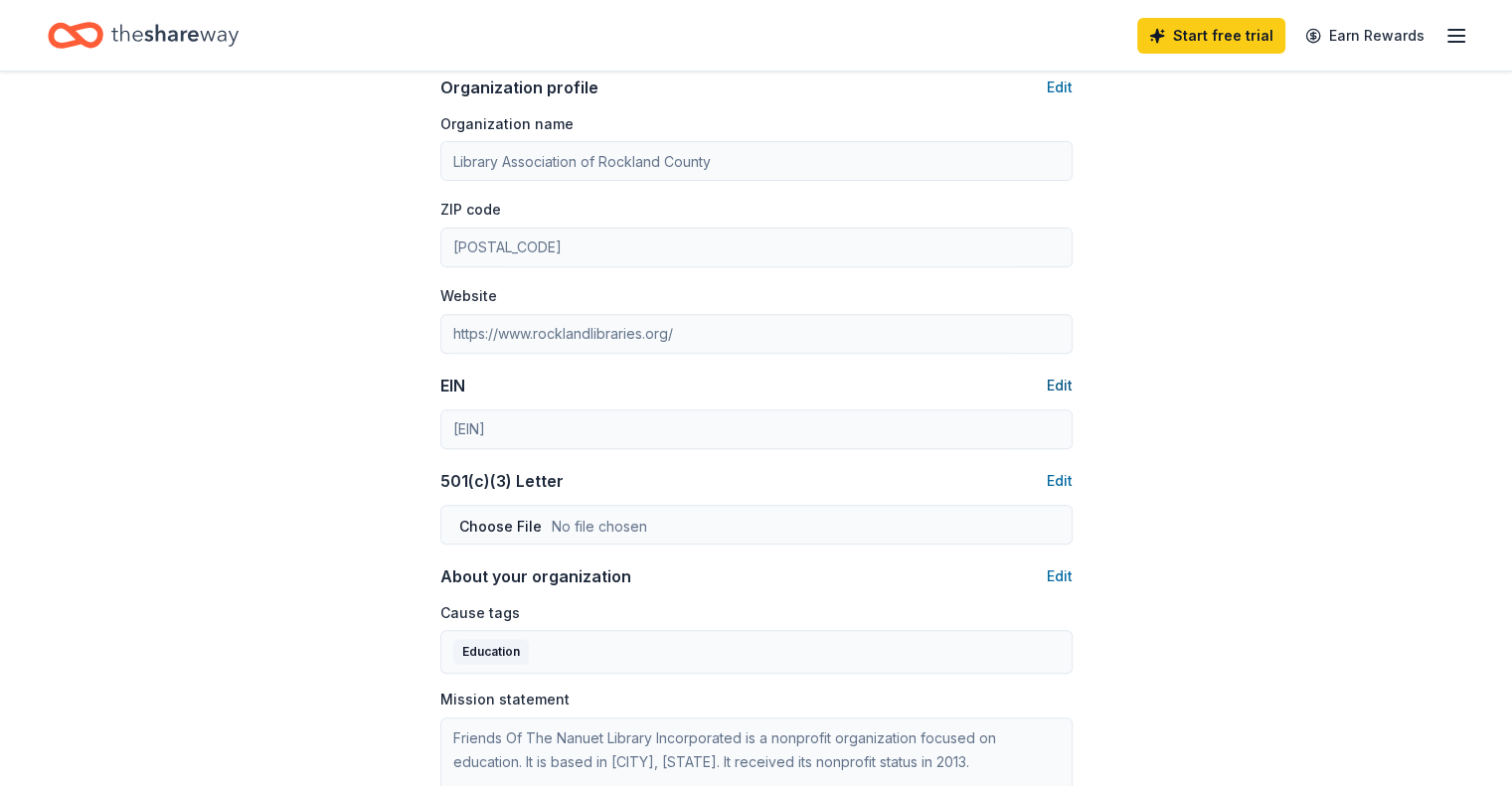 click on "Edit" at bounding box center (1060, 386) 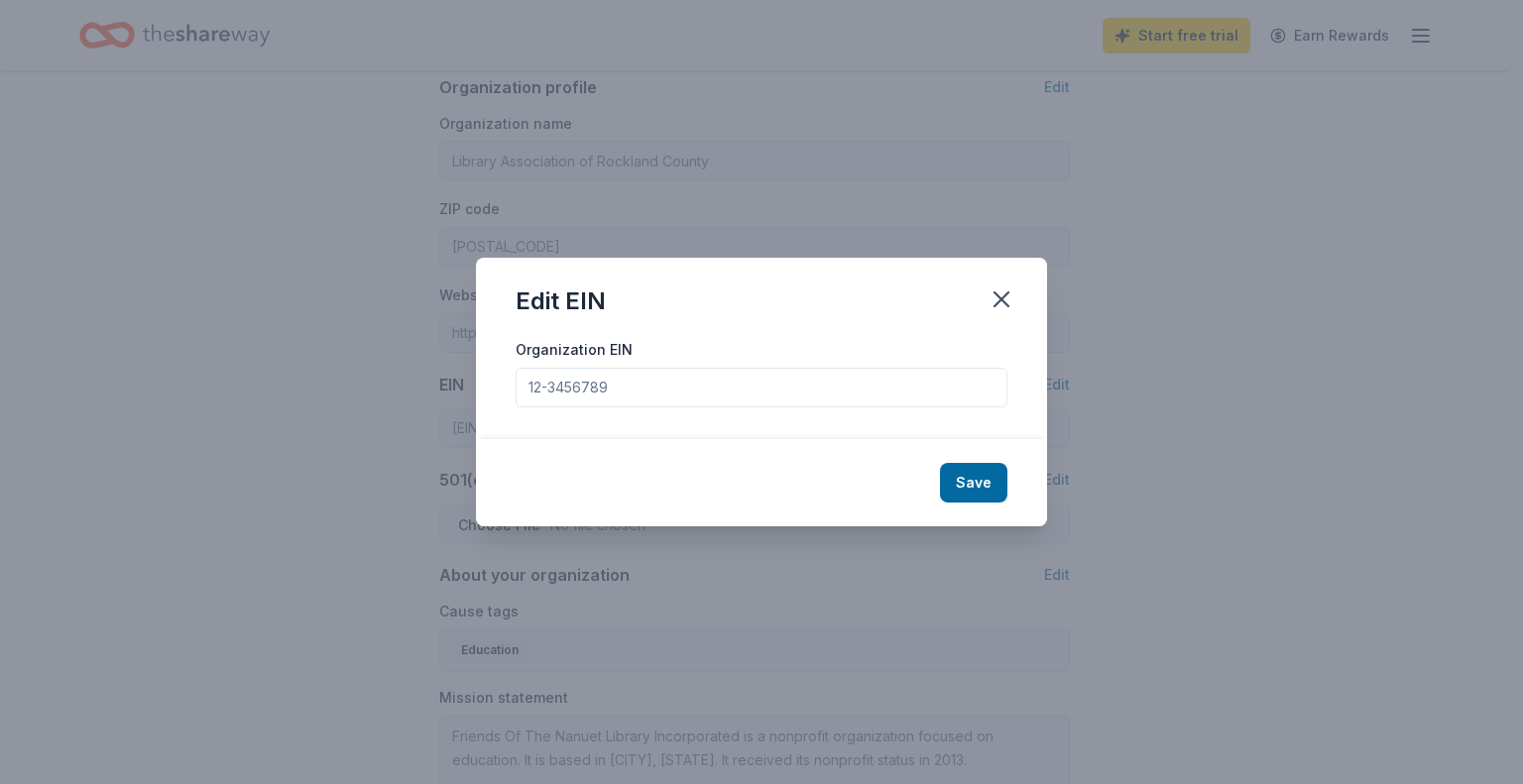 drag, startPoint x: 634, startPoint y: 391, endPoint x: 515, endPoint y: 400, distance: 119.33985 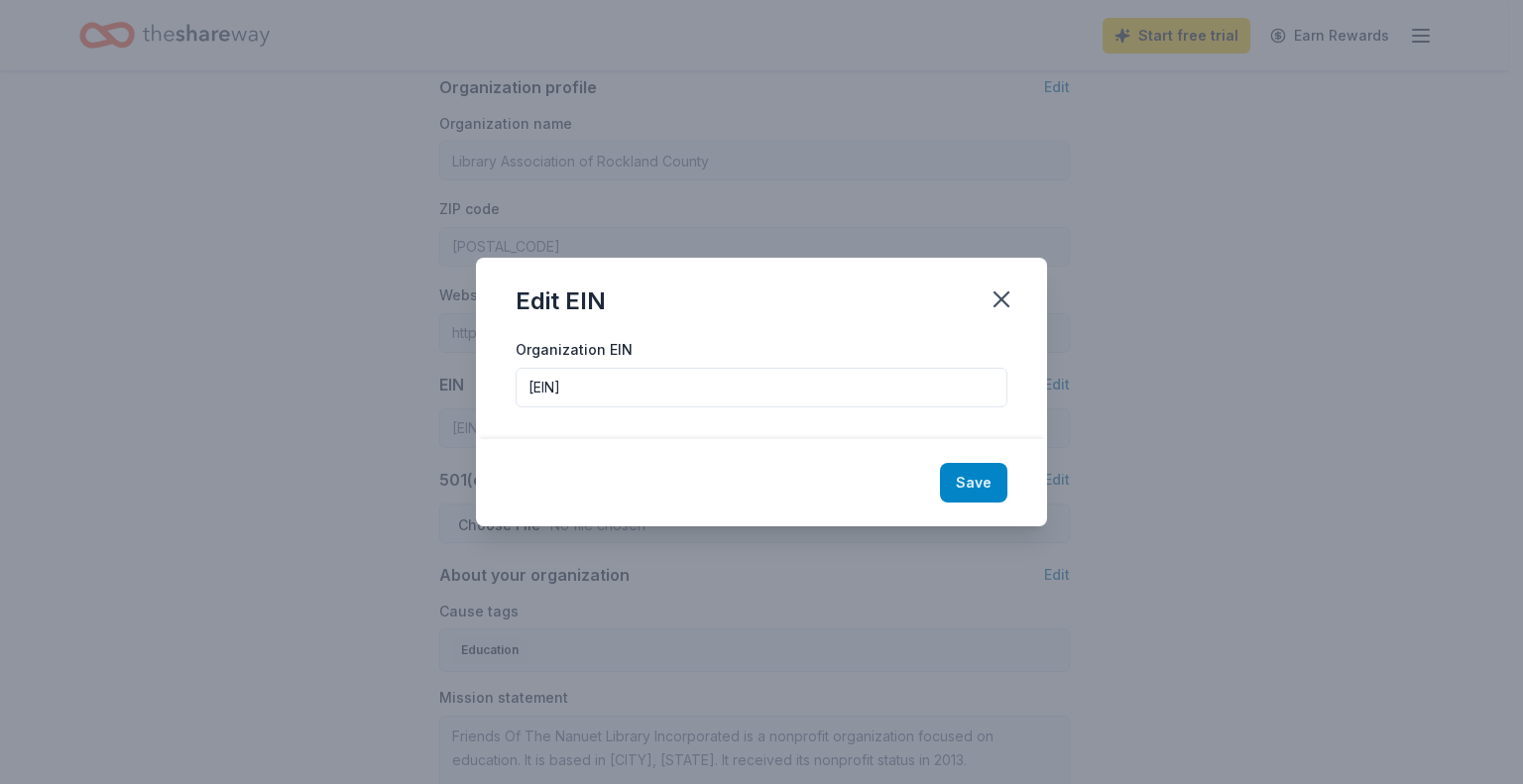 type on "23-7042560" 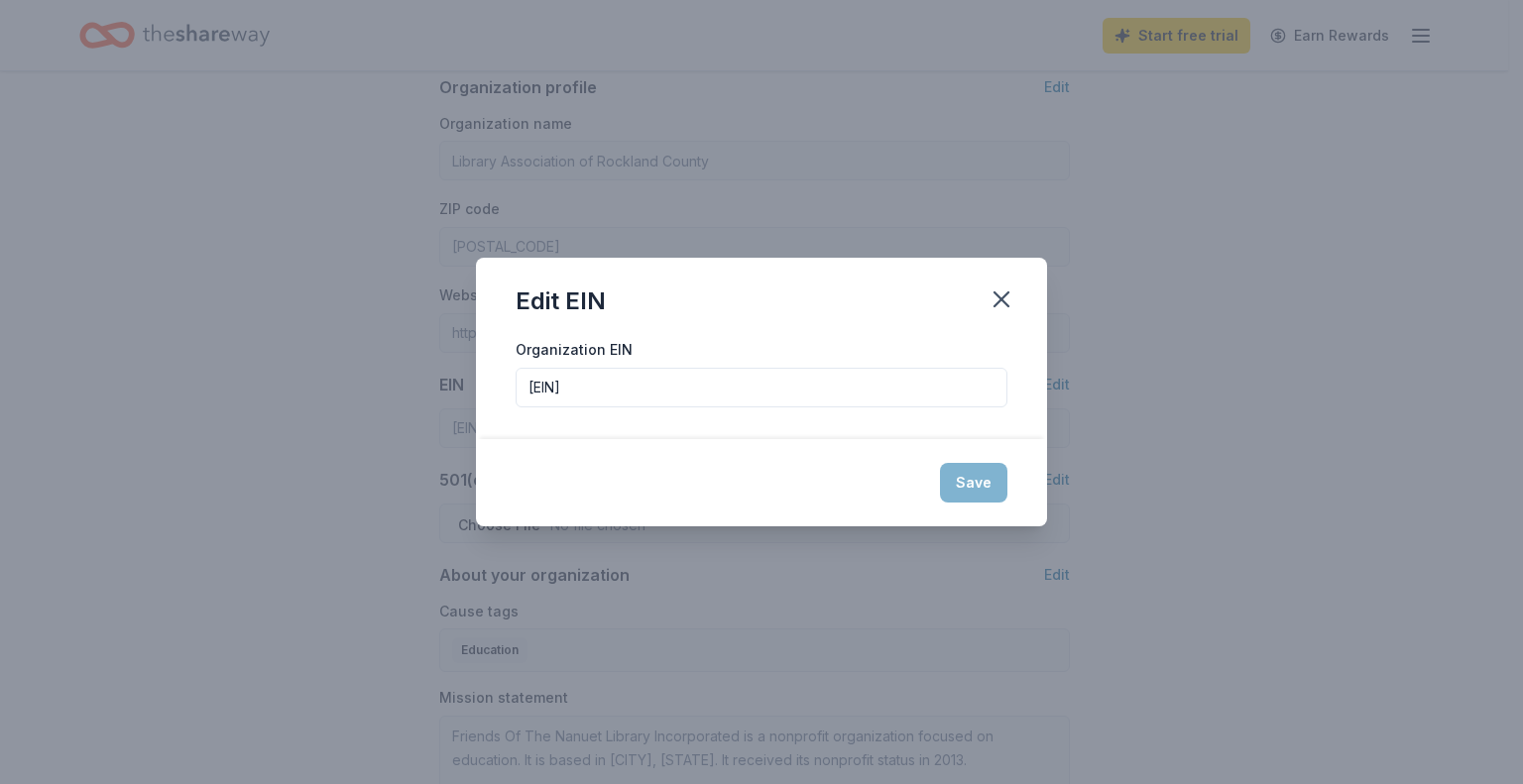 type on "23-7042560" 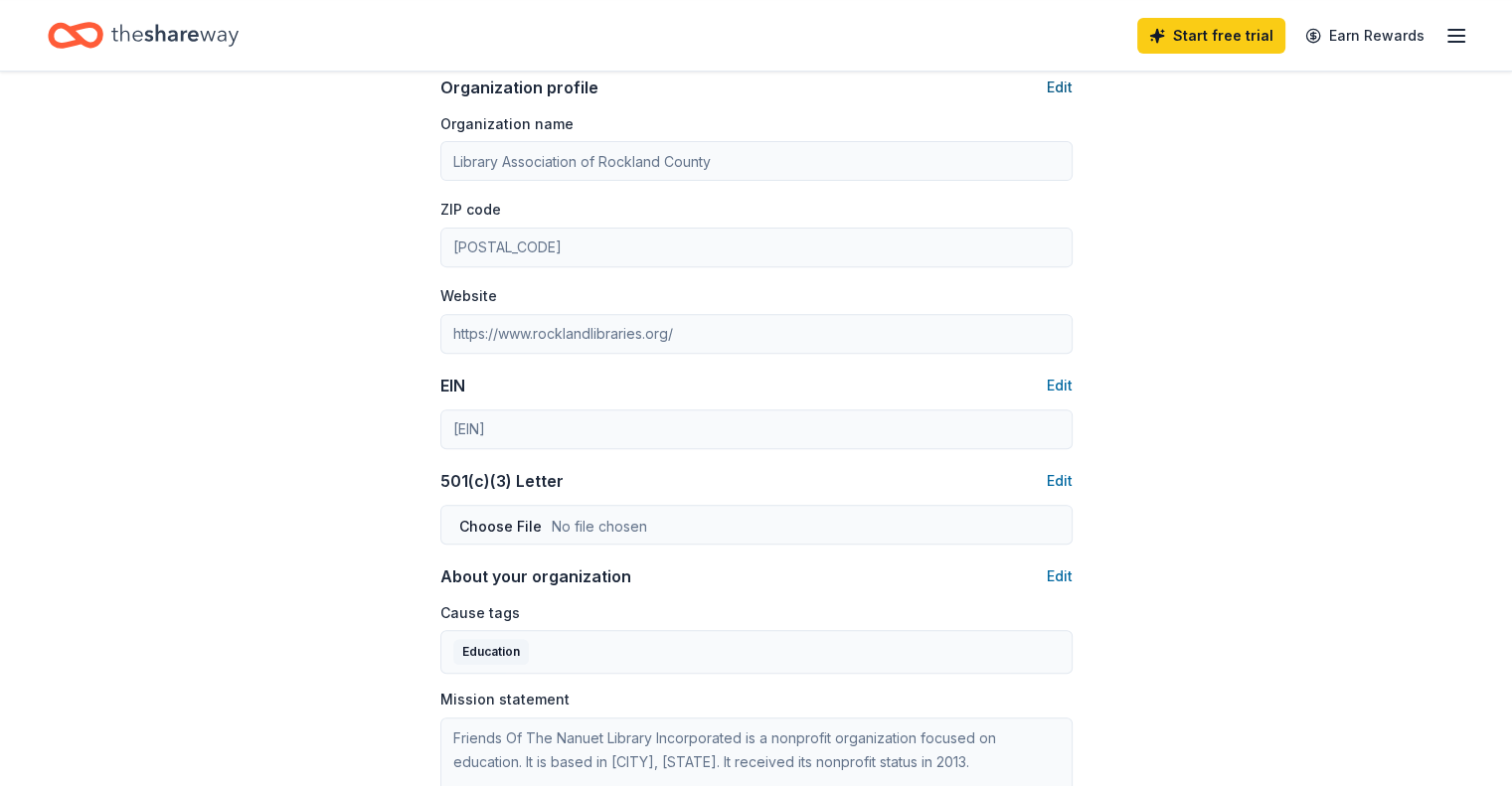 click on "Edit" at bounding box center [1060, 87] 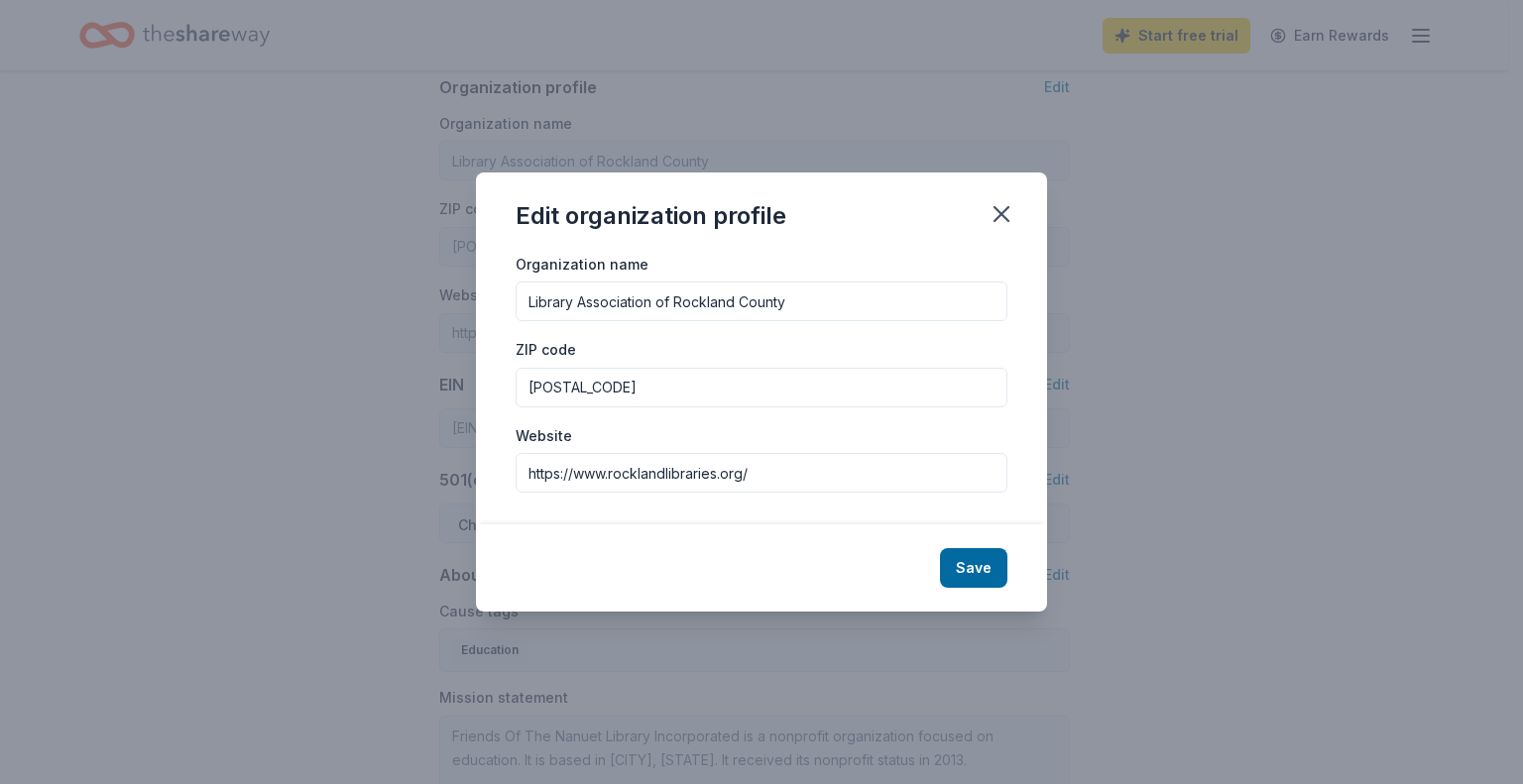 click on "Library Association of Rockland County" at bounding box center [762, 301] 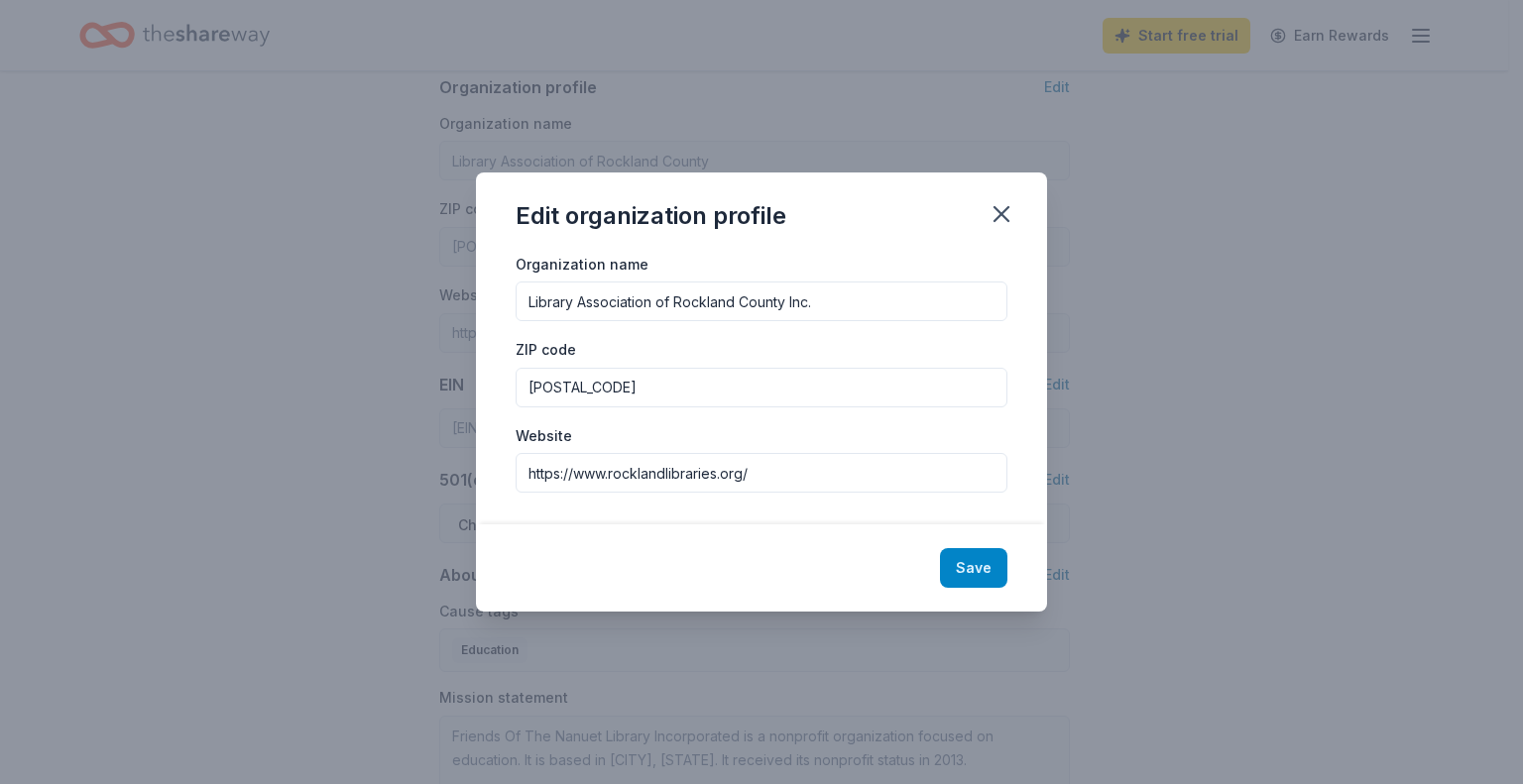 type on "Library Association of Rockland County Inc." 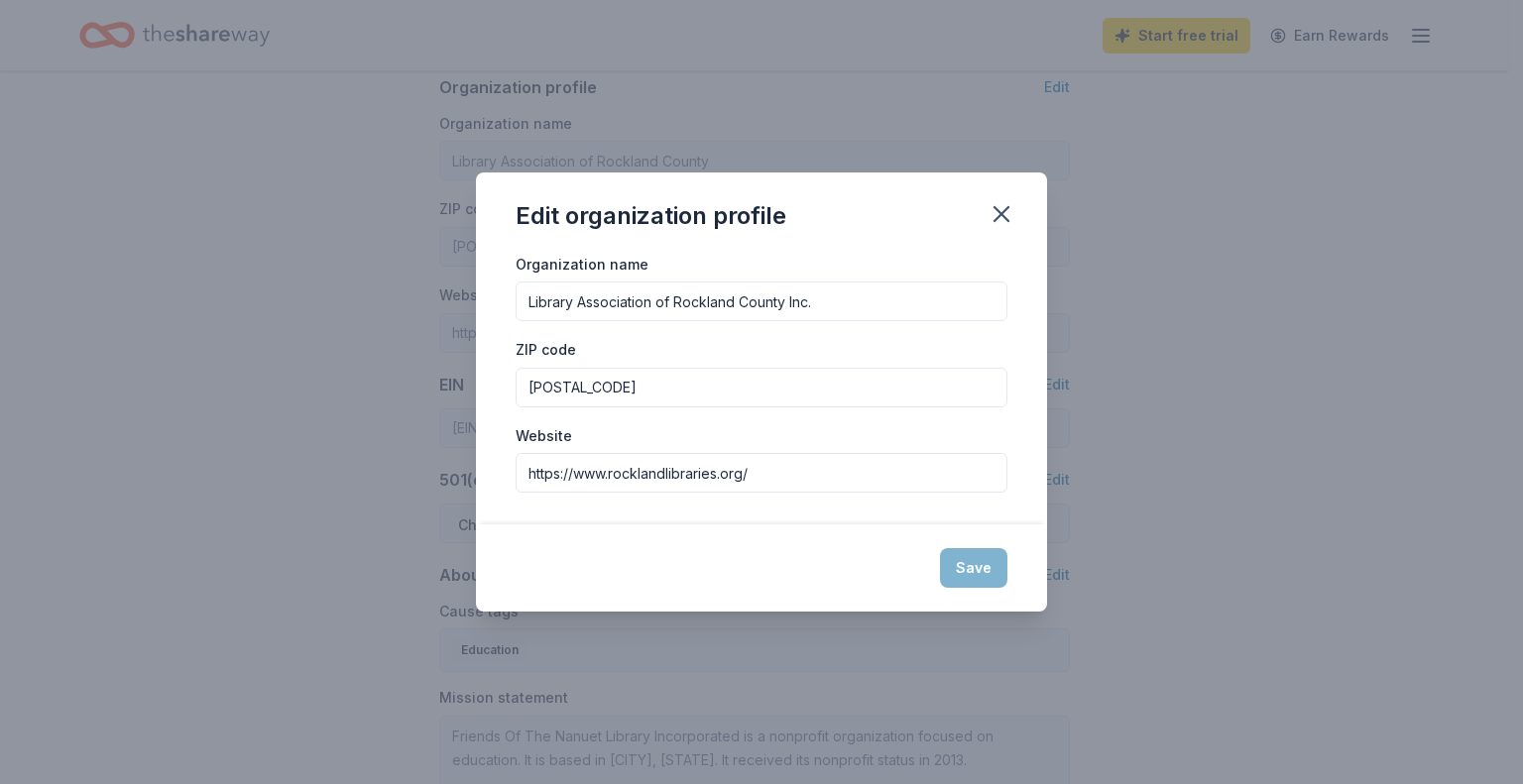 type on "Library Association of Rockland County Inc." 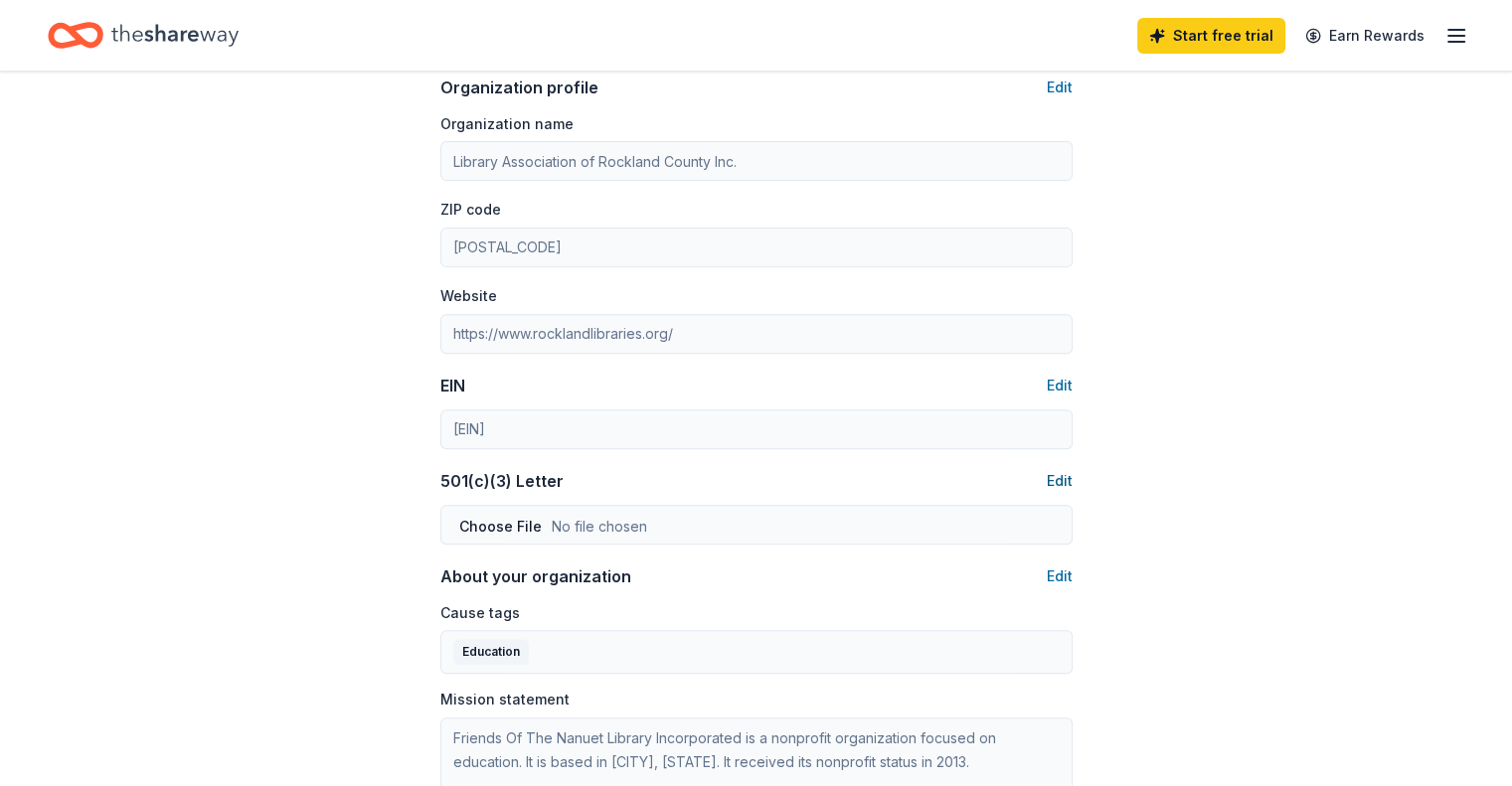 click on "Edit" at bounding box center (1060, 481) 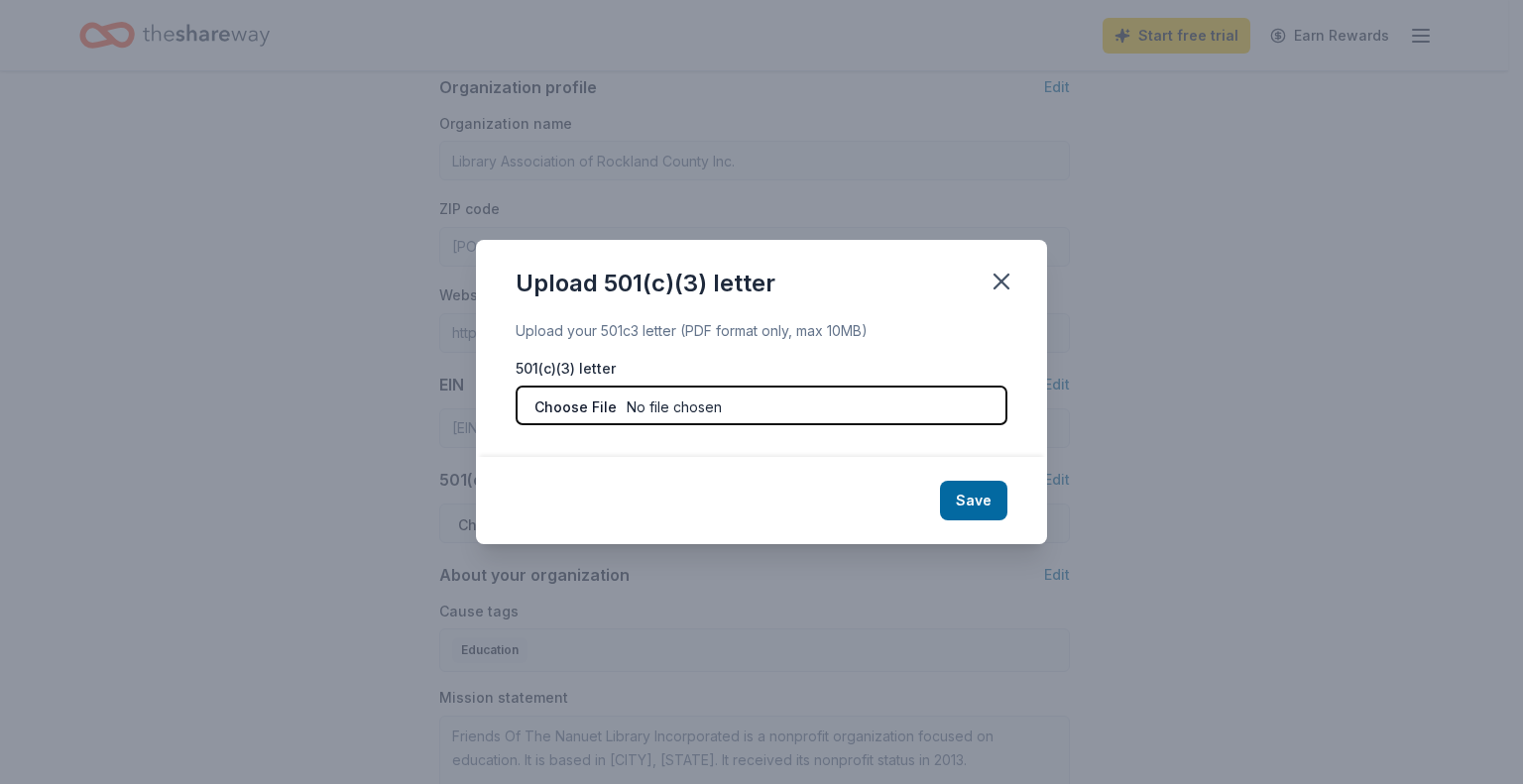 click at bounding box center (762, 405) 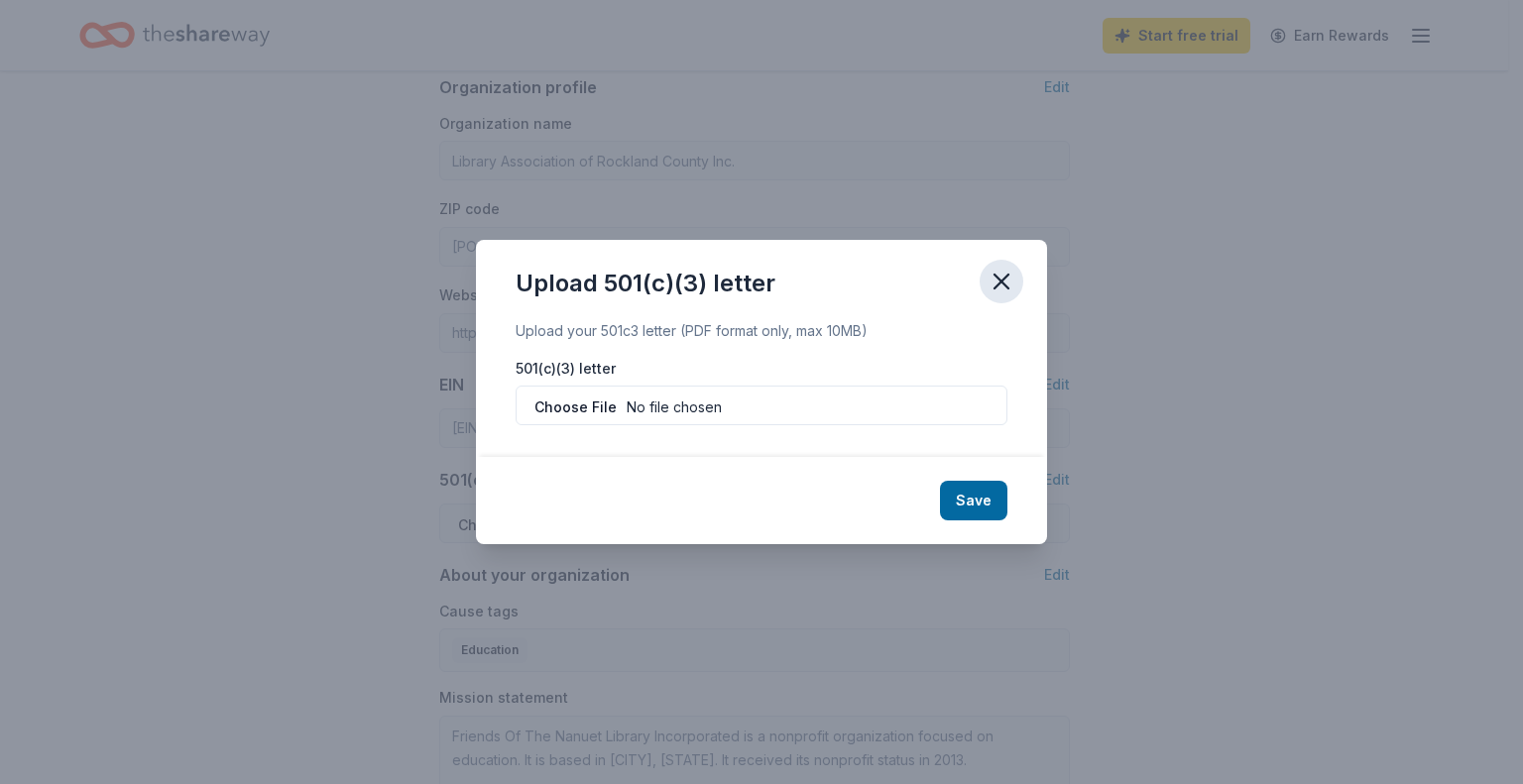 click 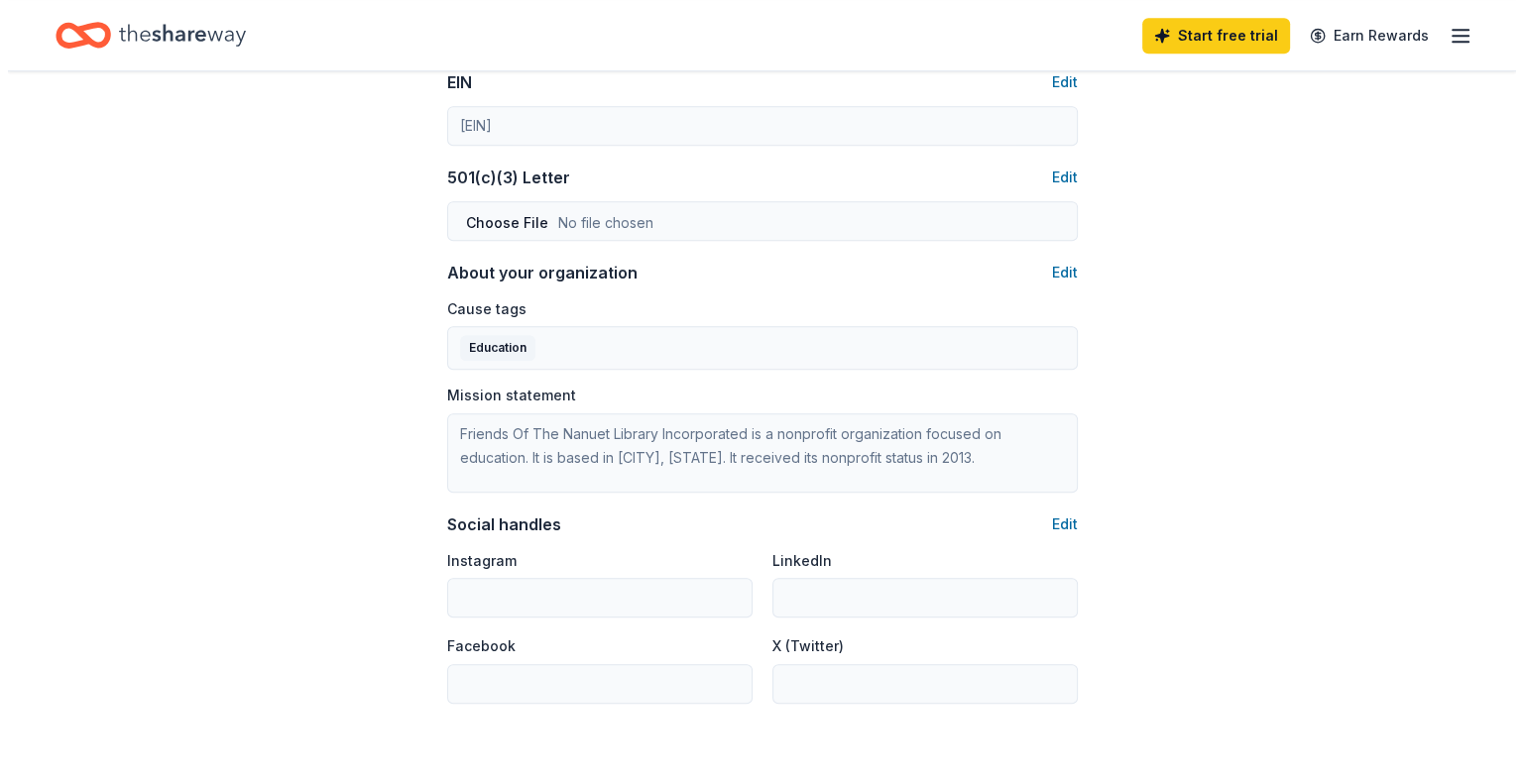 scroll, scrollTop: 1033, scrollLeft: 0, axis: vertical 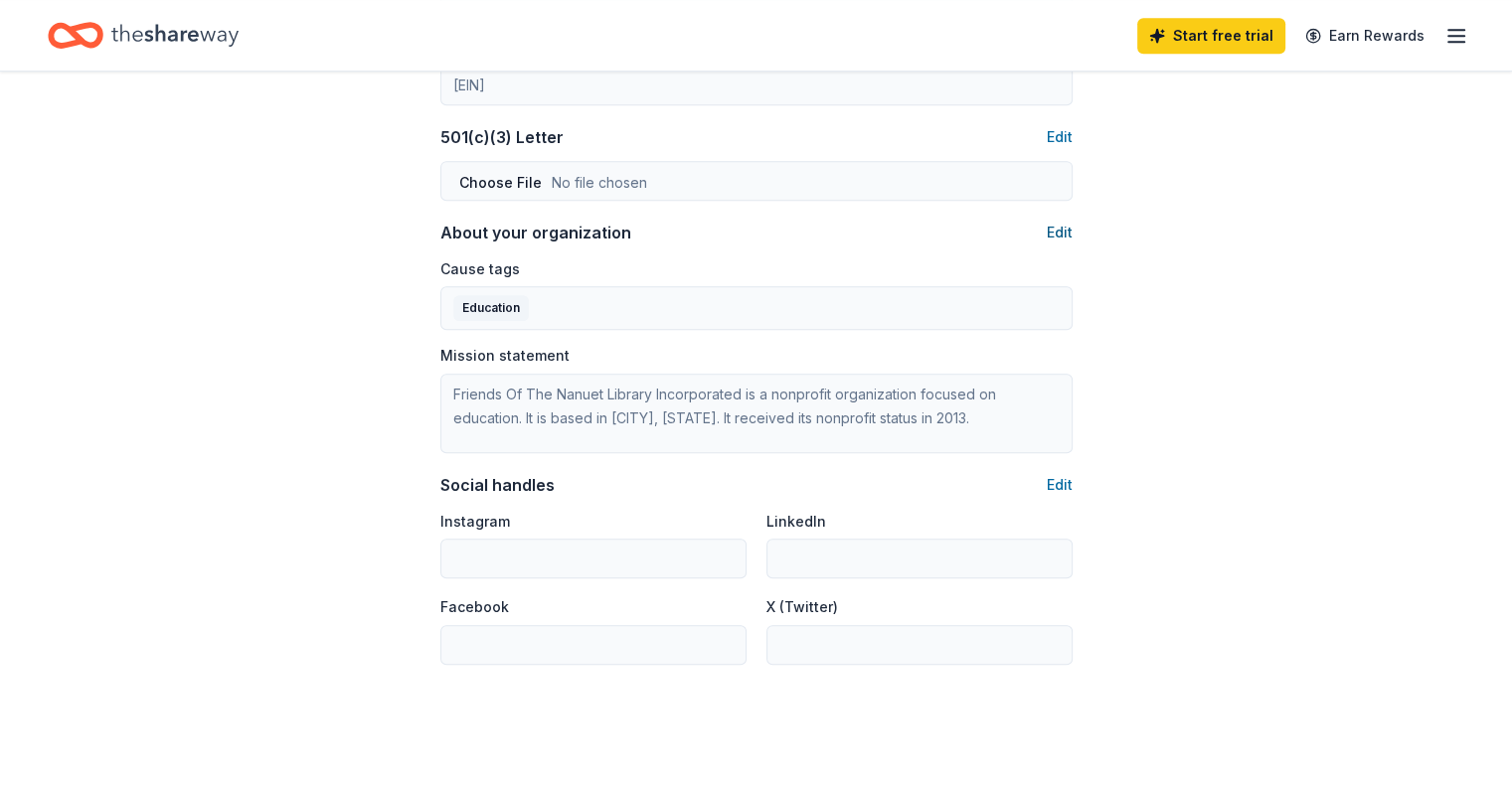 click on "Edit" at bounding box center (1060, 233) 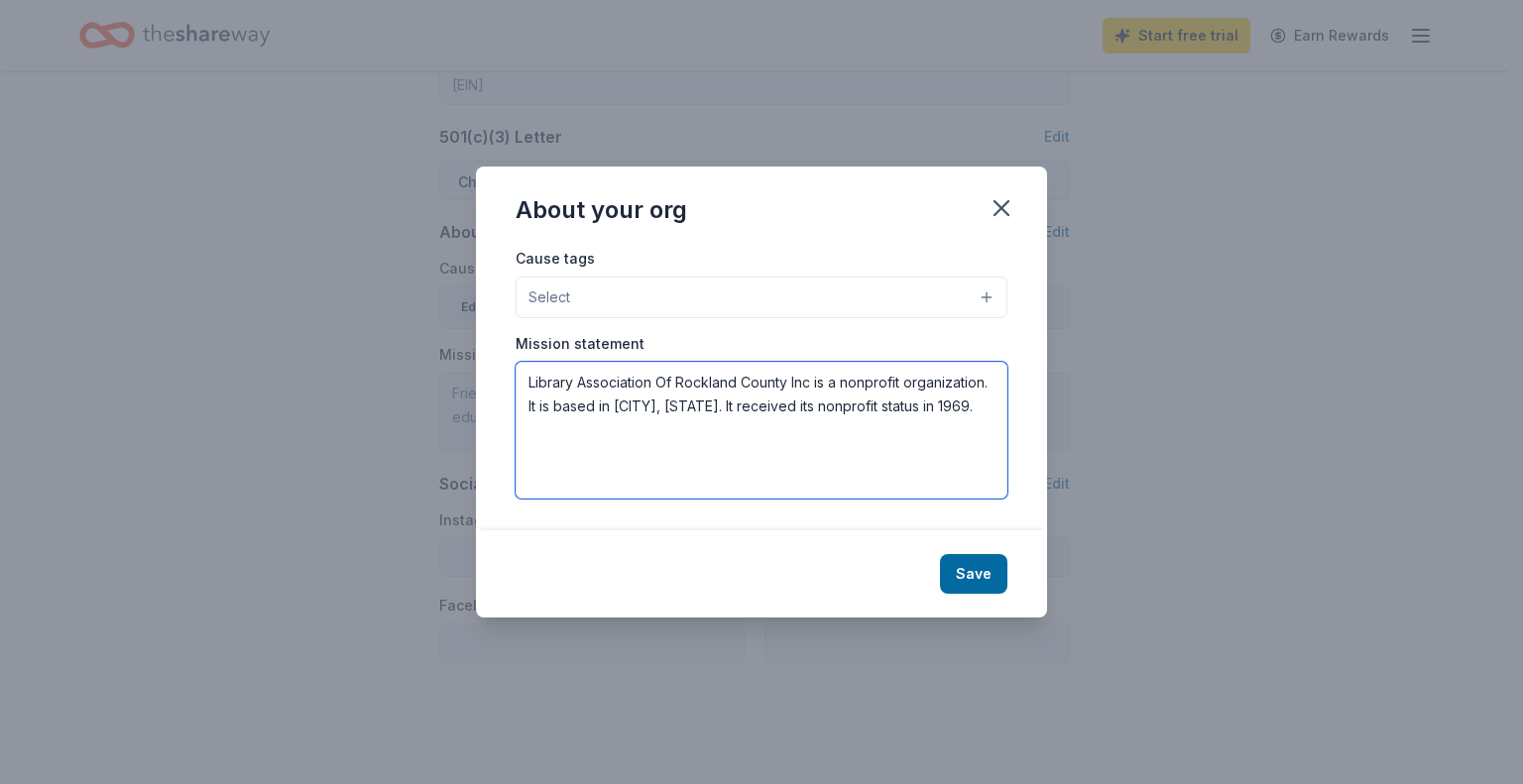 click on "Library Association Of Rockland County Inc is a nonprofit organization. It is based in New City, NY. It received its nonprofit status in 1969." at bounding box center [762, 430] 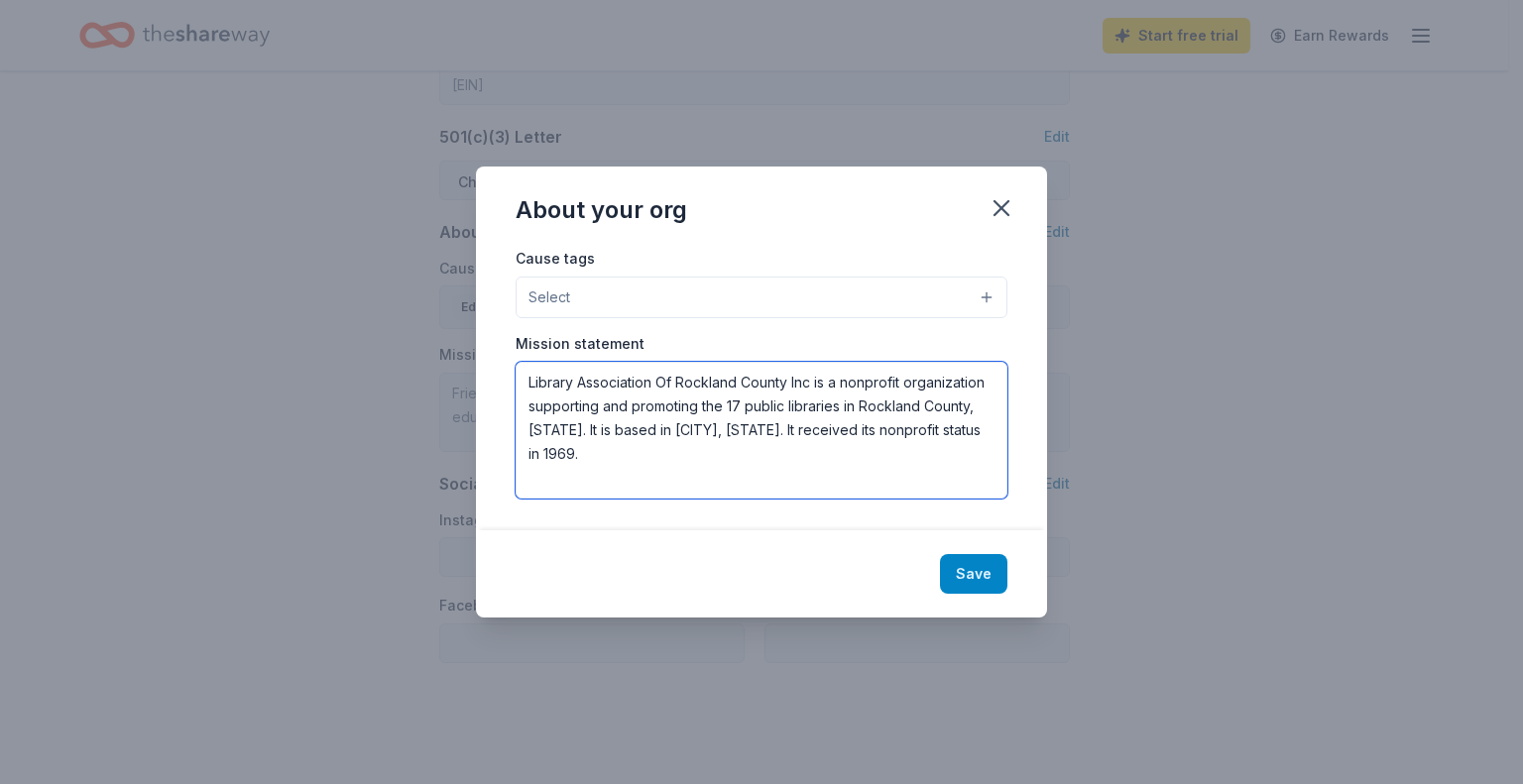 type on "Library Association Of Rockland County Inc is a nonprofit organization supporting and promoting the 17 public libraries in Rockland County, NY. It is based in New City, NY. It received its nonprofit status in 1969." 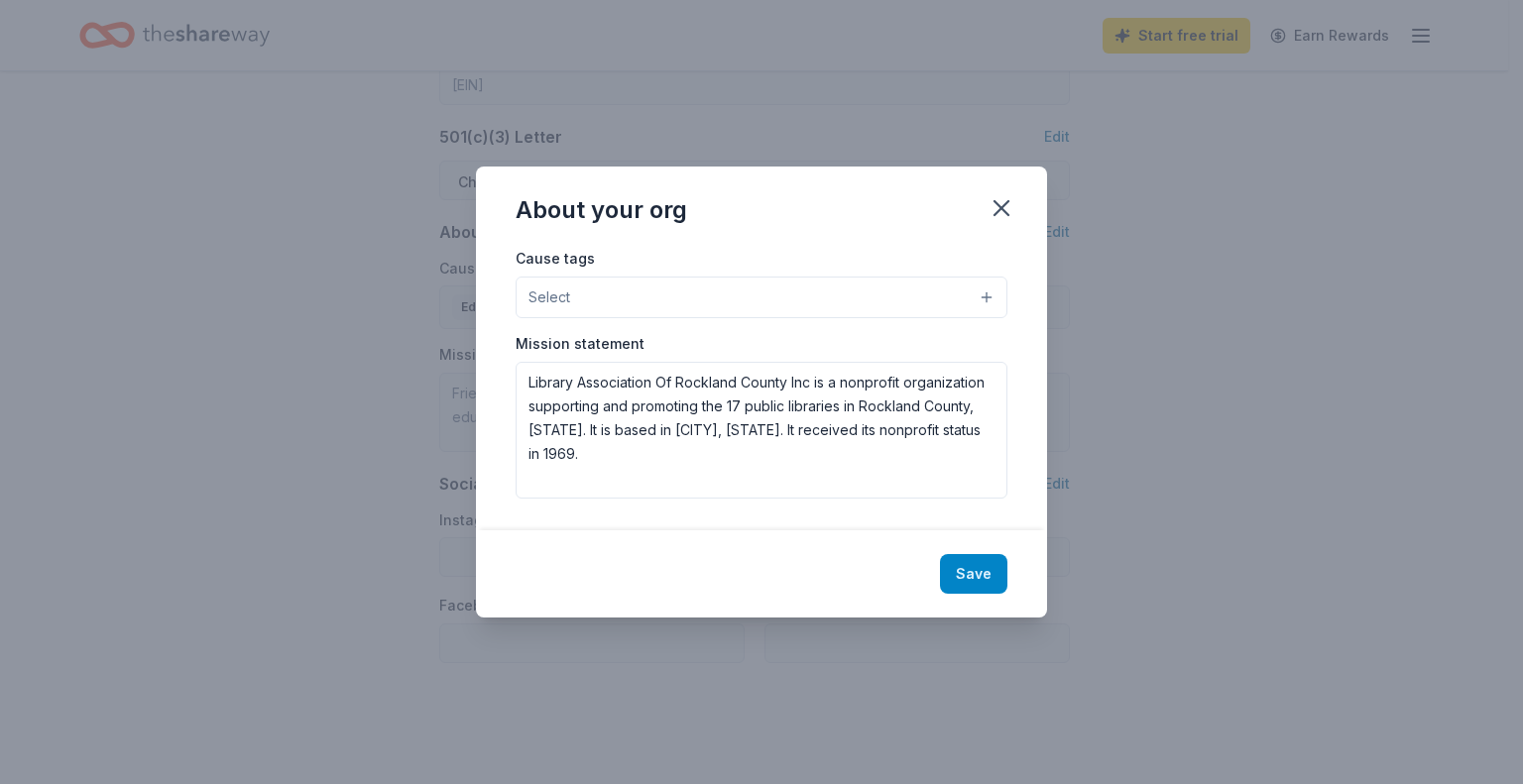 click on "Save" at bounding box center (974, 574) 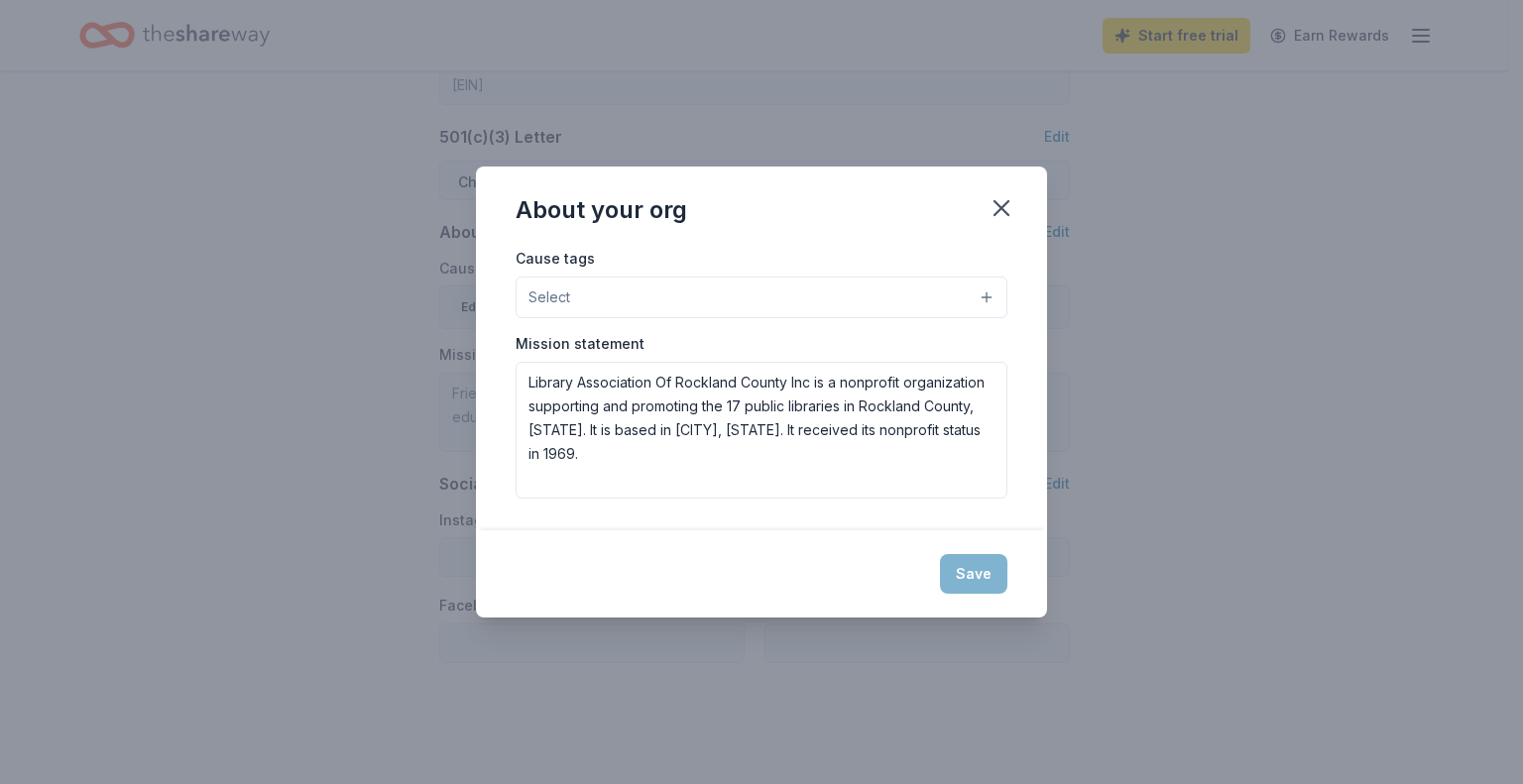 type on "Library Association Of Rockland County Inc is a nonprofit organization supporting and promoting the 17 public libraries in Rockland County, NY. It is based in New City, NY. It received its nonprofit status in 1969." 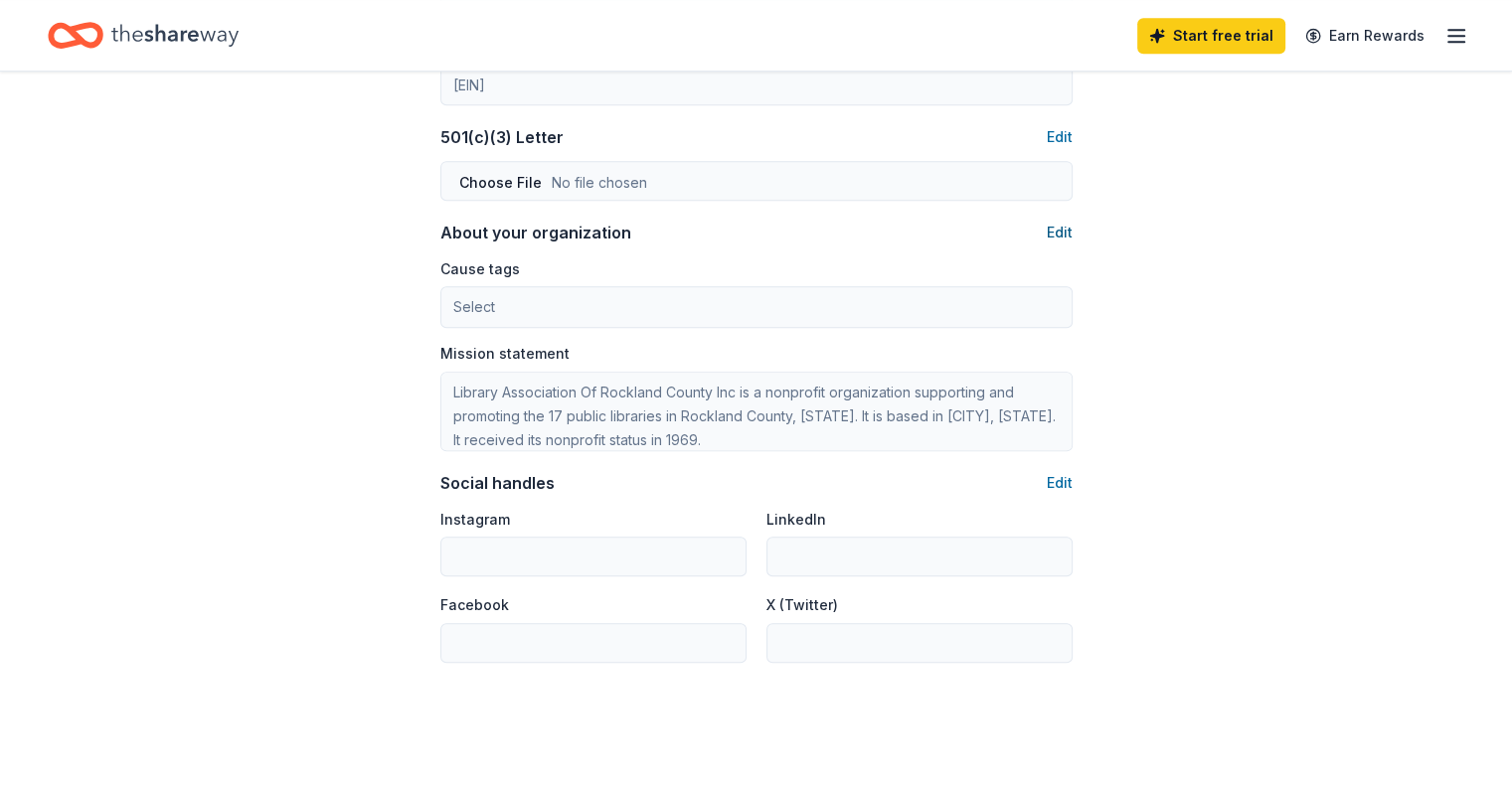 click on "Edit" at bounding box center (1060, 233) 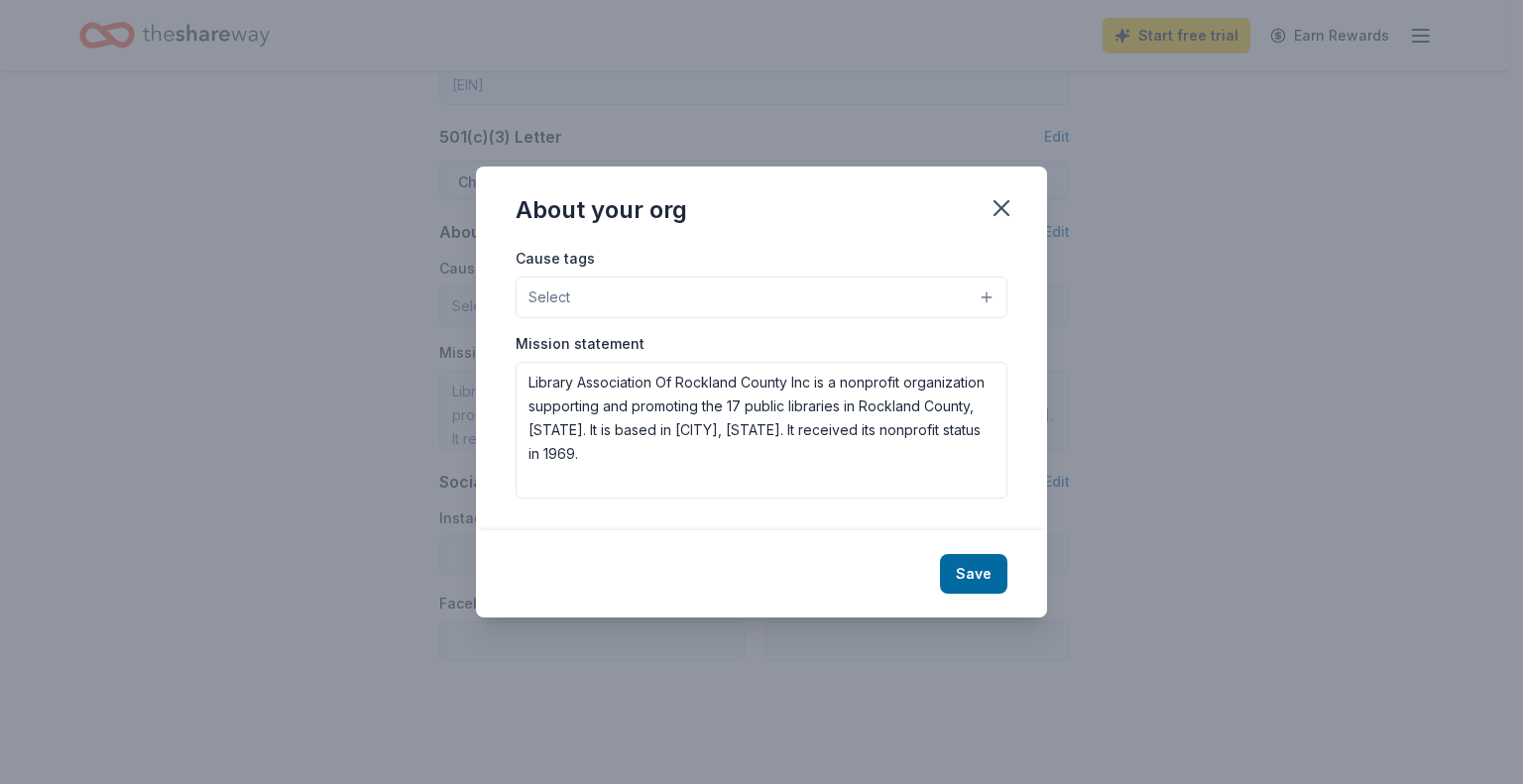 click on "Select" at bounding box center [762, 297] 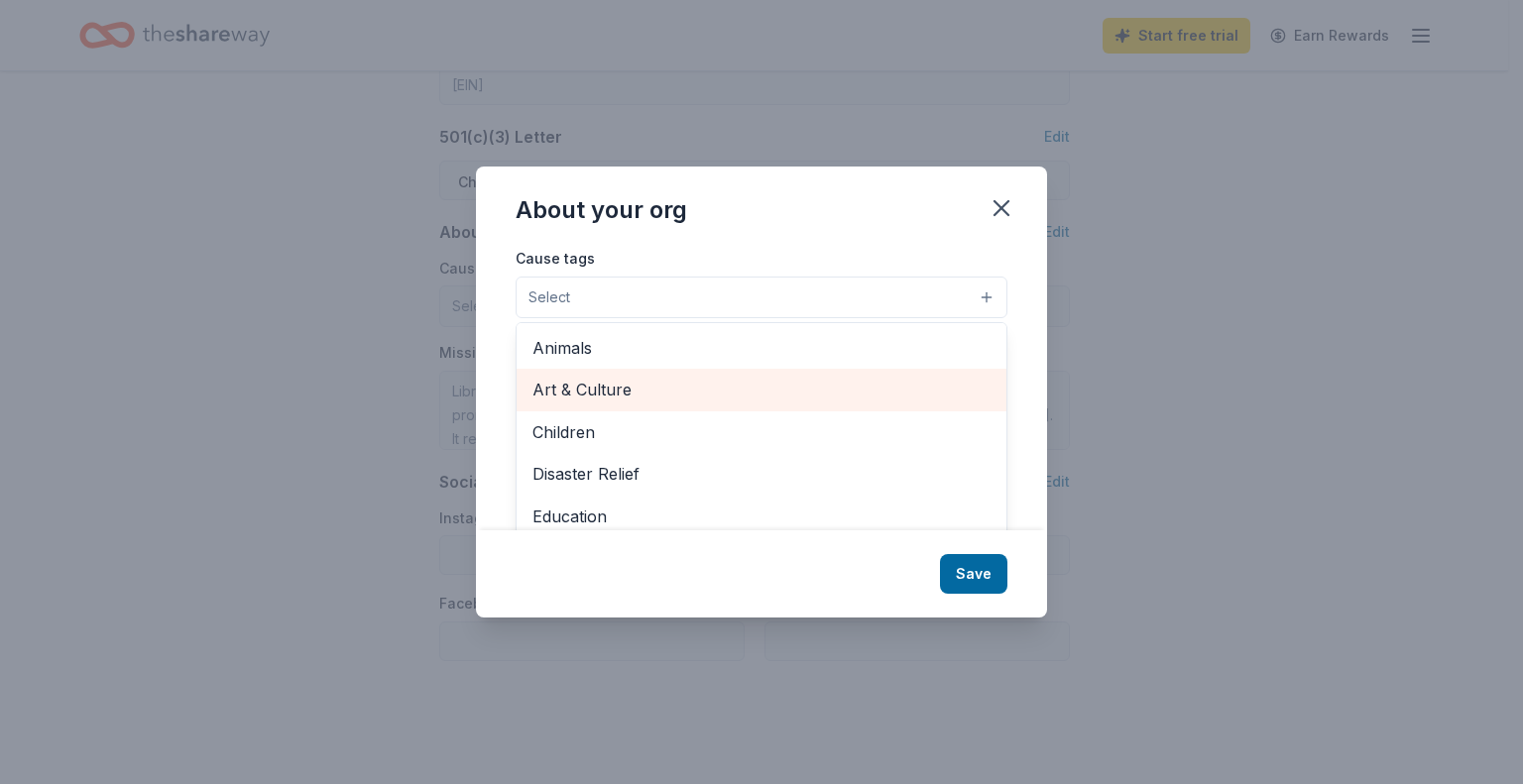 click on "Art & Culture" at bounding box center (762, 390) 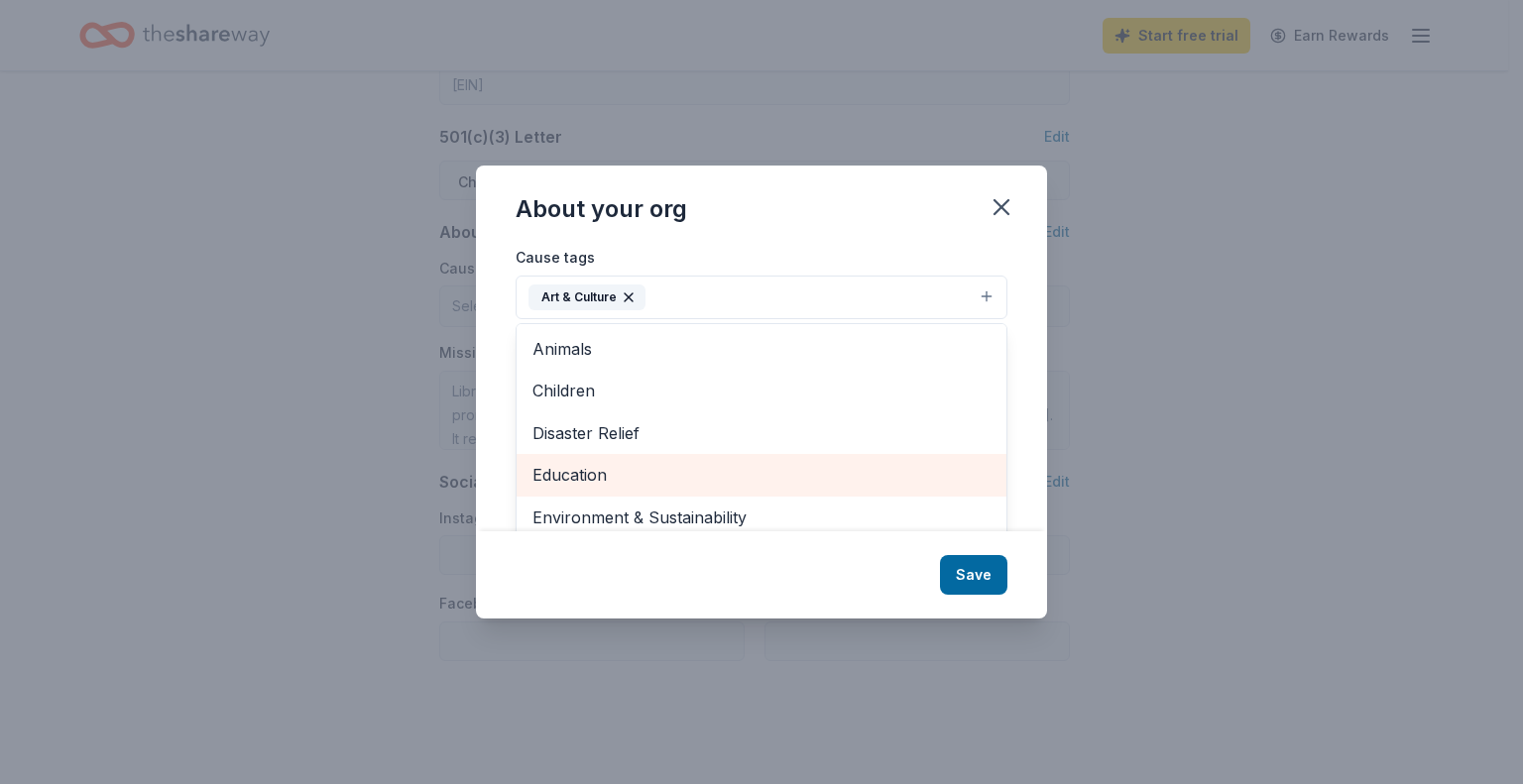 click on "Education" at bounding box center (762, 475) 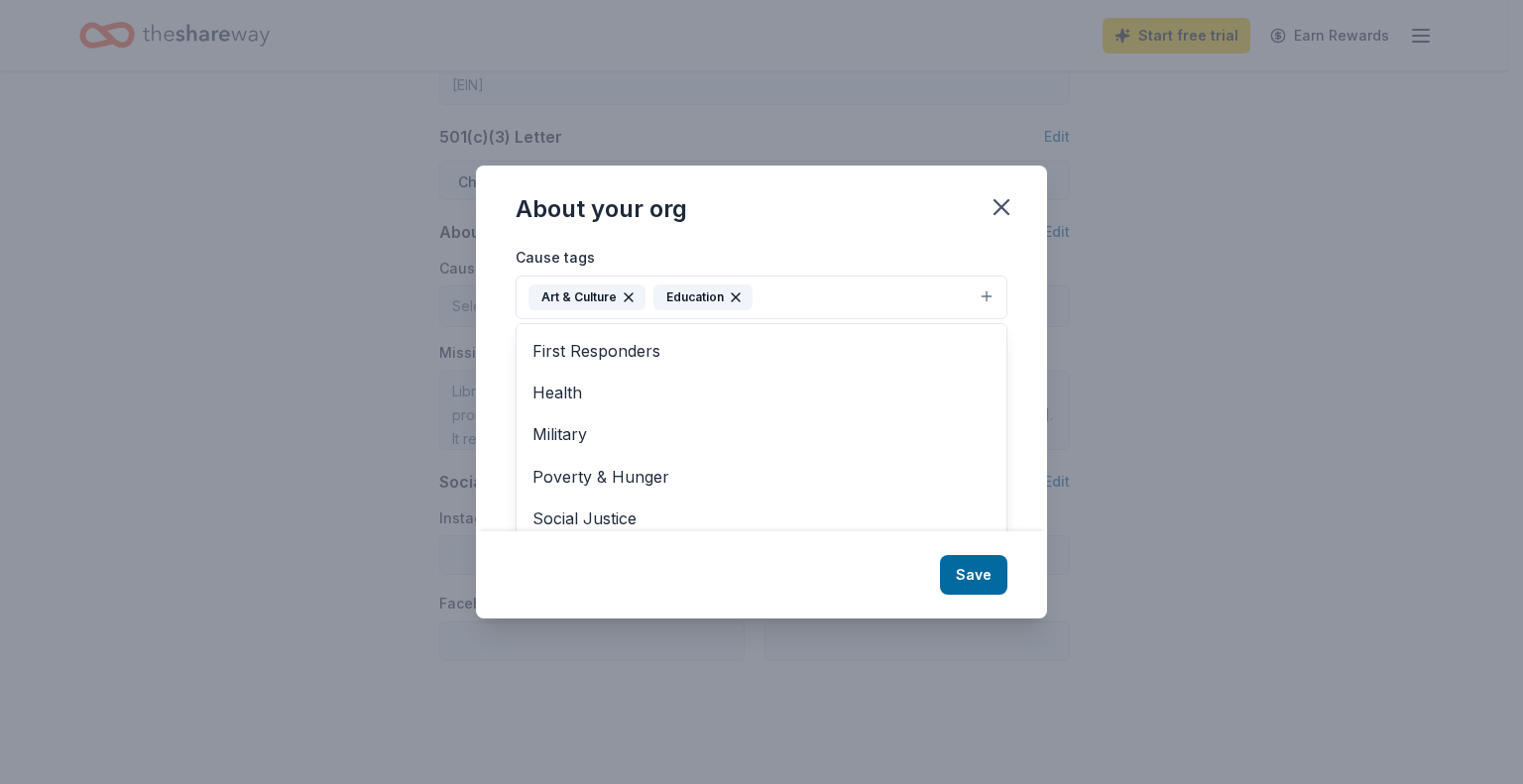scroll, scrollTop: 191, scrollLeft: 0, axis: vertical 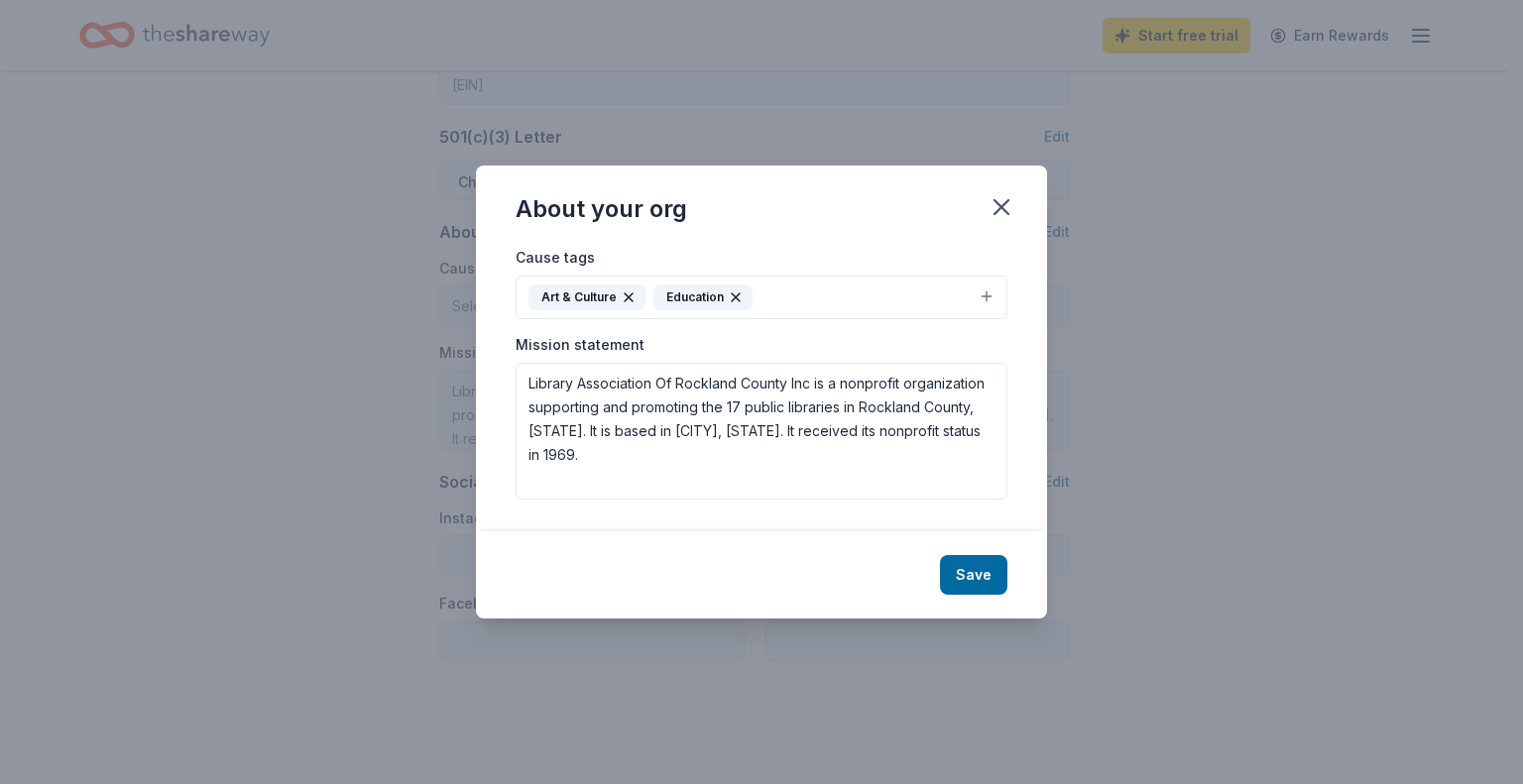 click on "Cause tags Art & Culture Education" at bounding box center [762, 281] 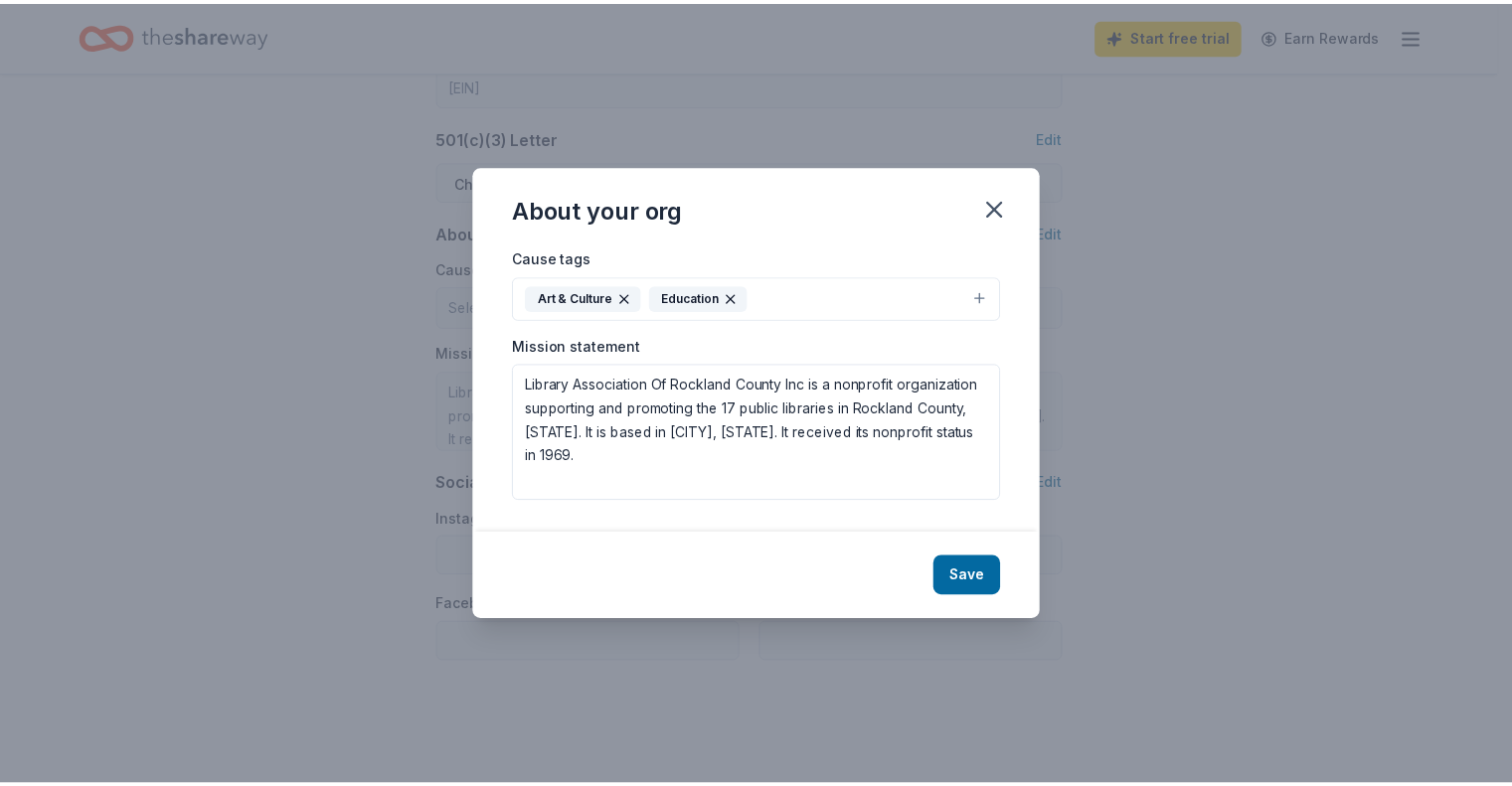 scroll, scrollTop: 0, scrollLeft: 0, axis: both 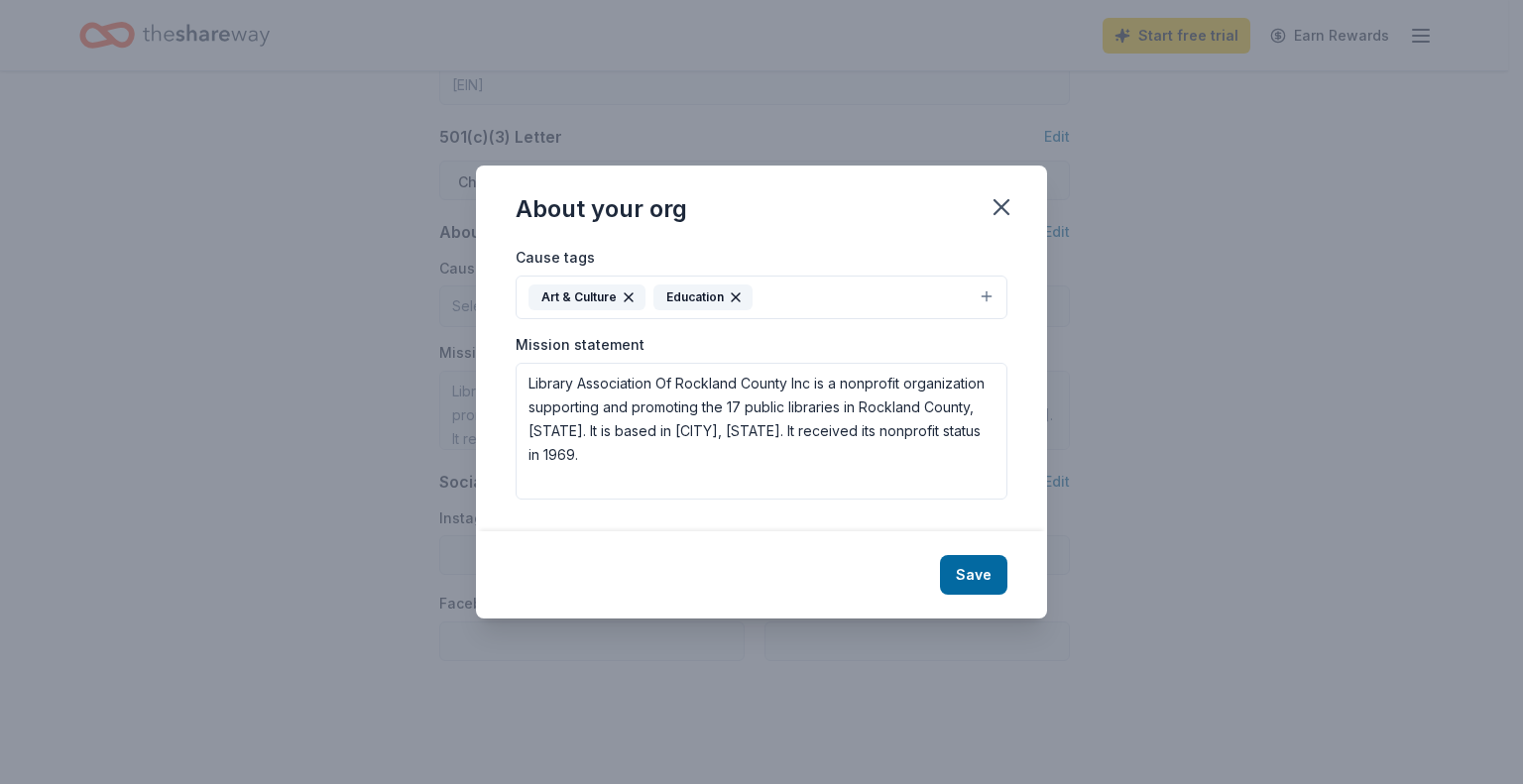 click 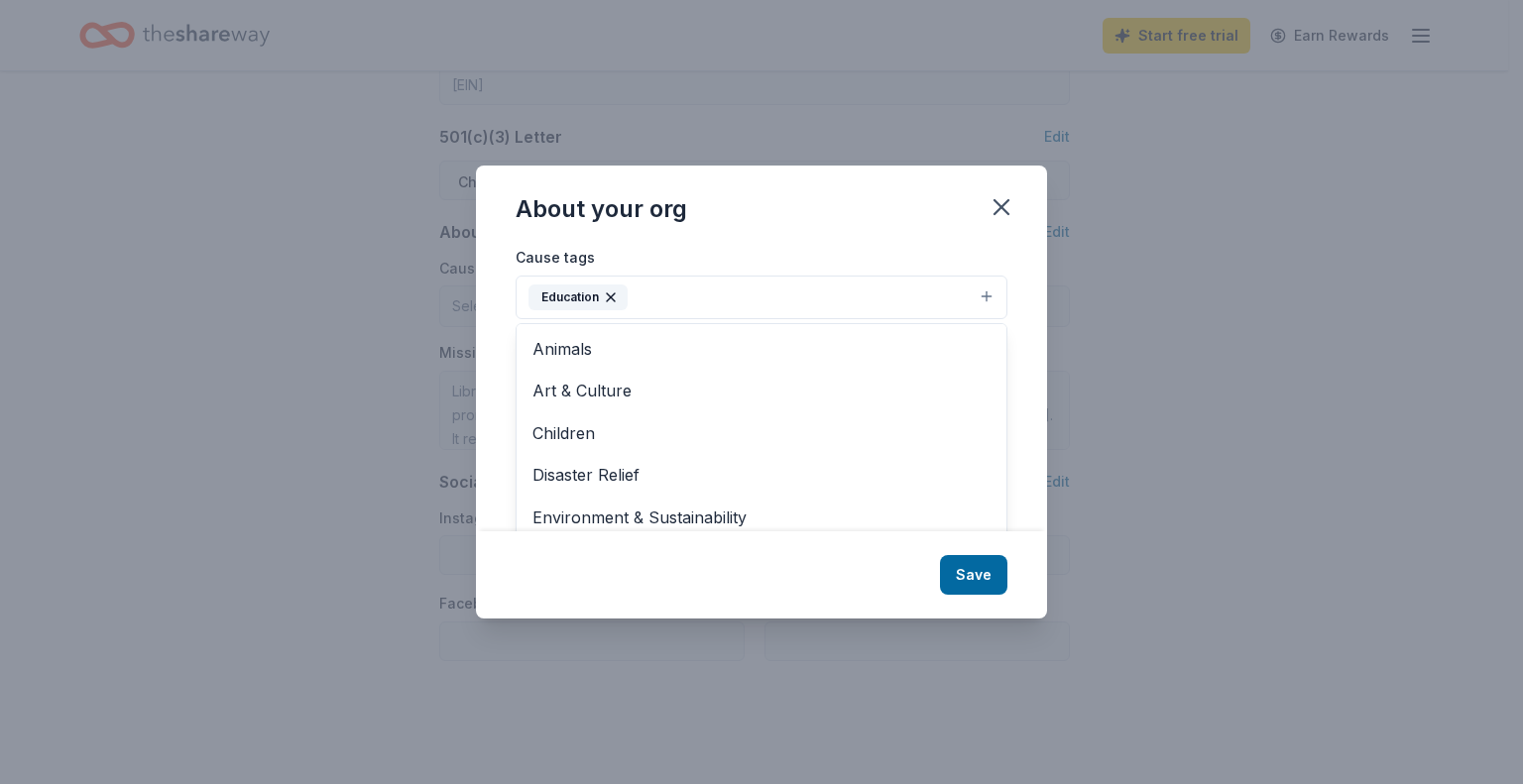 click on "Education" at bounding box center [762, 297] 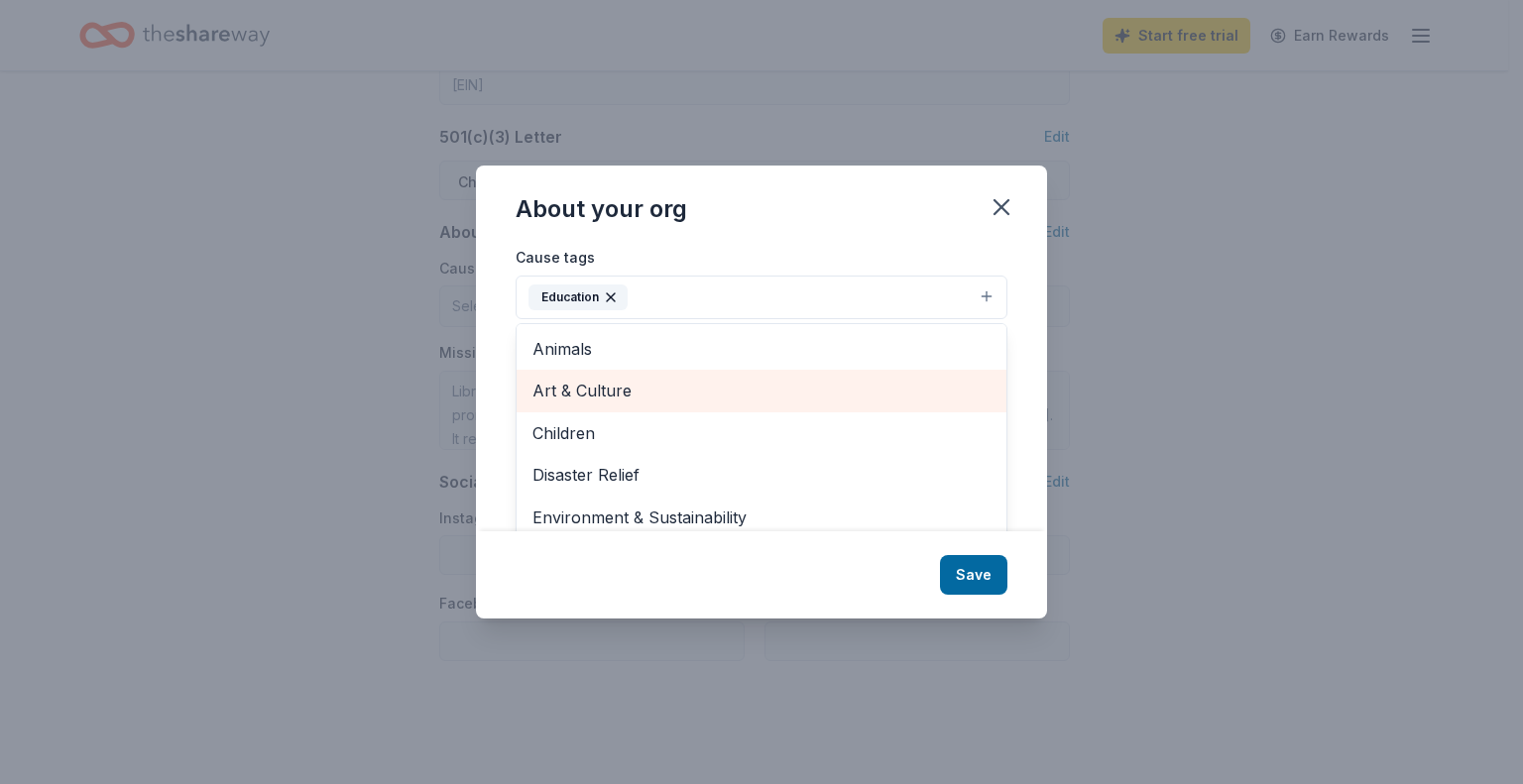 click on "Art & Culture" at bounding box center [762, 391] 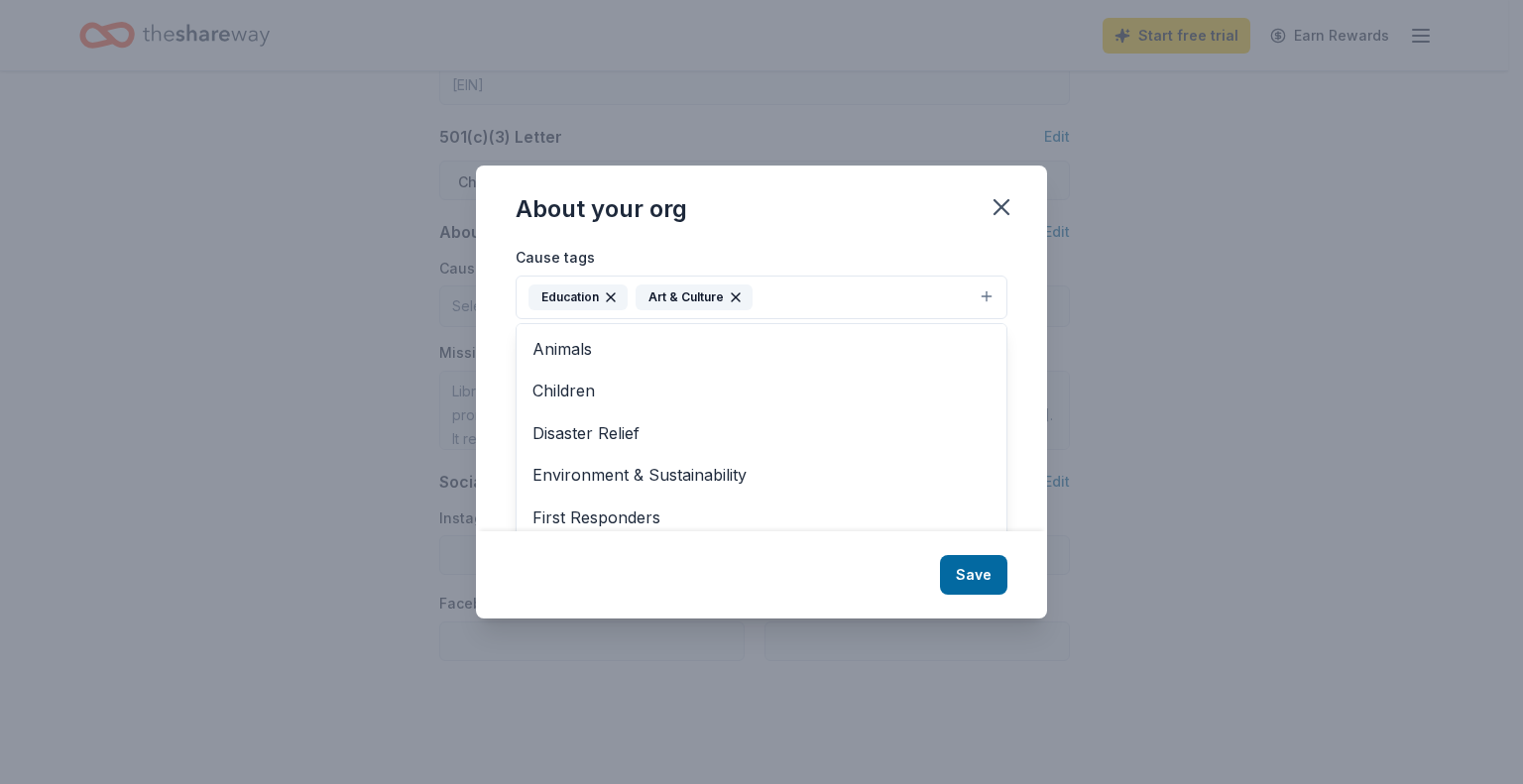 click on "About your org Cause tags Education Art & Culture Animals Children Disaster Relief Environment & Sustainability First Responders Health Military Poverty & Hunger Social Justice Wellness & Fitness Mission statement Library Association Of Rockland County Inc is a nonprofit organization supporting and promoting the 17 public libraries in Rockland County, NY. It is based in New City, NY. It received its nonprofit status in 1969. Save" at bounding box center [762, 392] 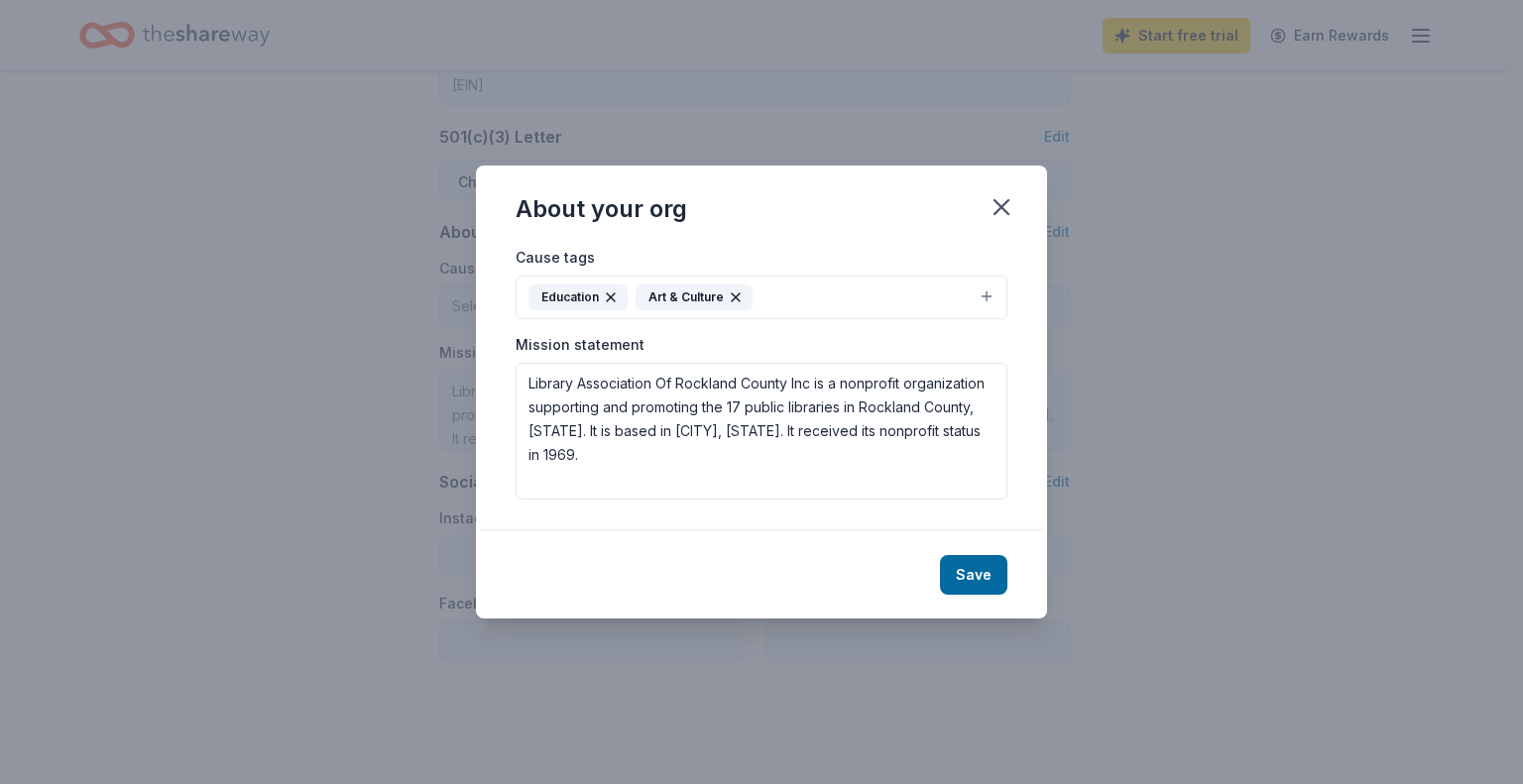 click on "Save" at bounding box center (974, 575) 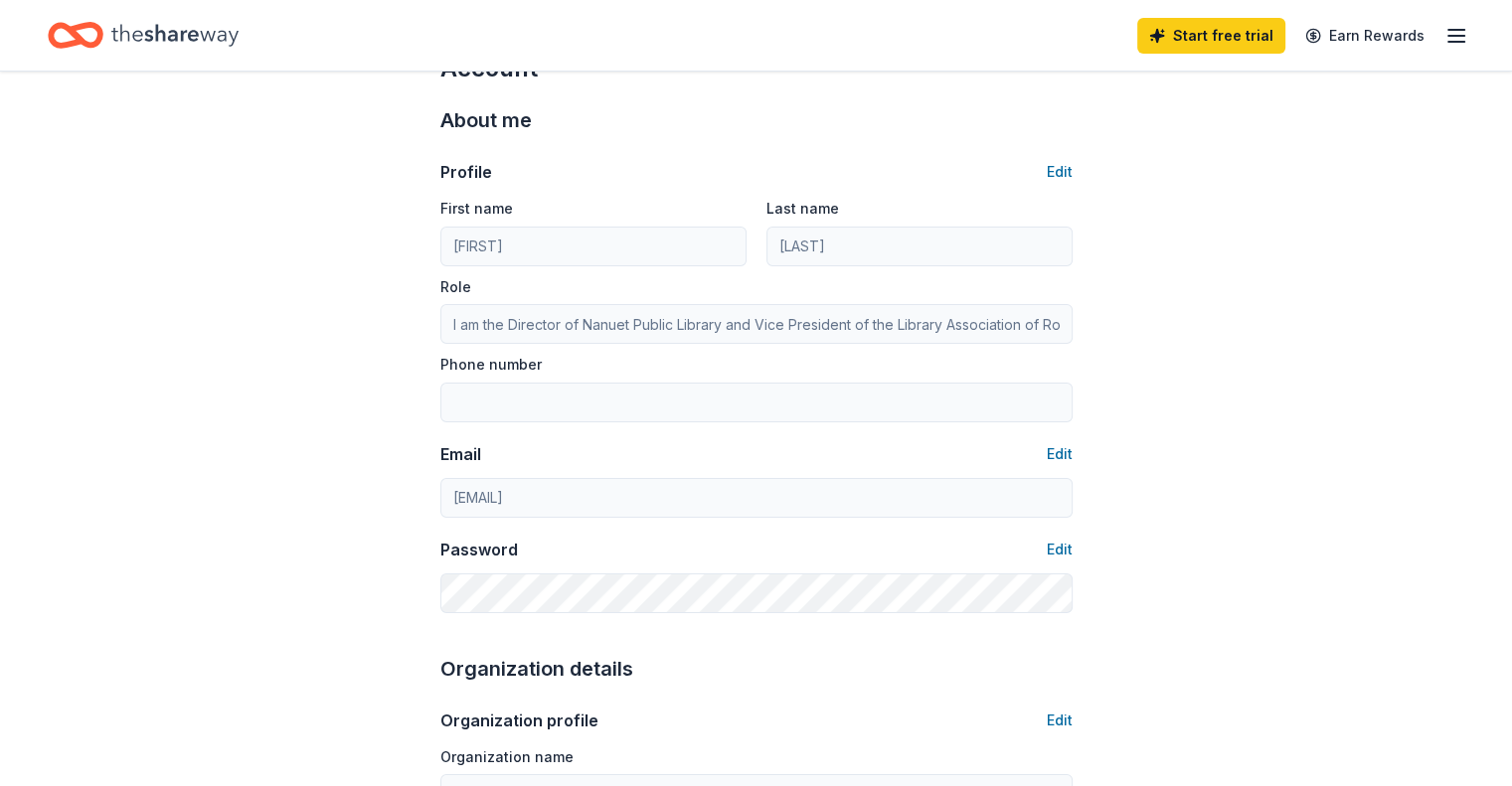 scroll, scrollTop: 0, scrollLeft: 0, axis: both 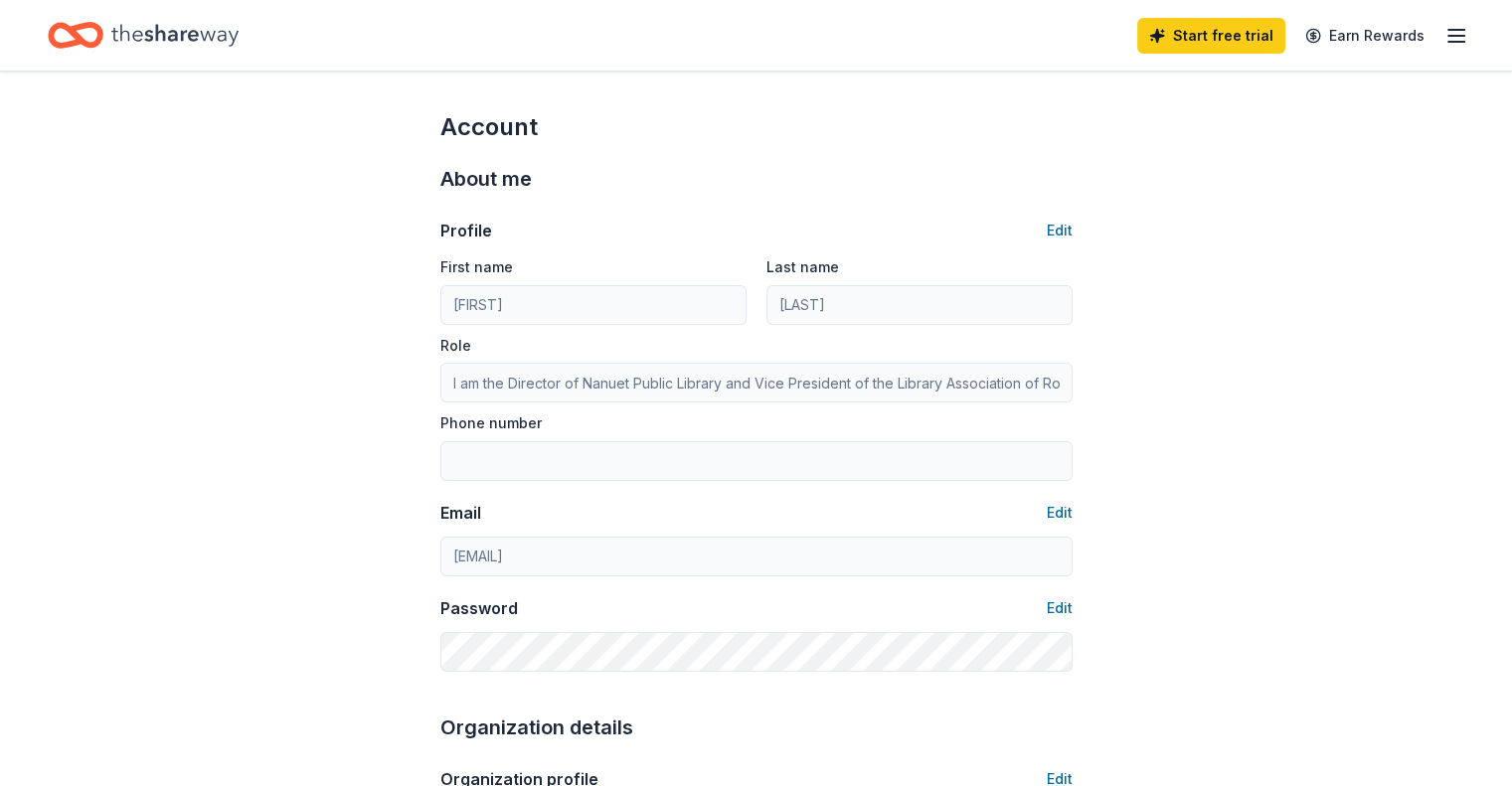 click 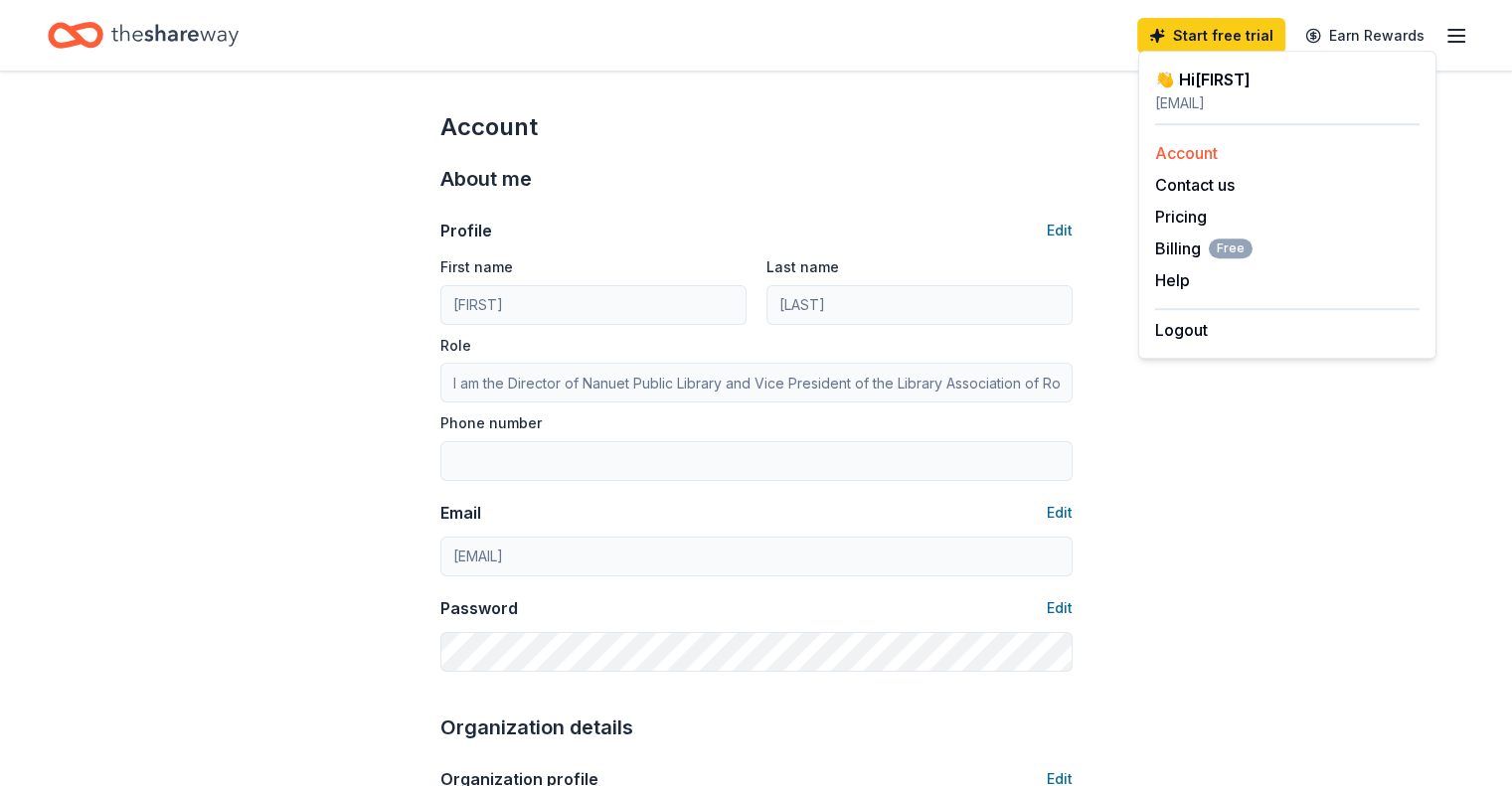 click on "Account" at bounding box center [1186, 153] 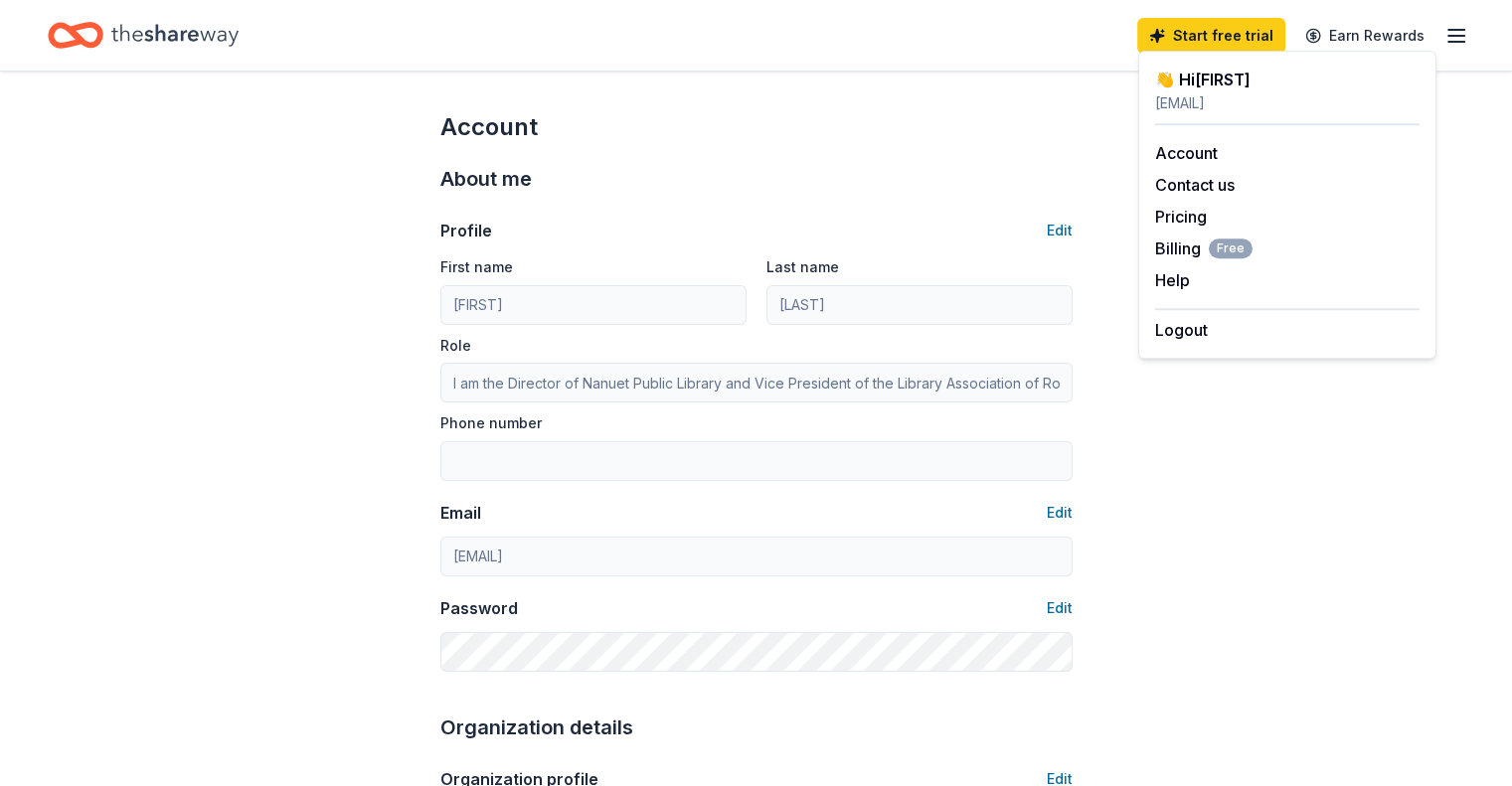 click 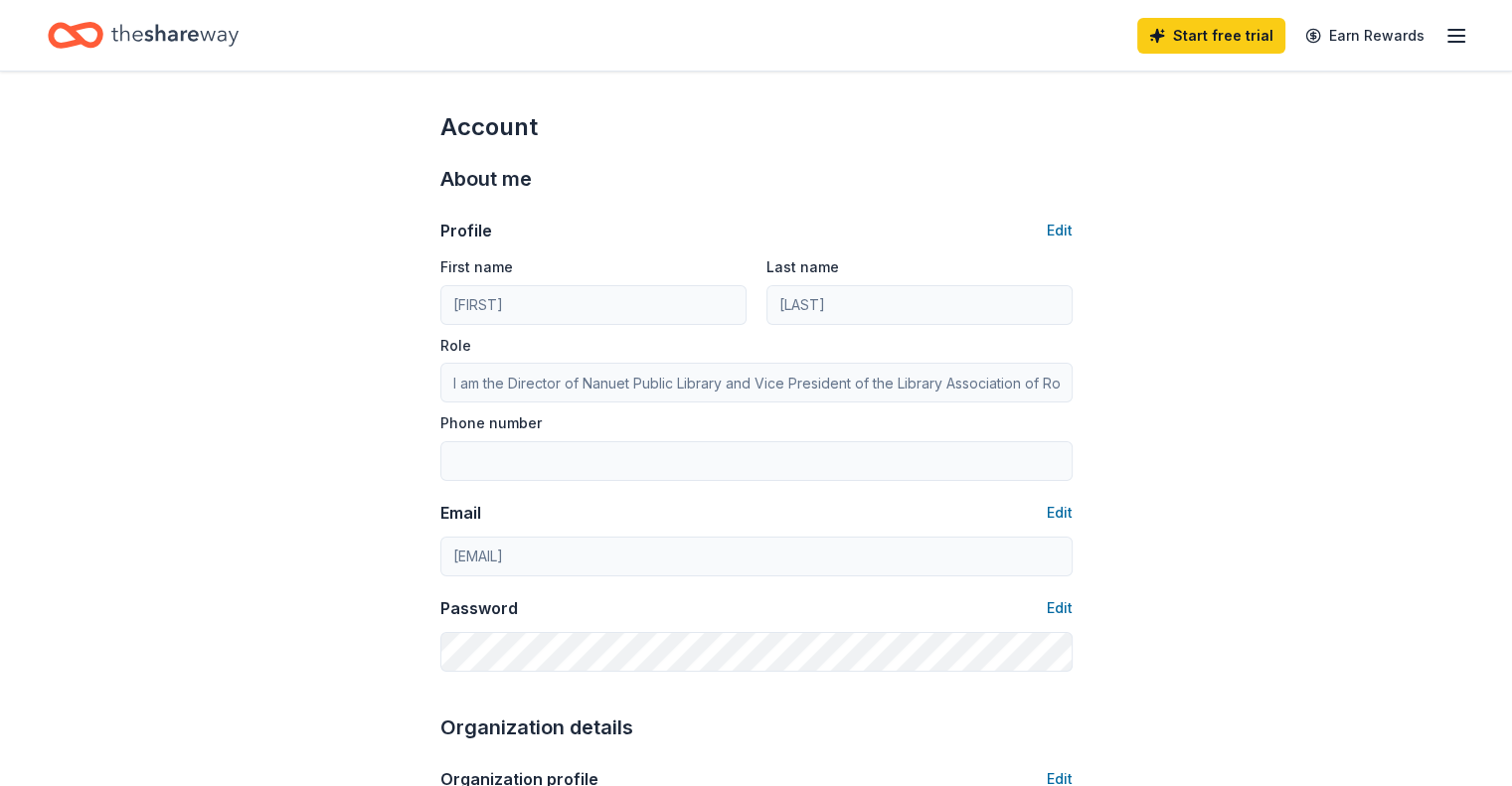 click 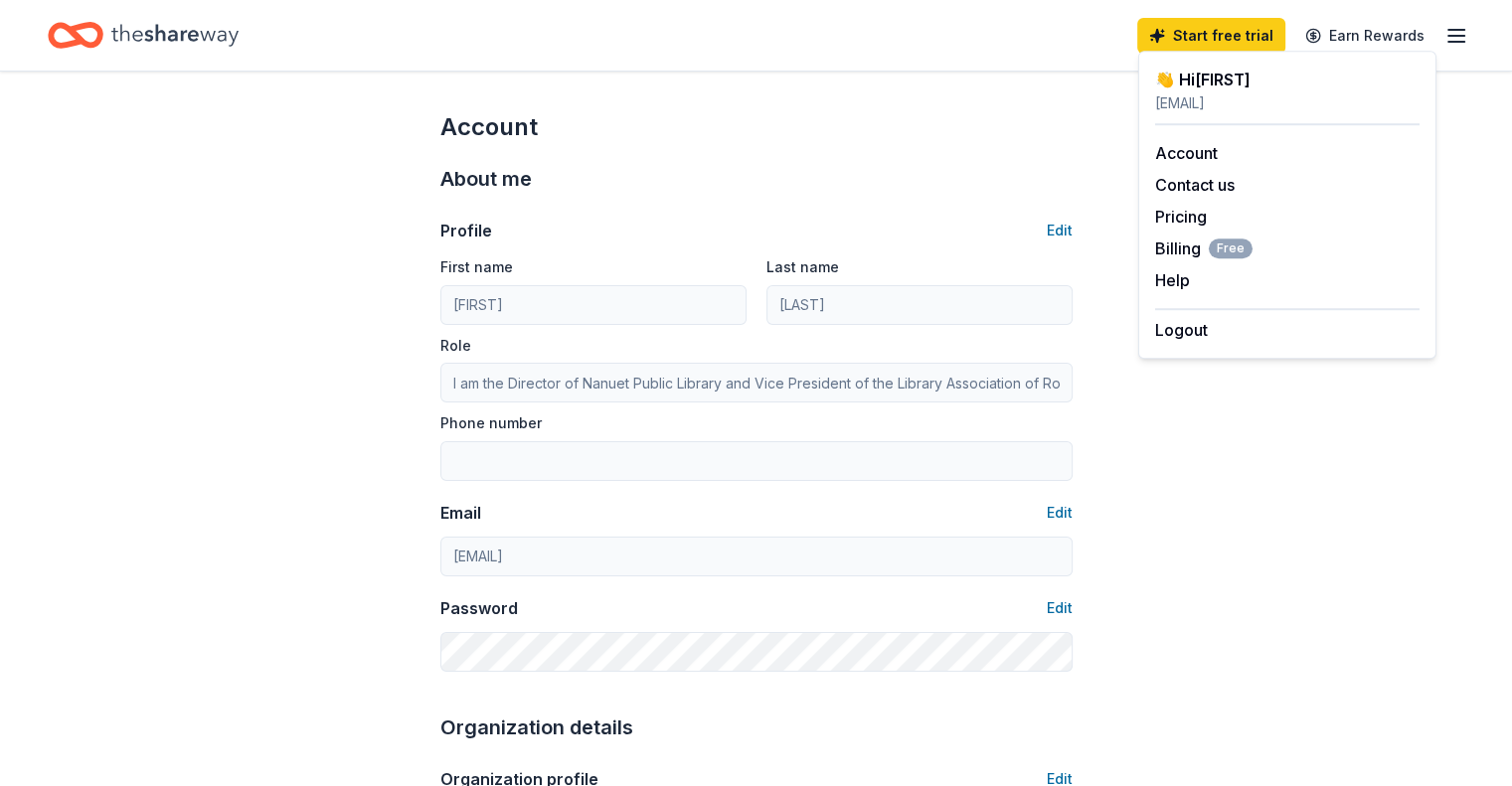 click 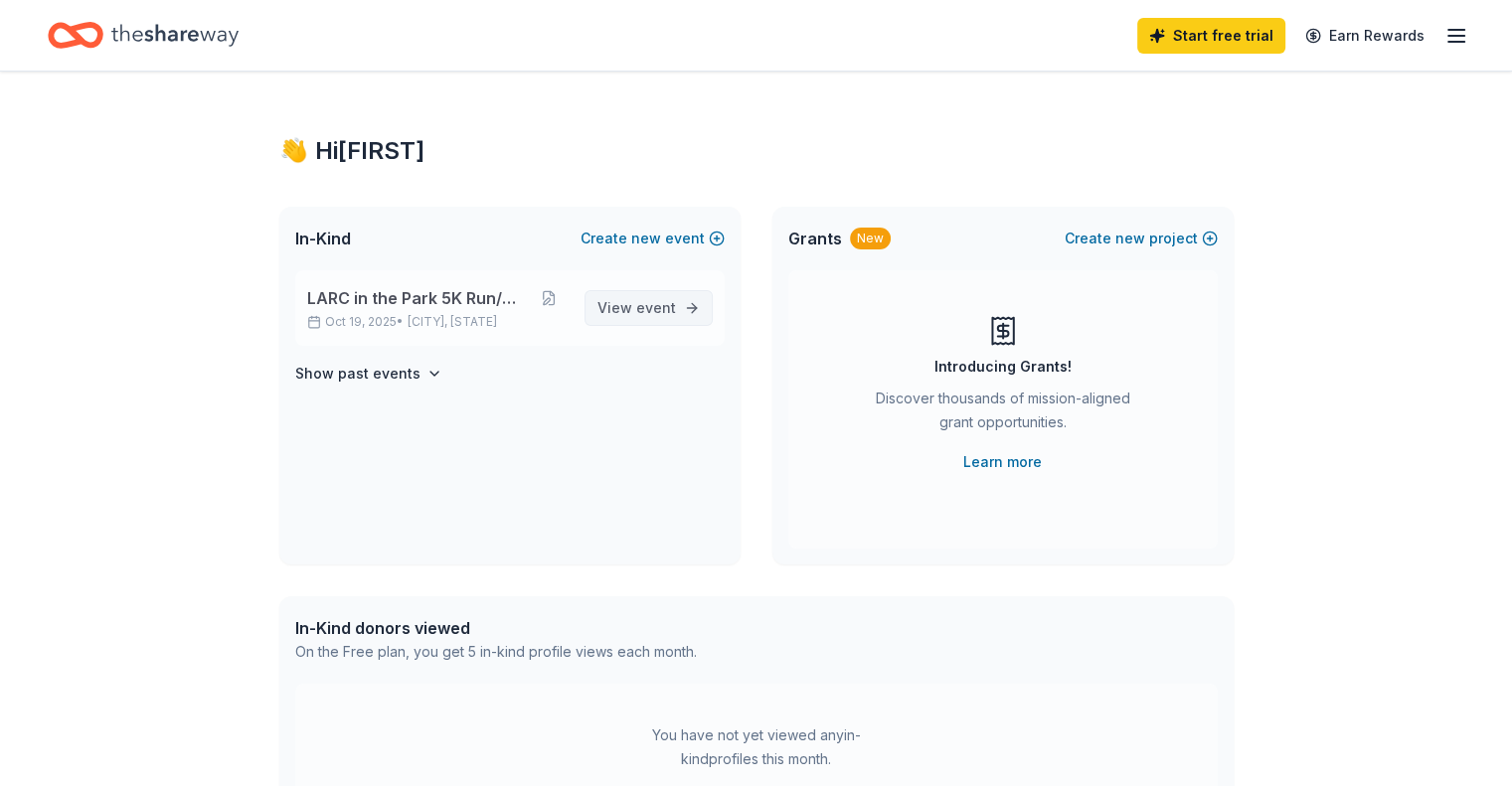 click on "View   event" at bounding box center [636, 308] 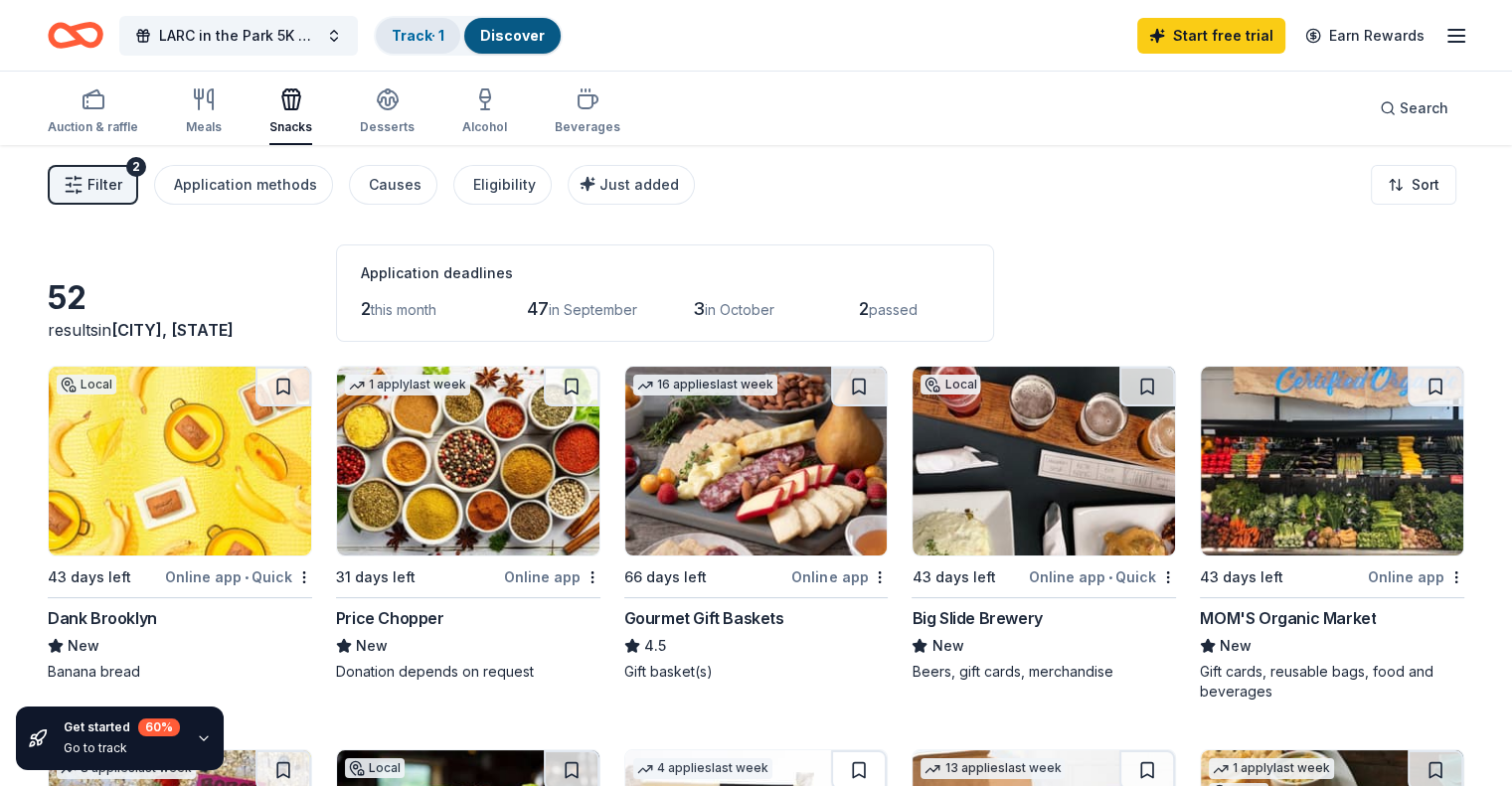click on "Track  · 1" at bounding box center [418, 35] 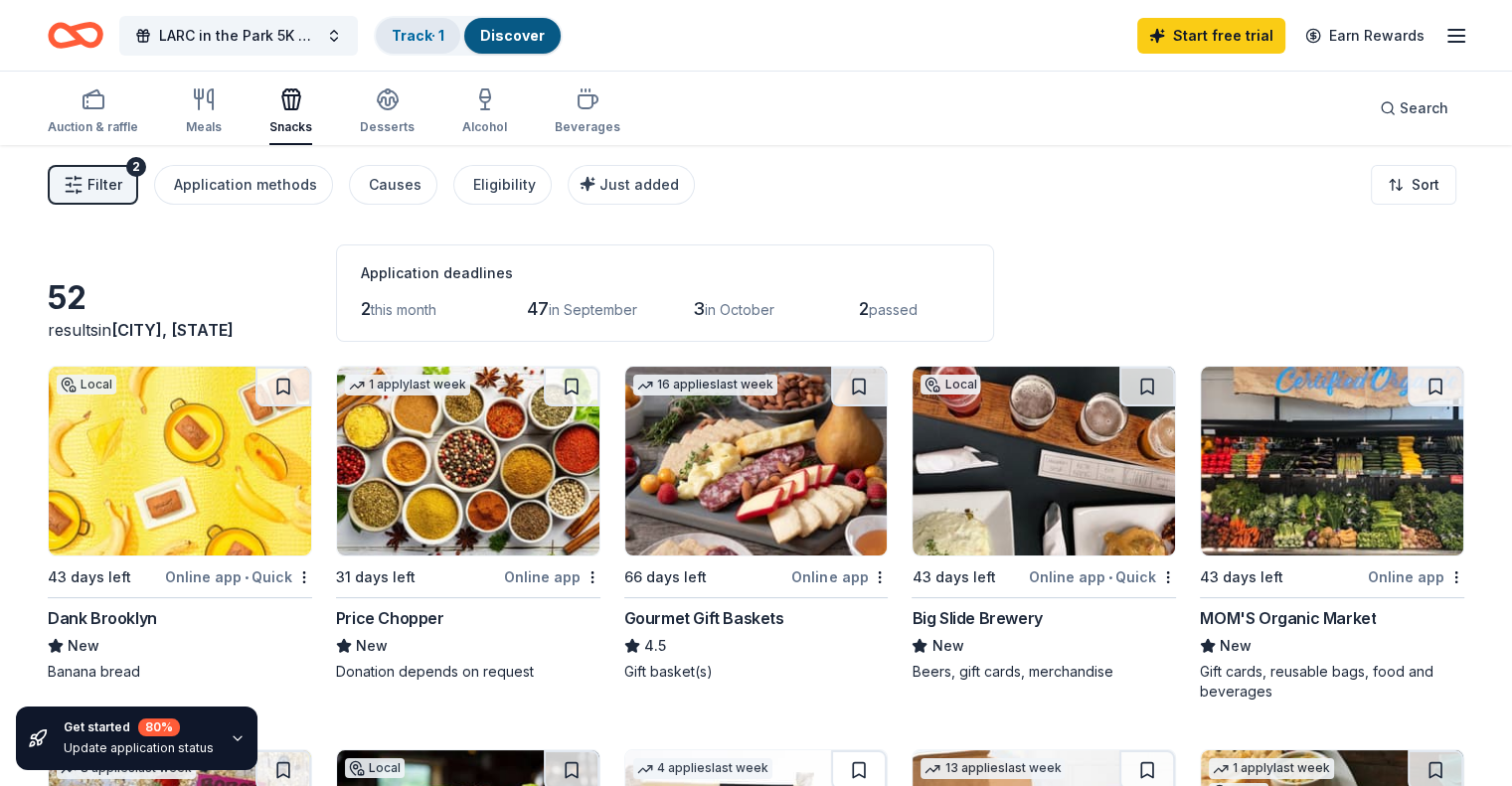 scroll, scrollTop: 0, scrollLeft: 0, axis: both 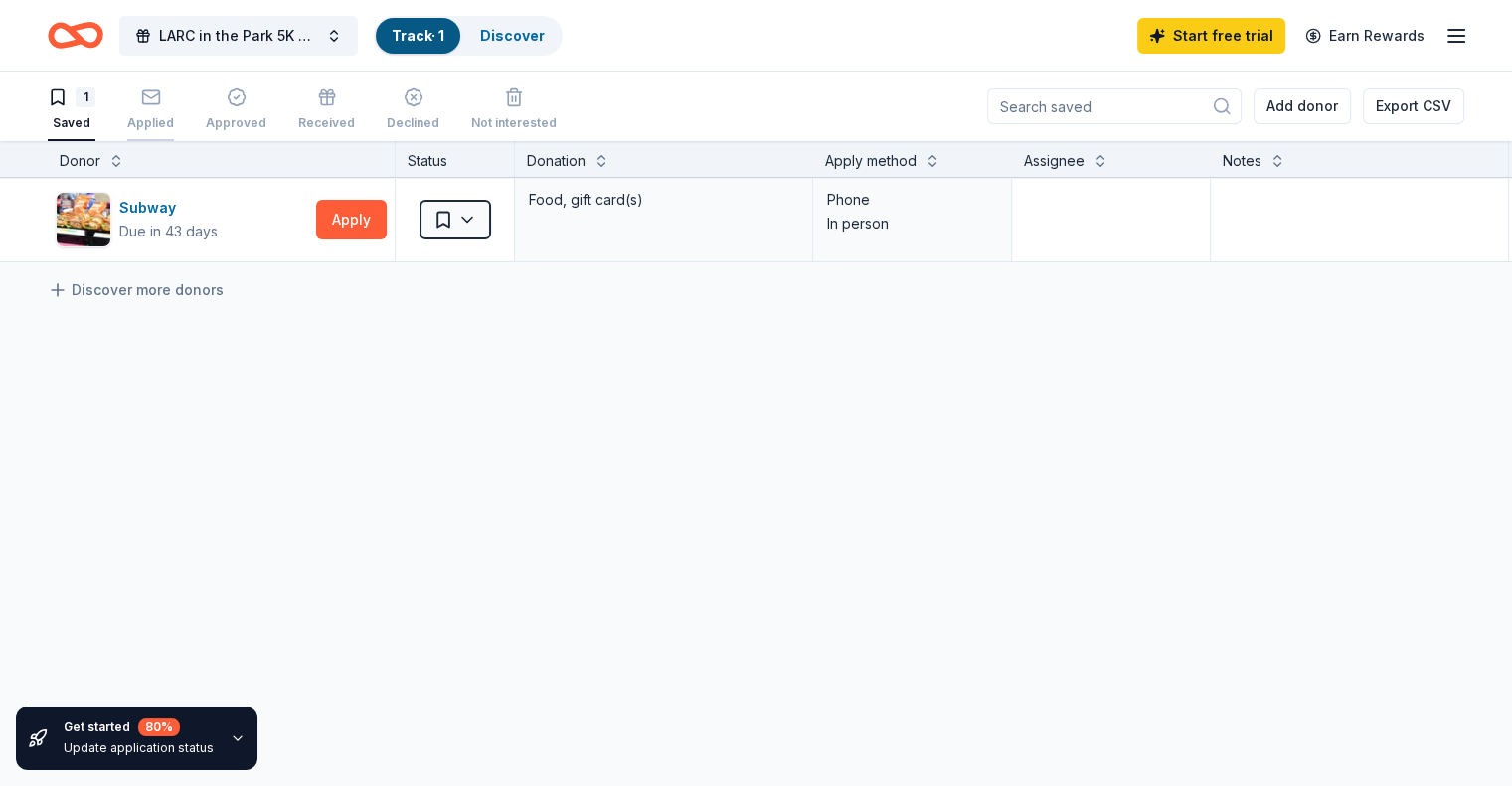click on "Applied" at bounding box center (150, 109) 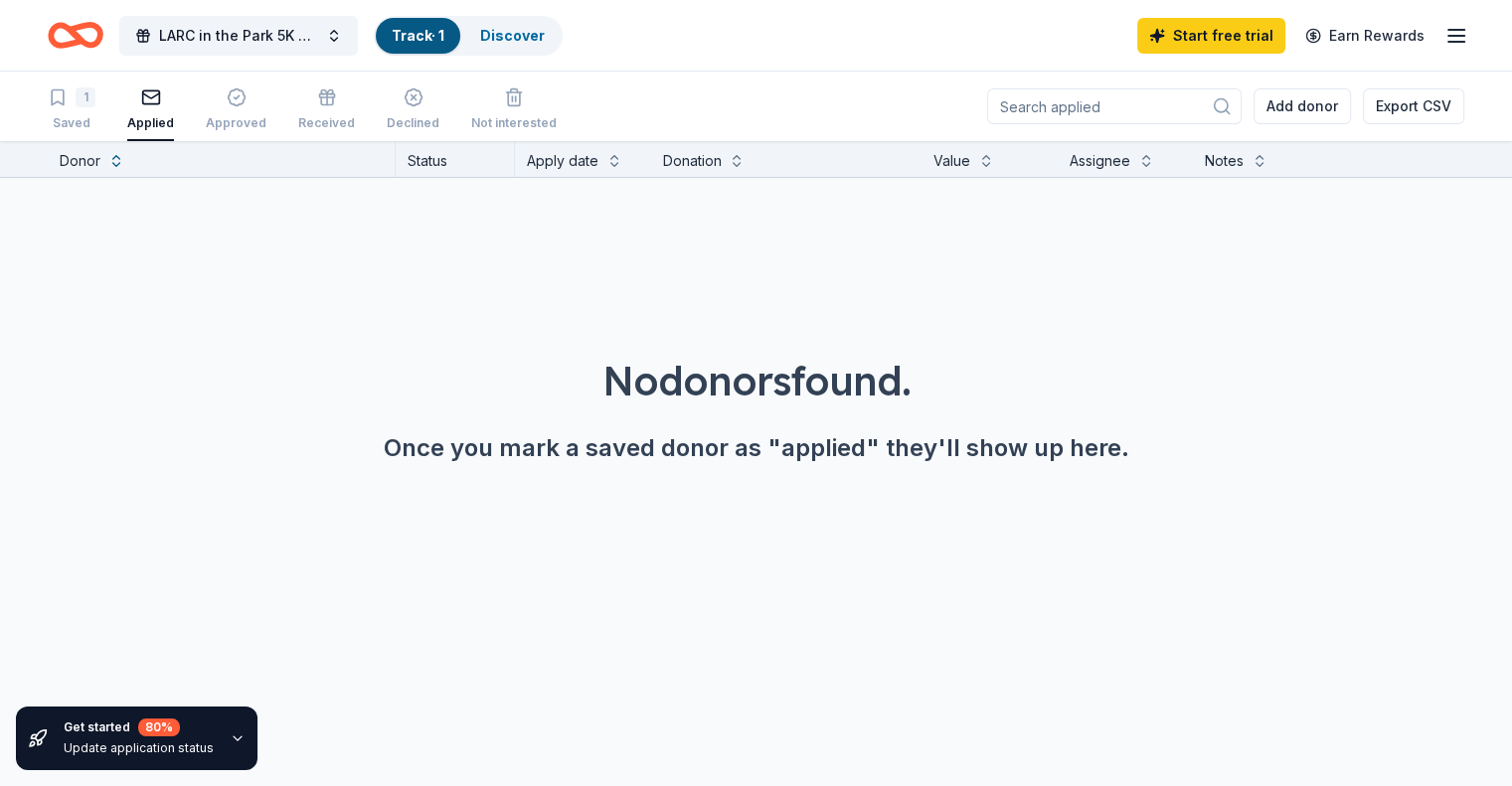 scroll, scrollTop: 0, scrollLeft: 0, axis: both 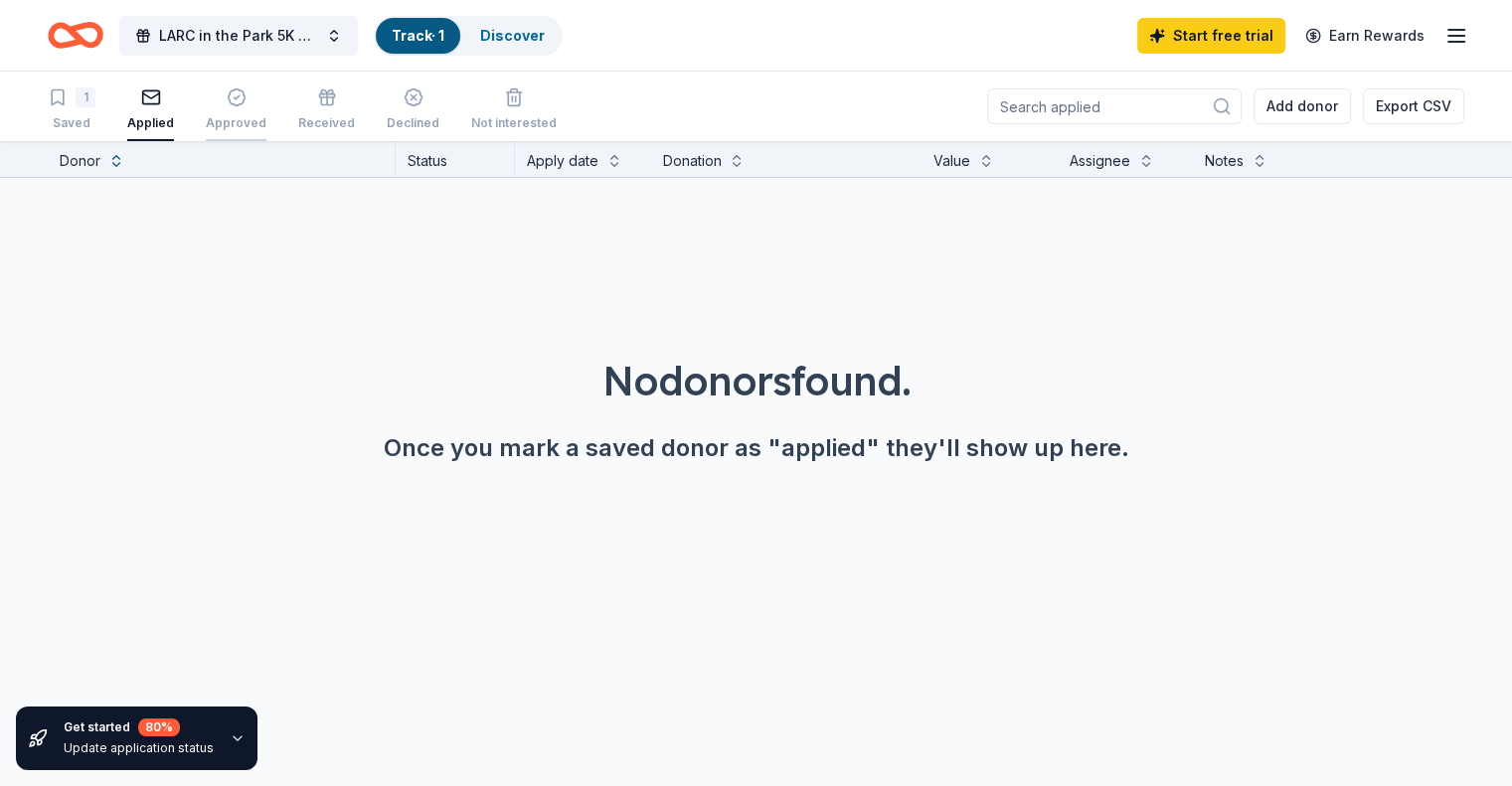 click on "Approved" at bounding box center [236, 123] 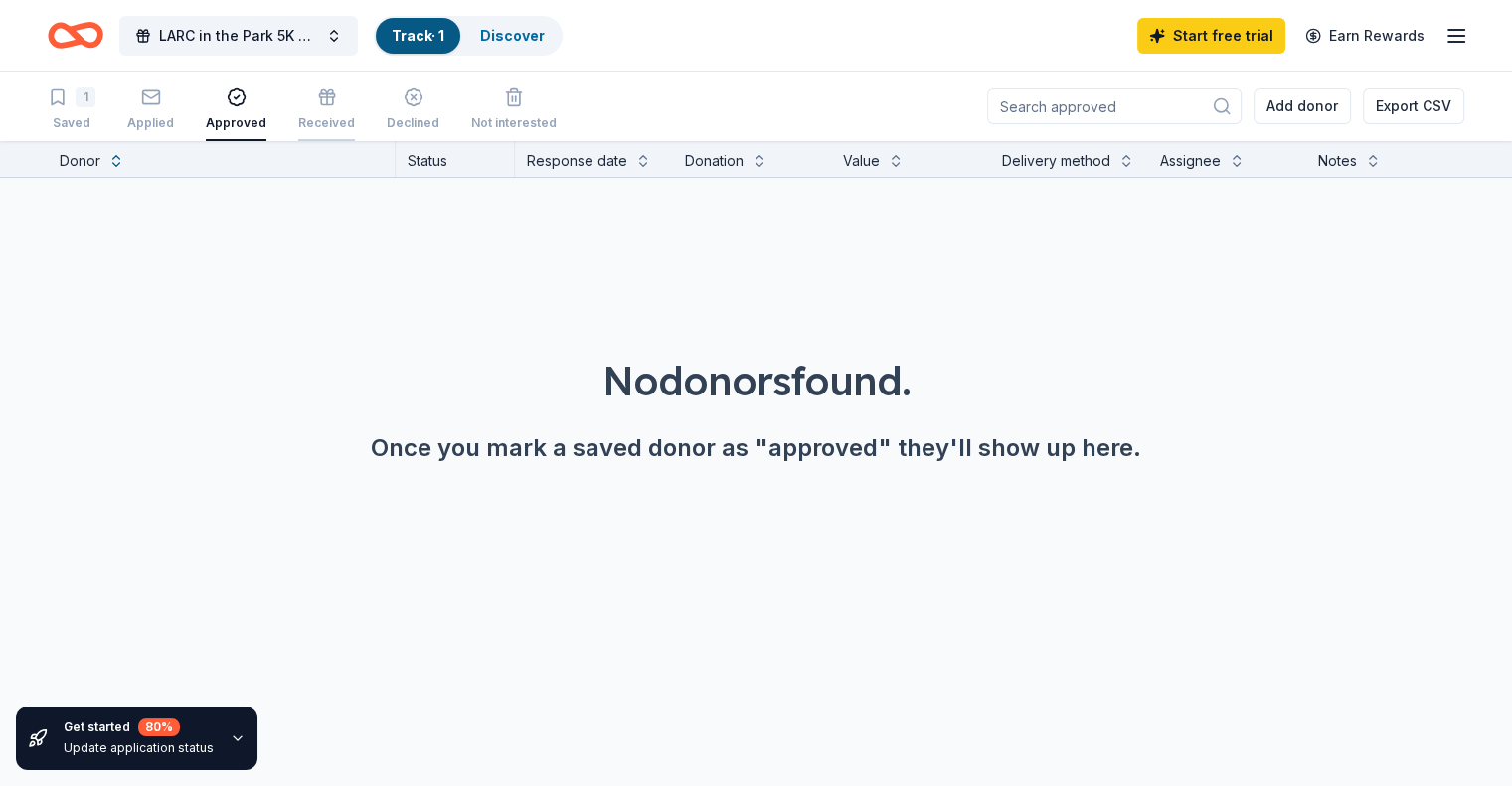 click on "Received" at bounding box center (326, 123) 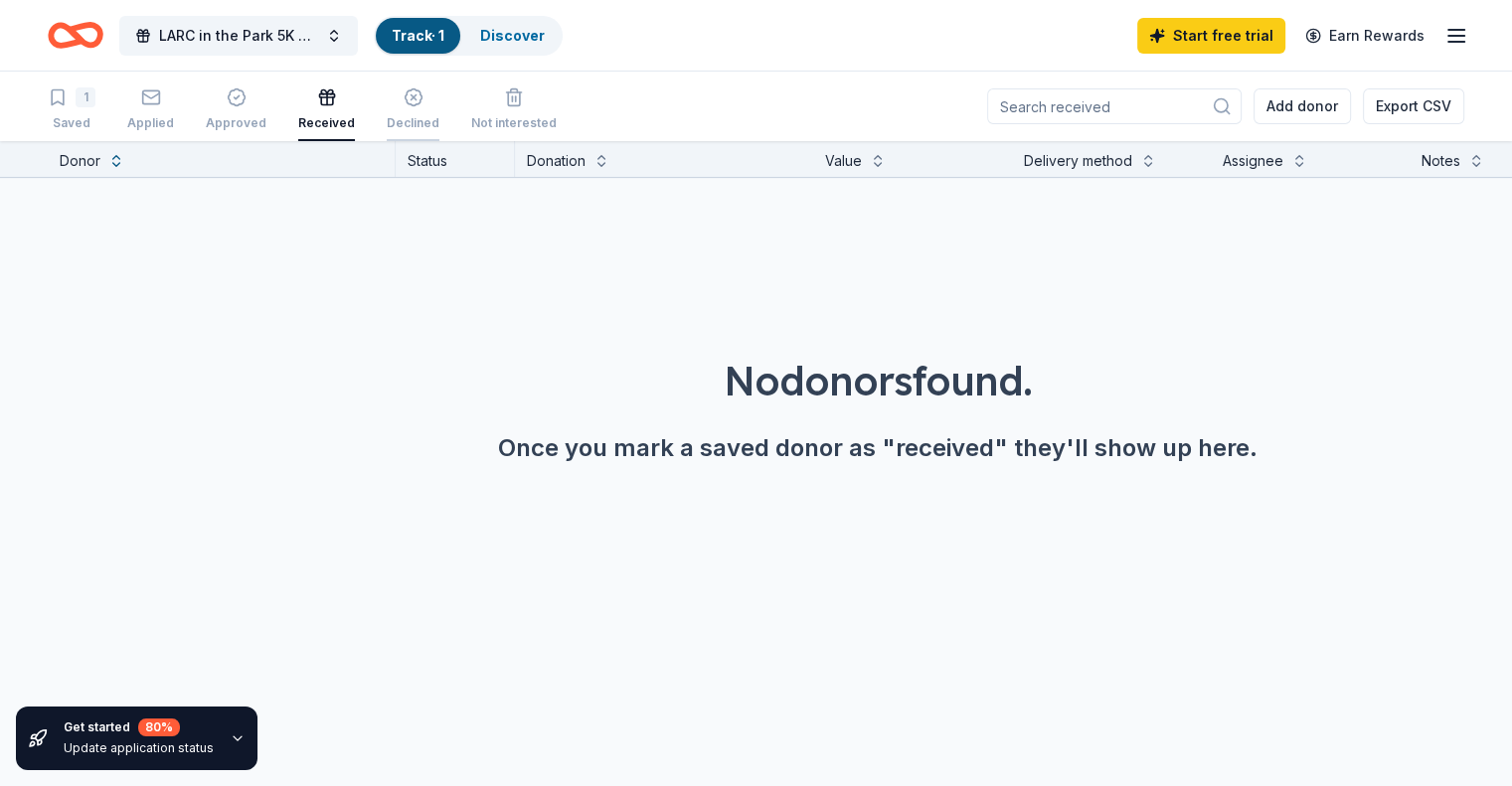 click on "Declined" at bounding box center (413, 123) 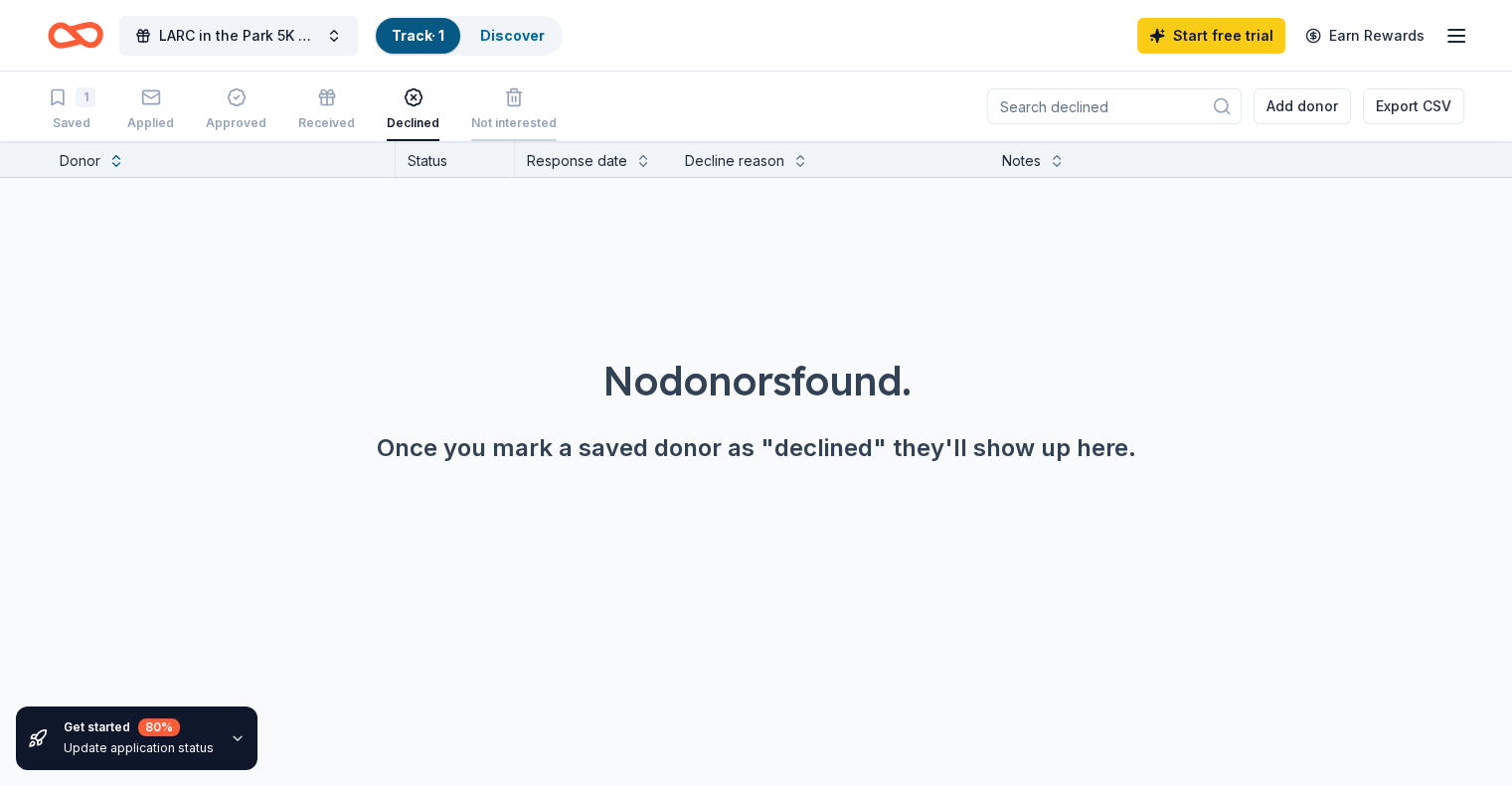 click on "Not interested" at bounding box center [514, 123] 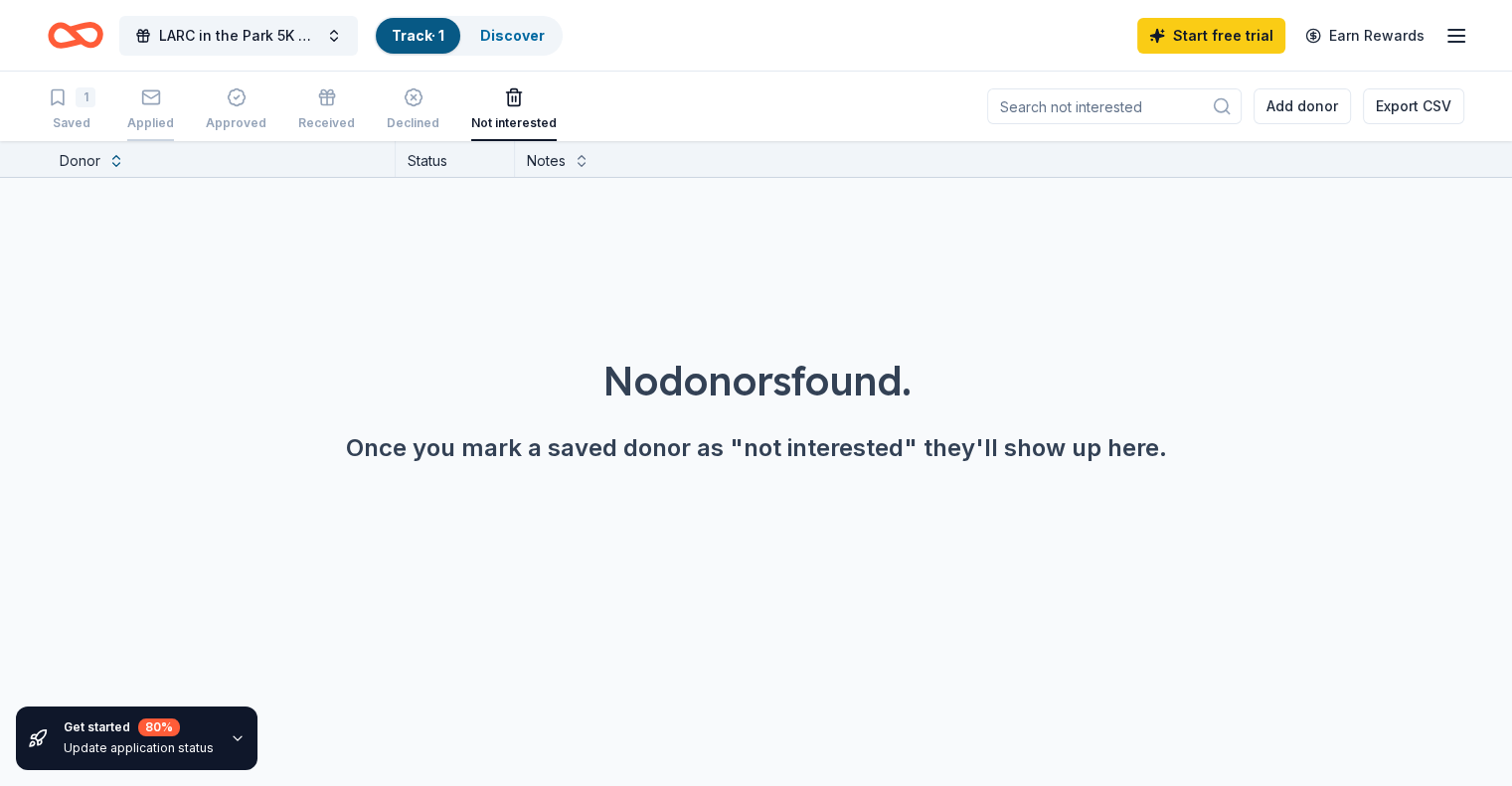 click on "Applied" at bounding box center (150, 123) 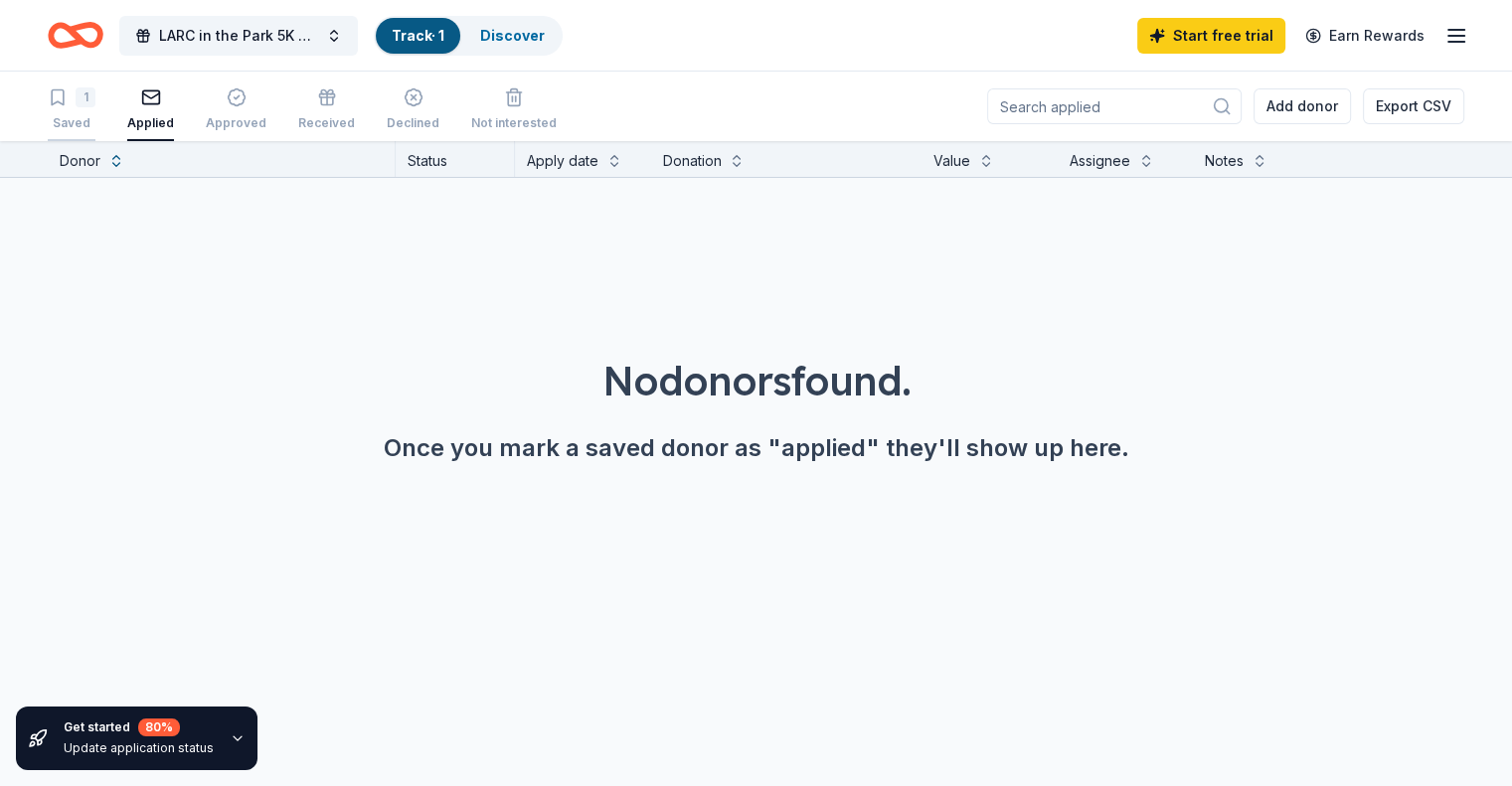 click on "Saved" at bounding box center (72, 123) 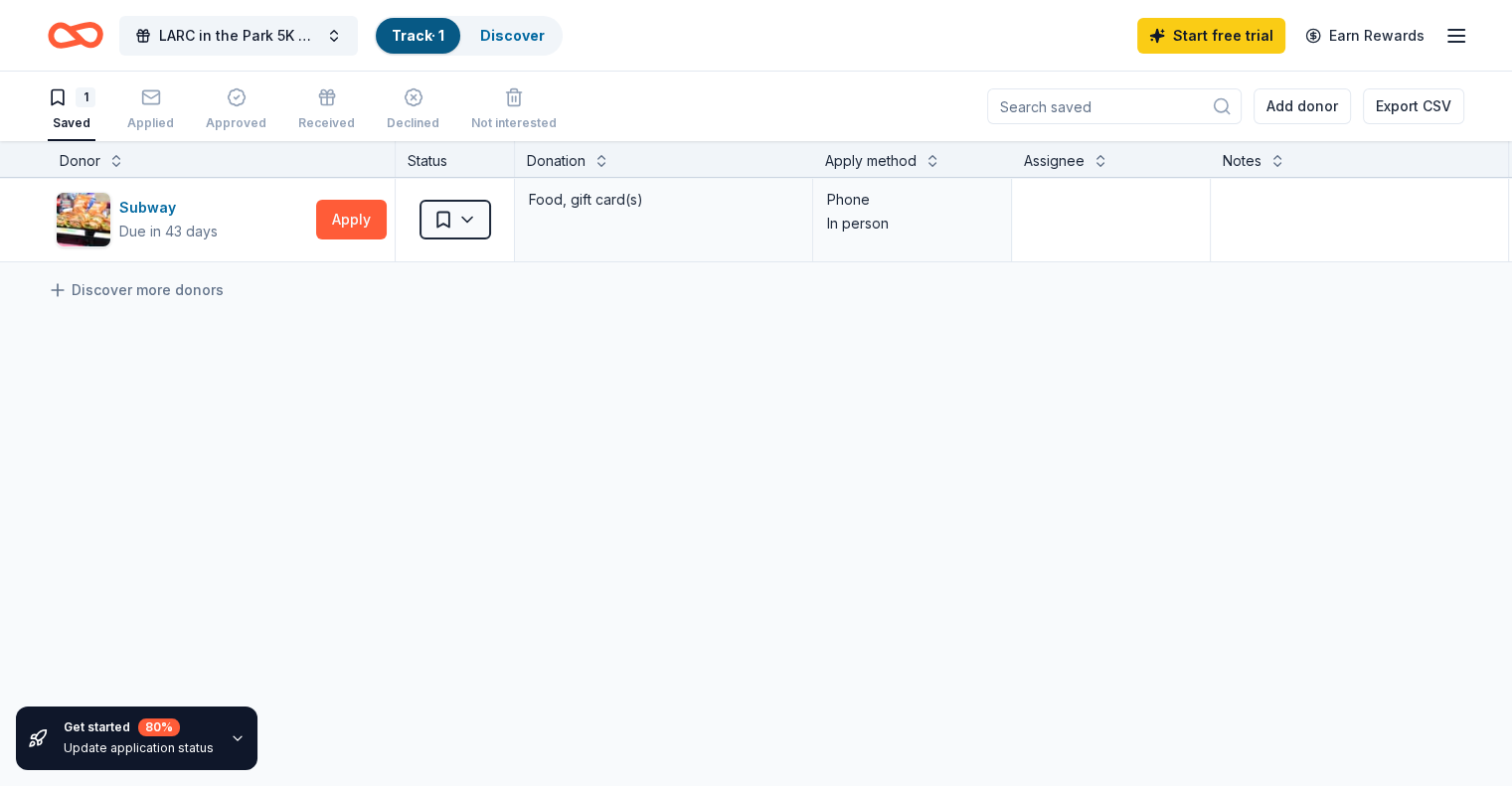 click on "Subway Due in 43 days Apply Saved Food, gift card(s) Phone In person   Discover more donors" at bounding box center [778, 406] 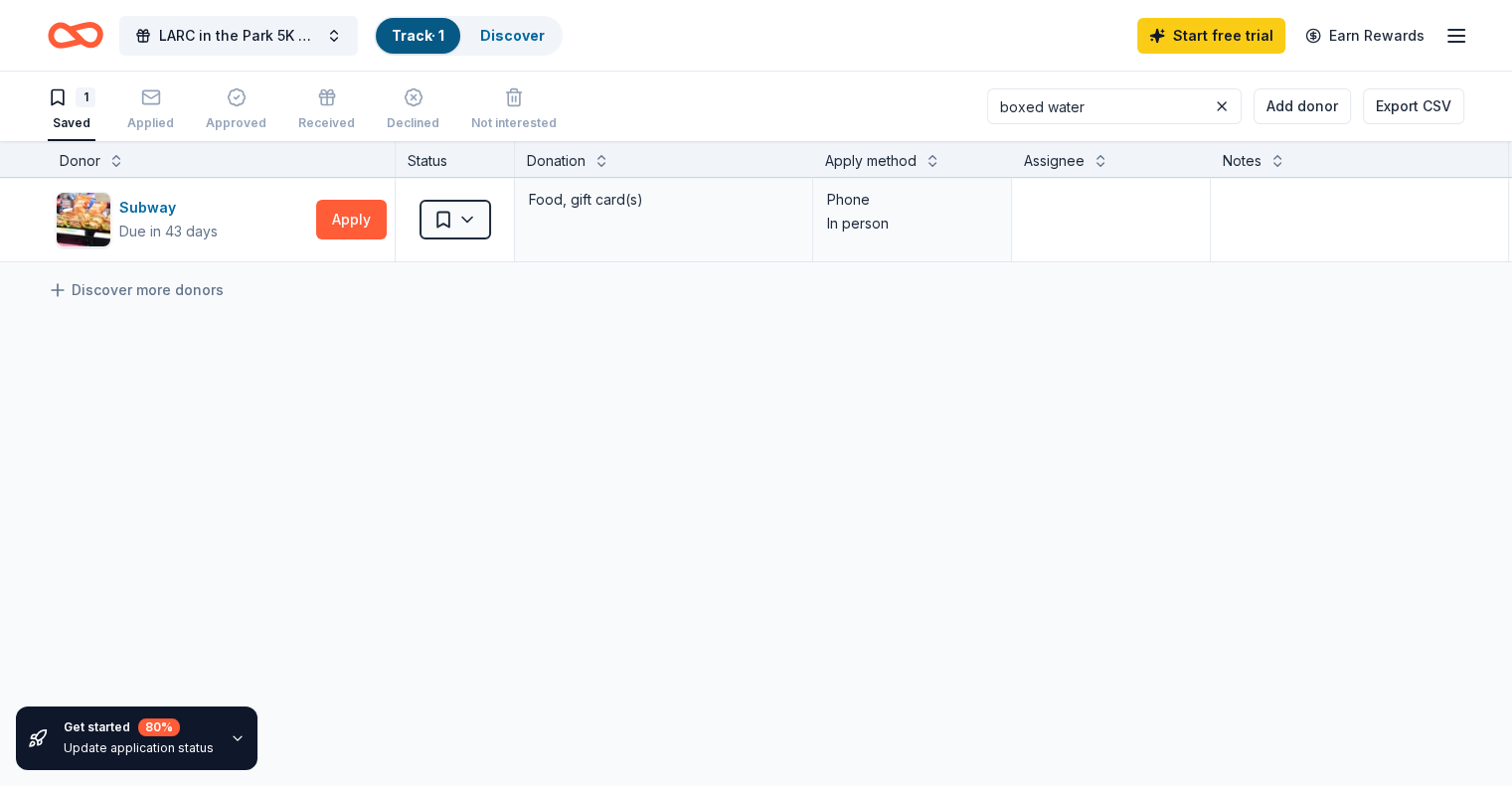 type on "boxed water" 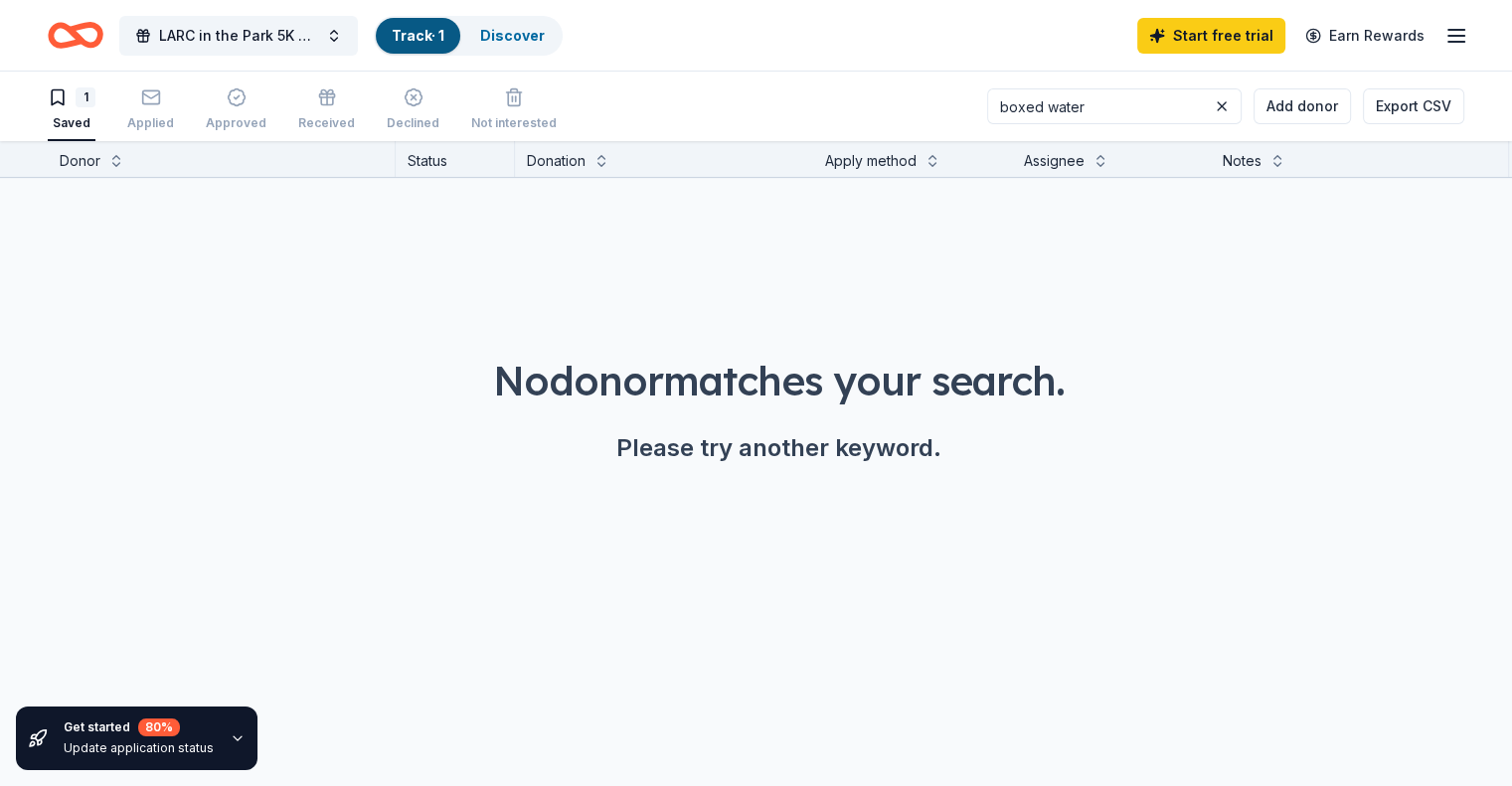 click on "Start free  trial Earn Rewards" at bounding box center (1302, 35) 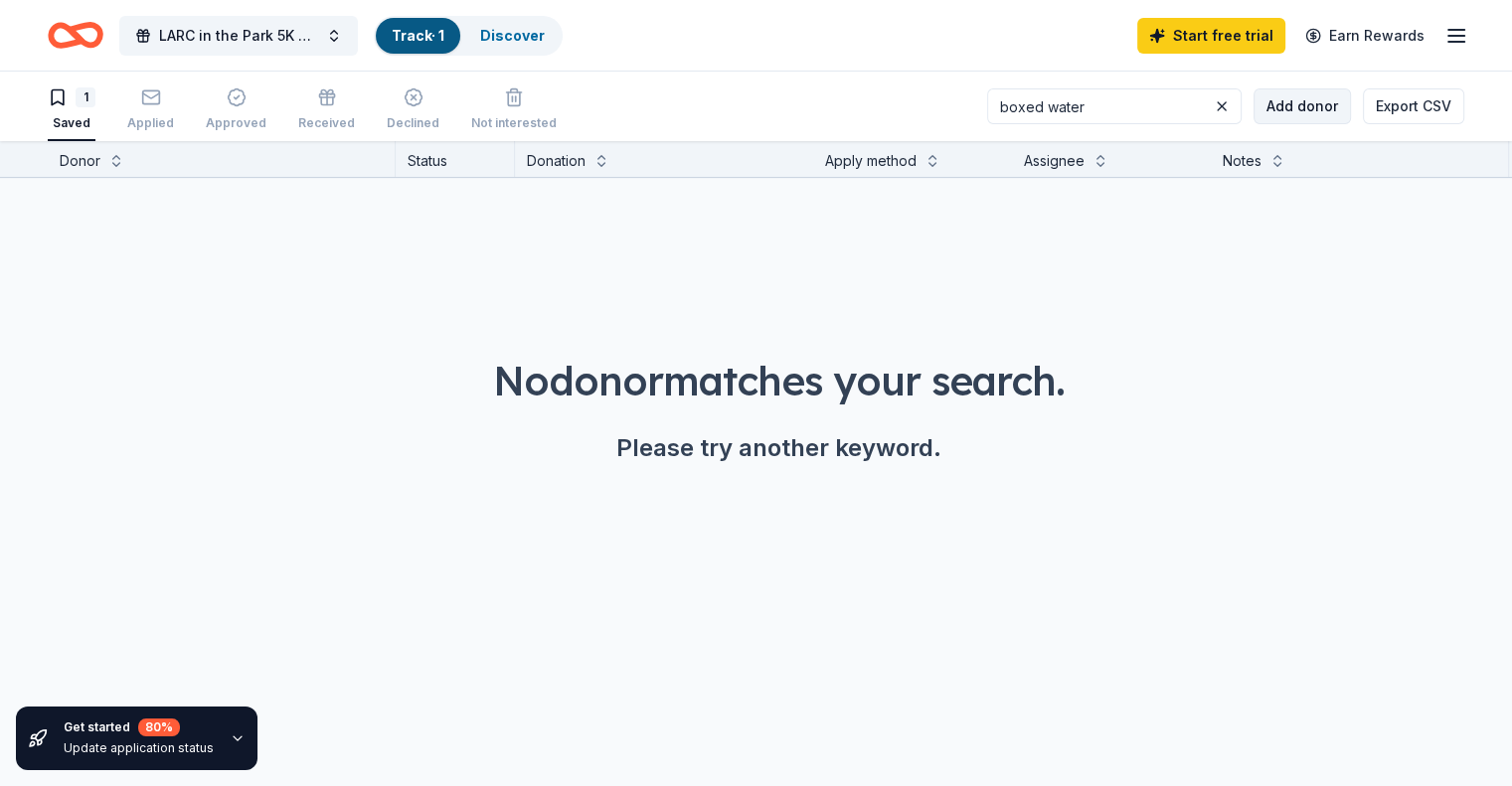 click on "Add donor" at bounding box center (1302, 106) 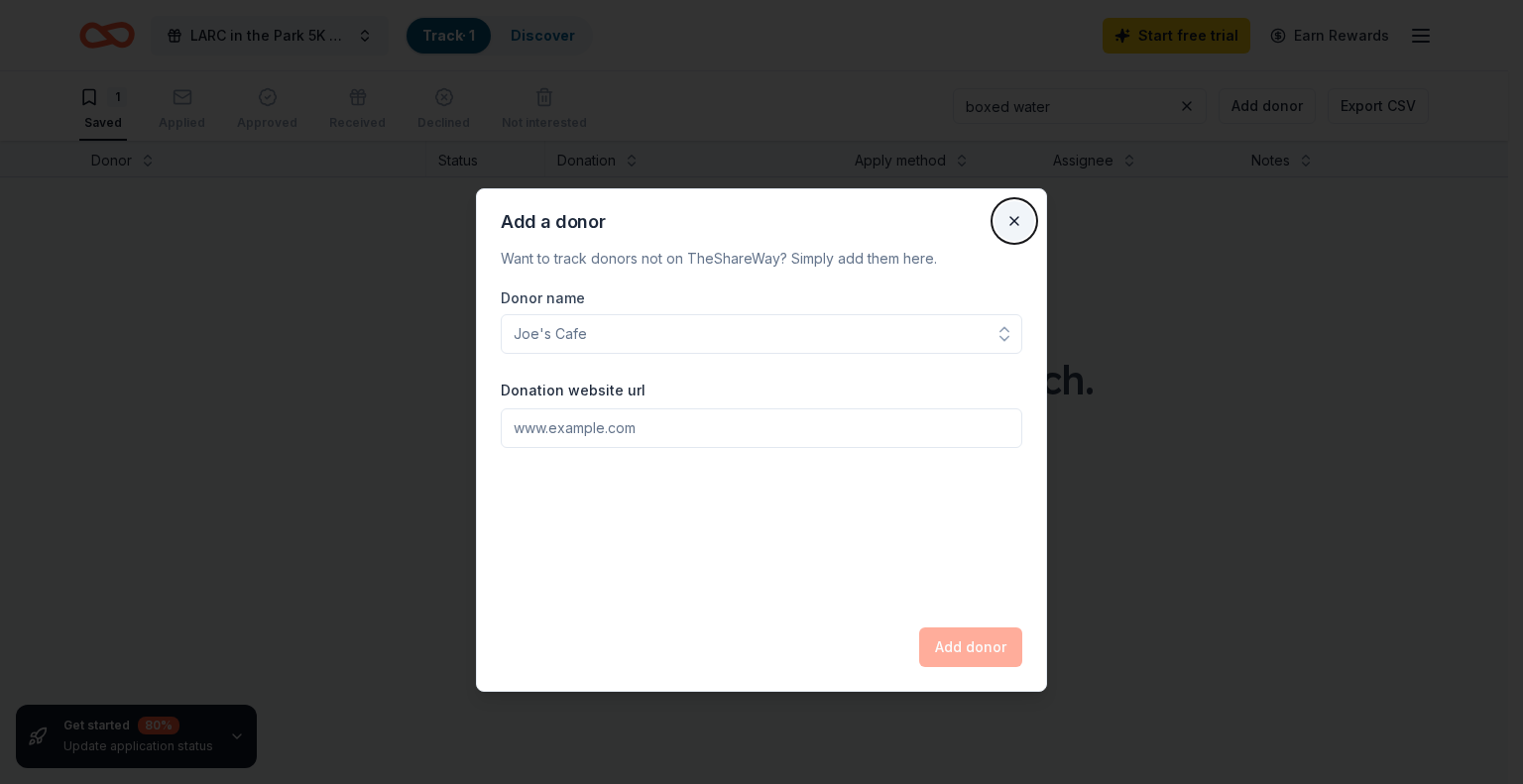 click on "Close" at bounding box center (1014, 221) 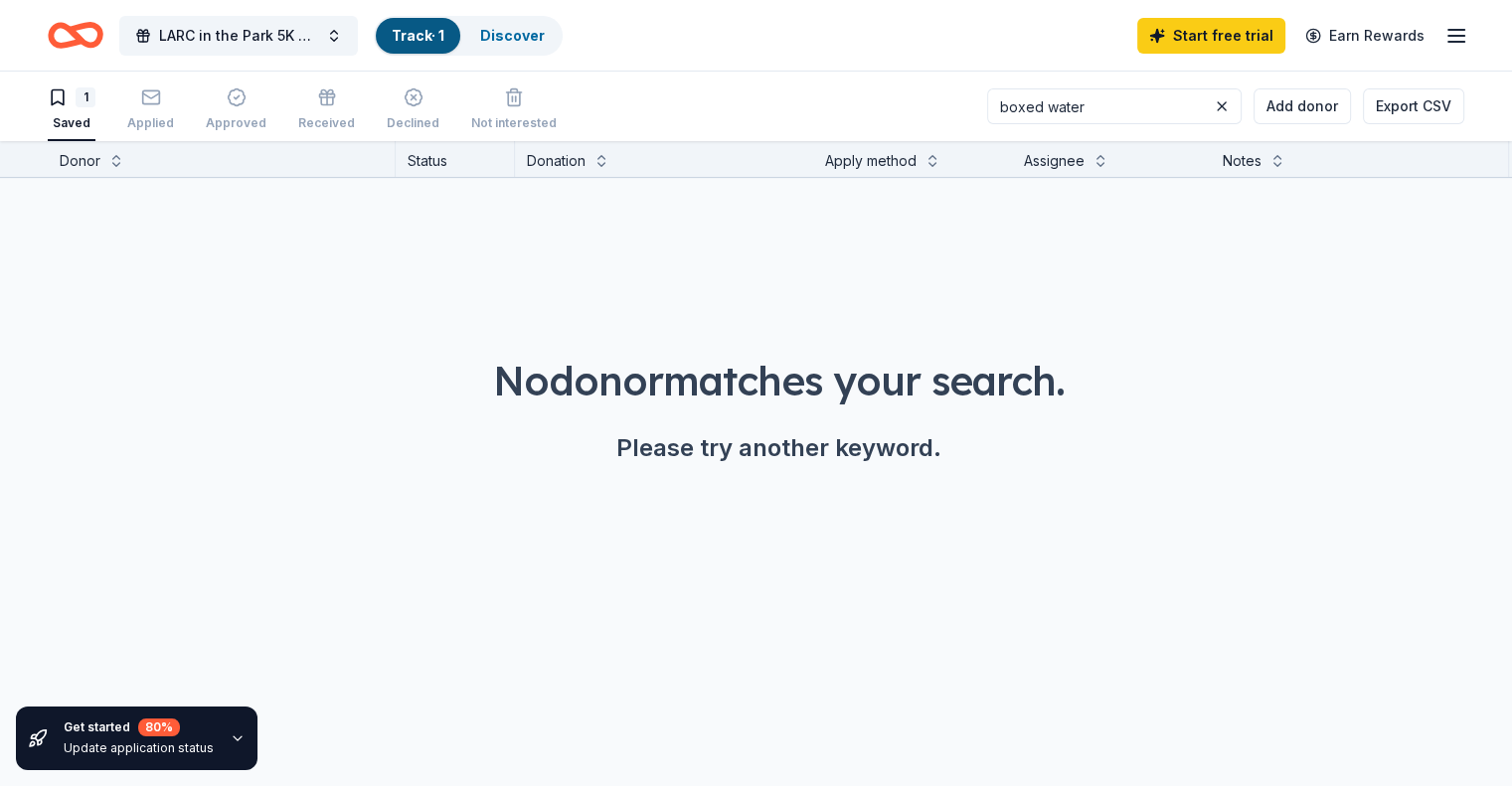 click 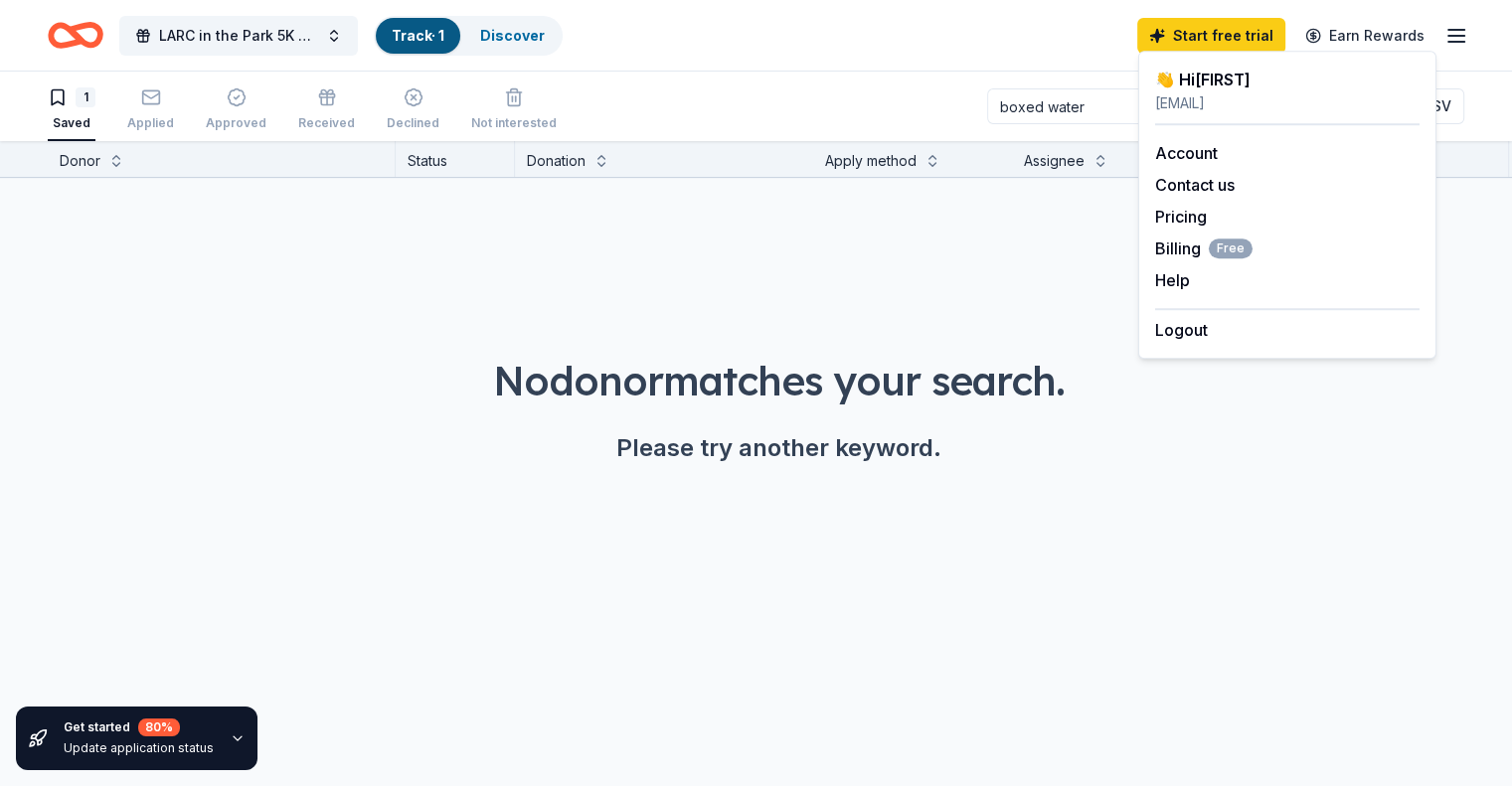 click 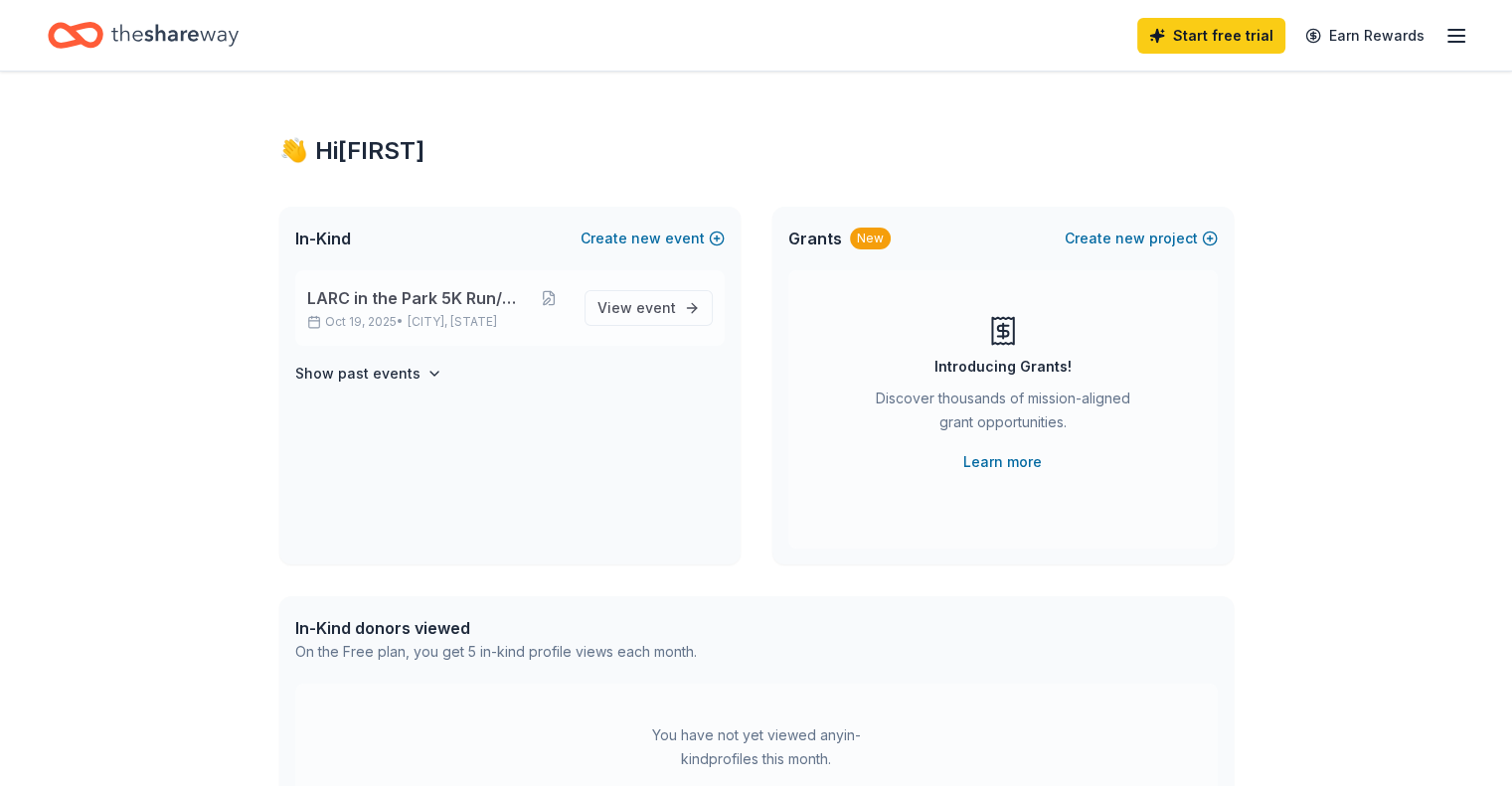 click on "LARC in the Park 5K Run/Walk" at bounding box center [419, 298] 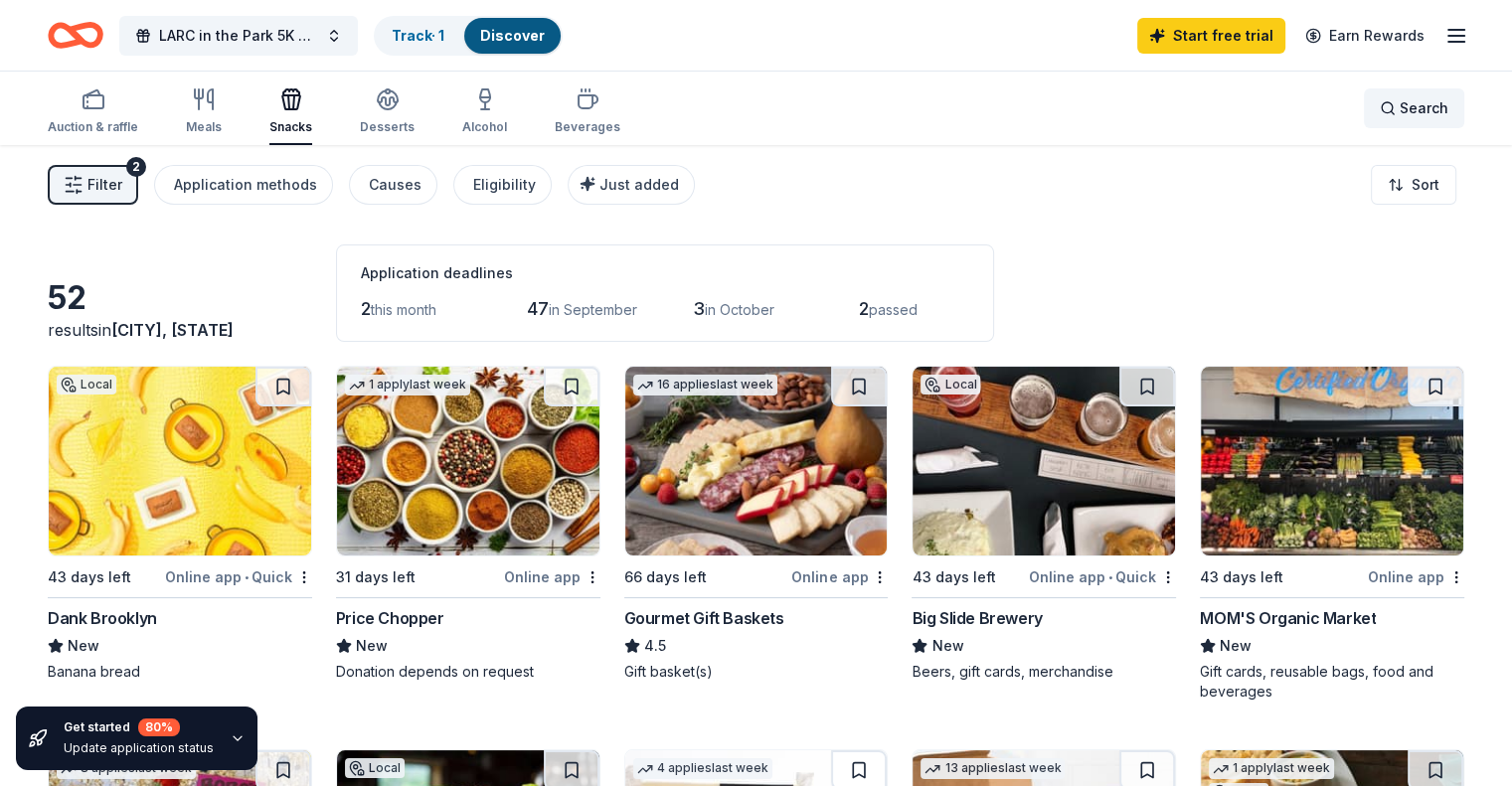 click on "Search" at bounding box center (1424, 108) 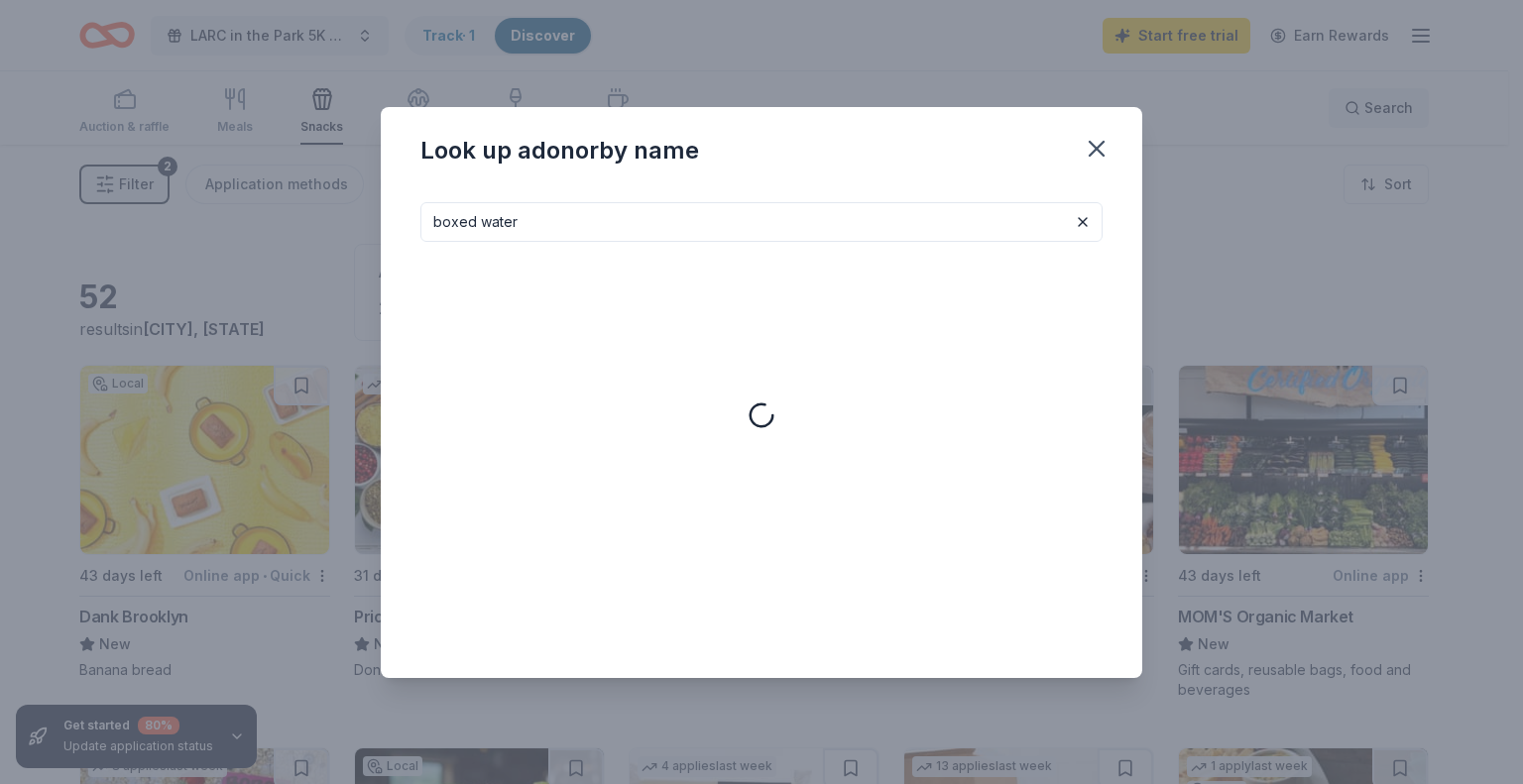 type on "boxed water" 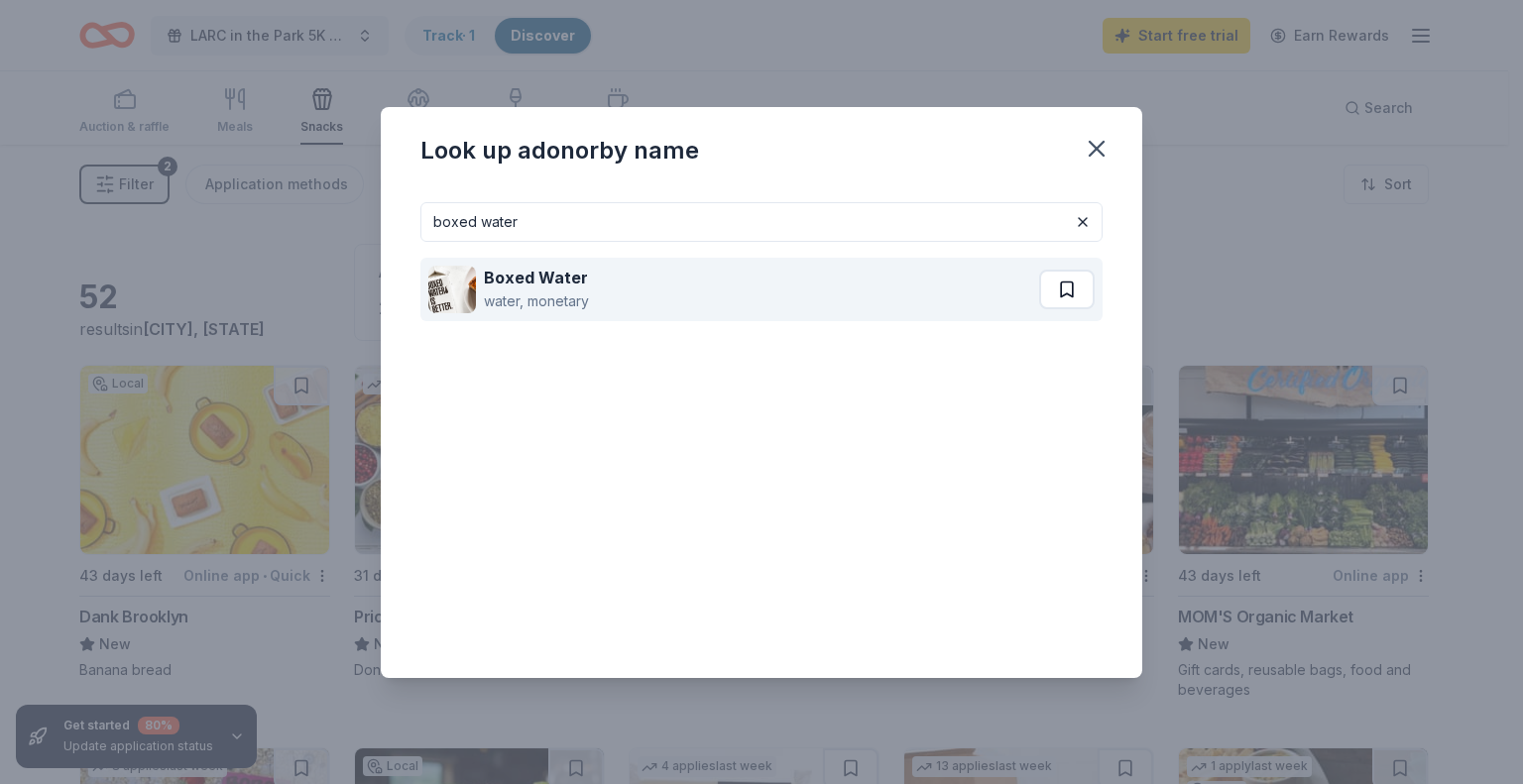 click at bounding box center [1067, 289] 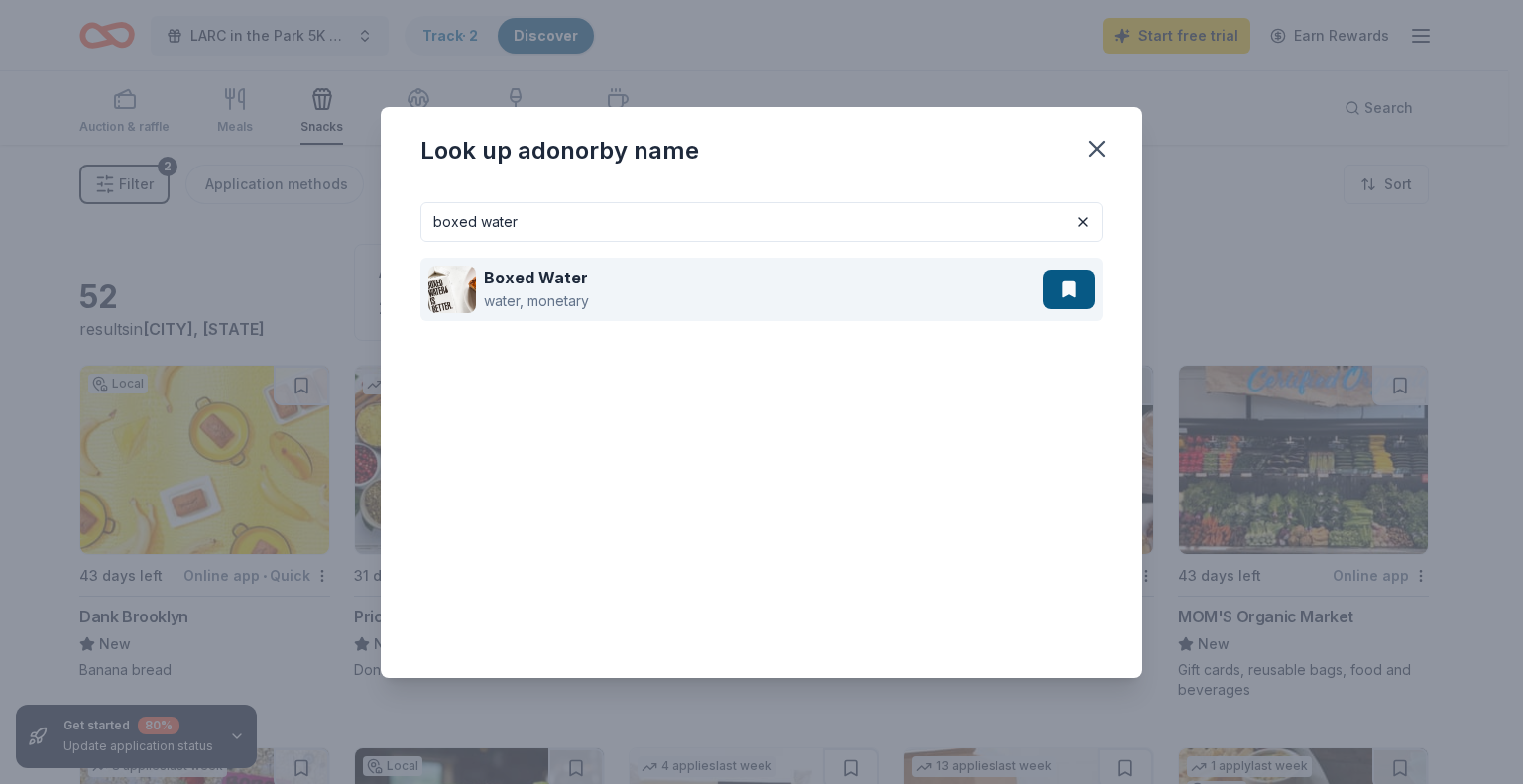 click on "Boxed Water" at bounding box center (535, 278) 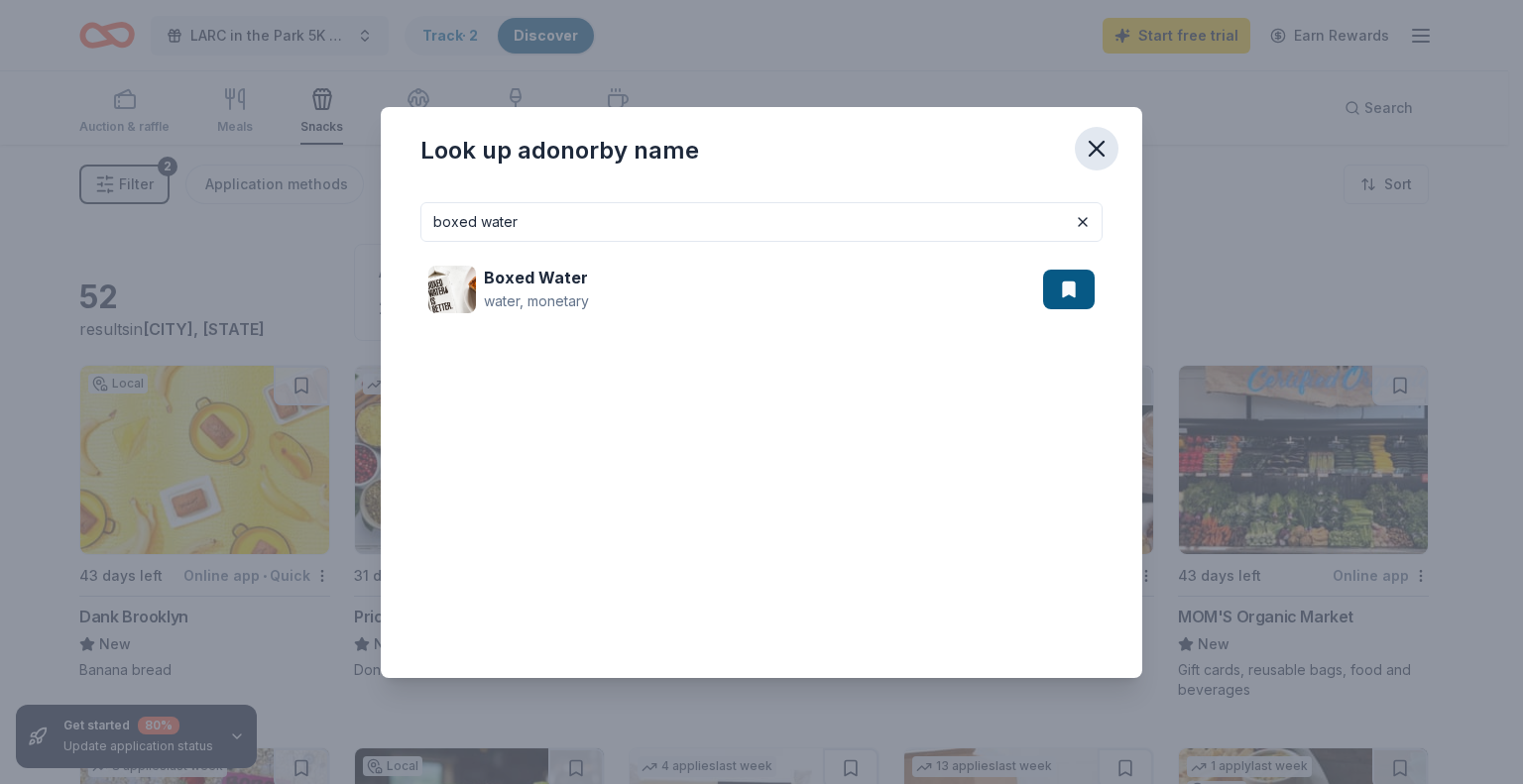click 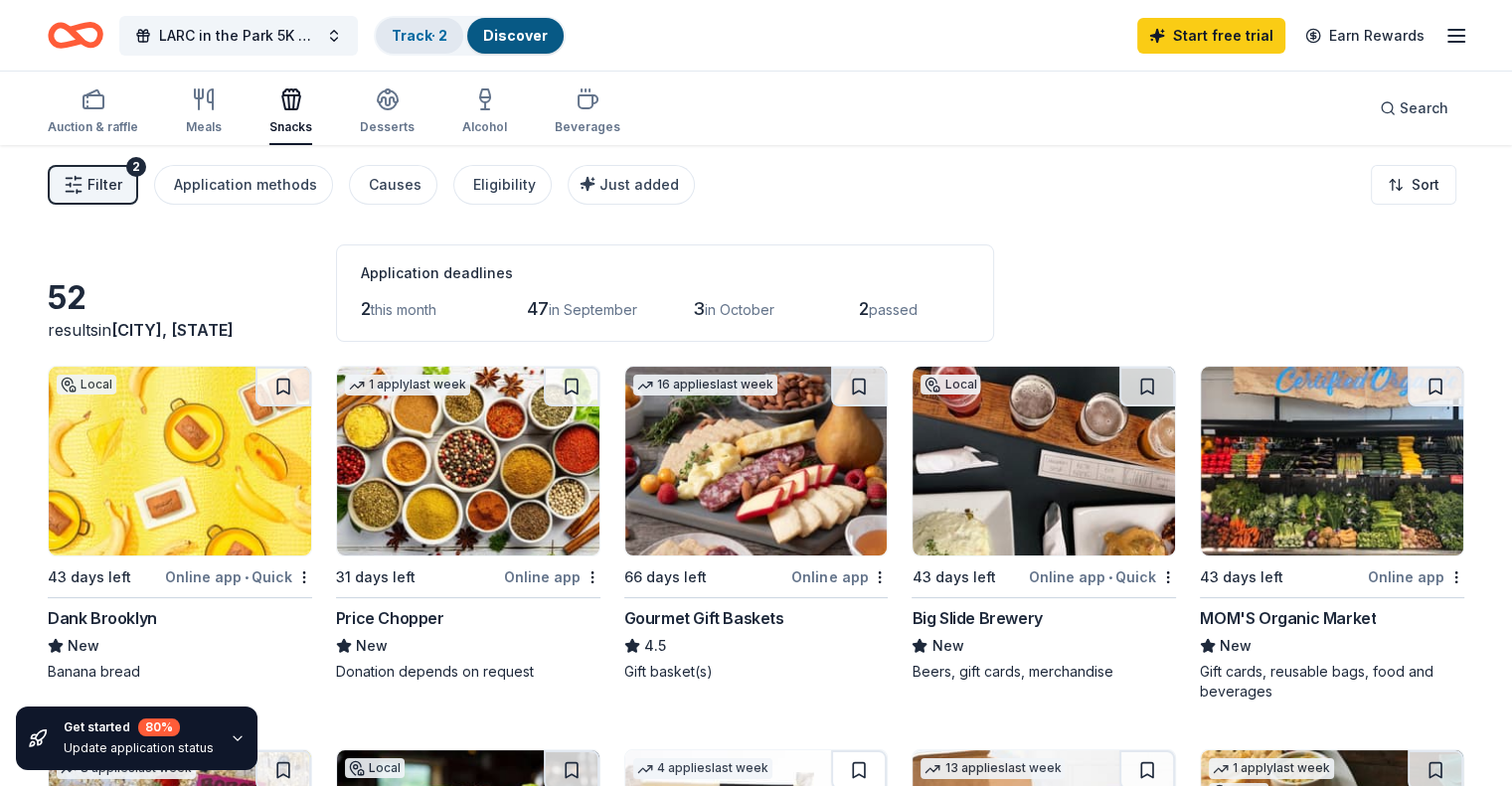 click on "Track  · 2" at bounding box center [420, 35] 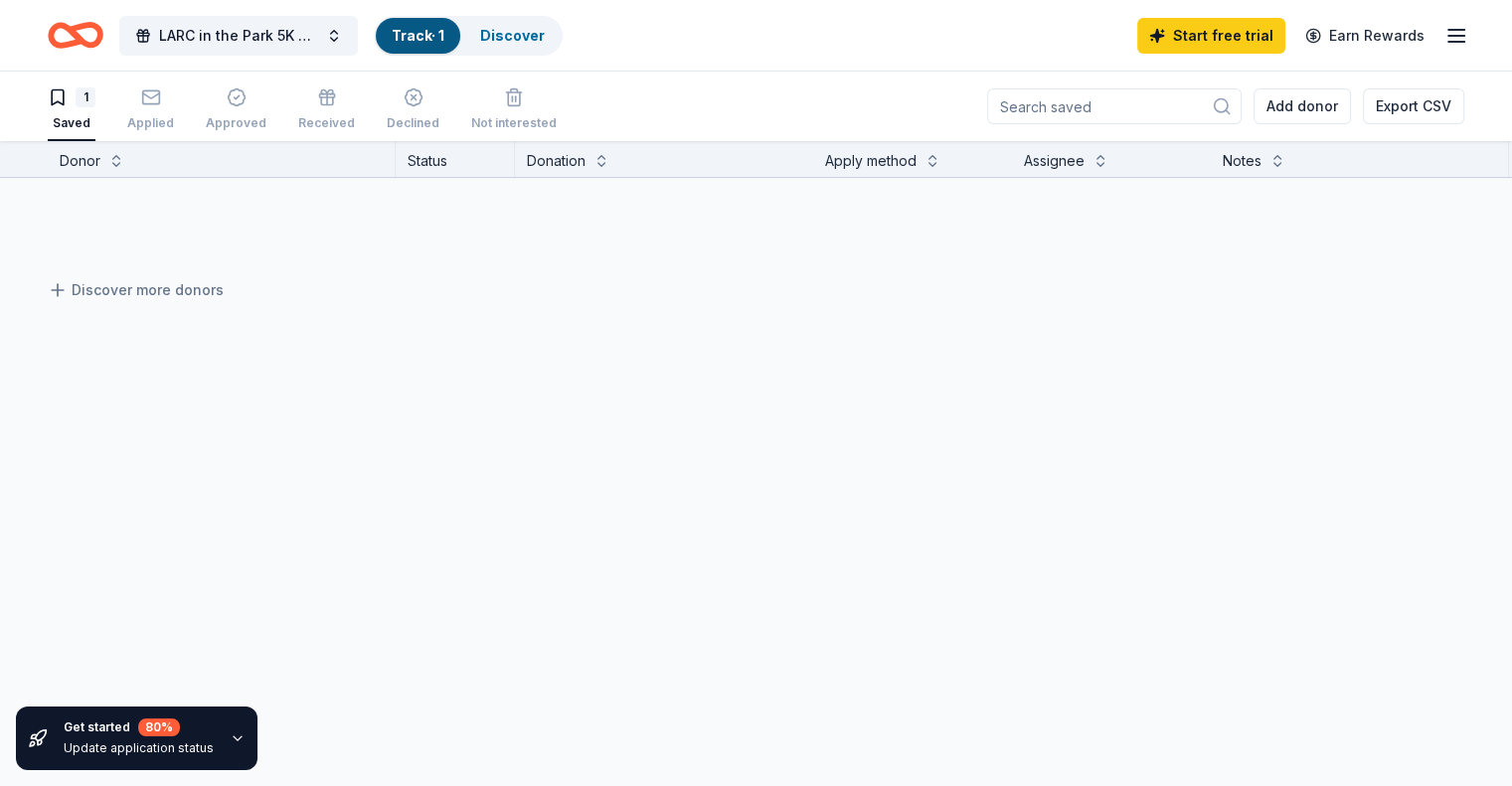 scroll, scrollTop: 0, scrollLeft: 0, axis: both 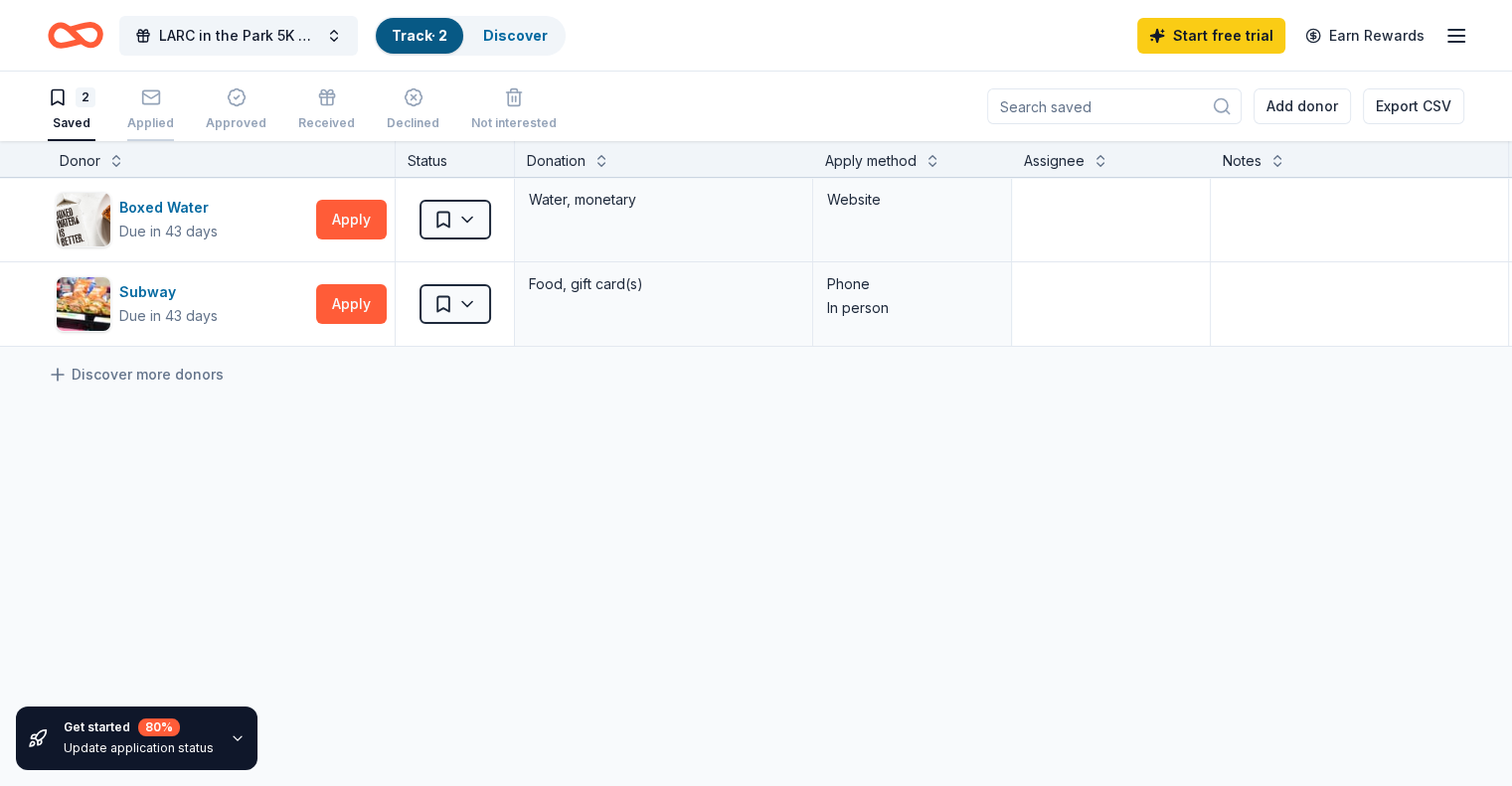 click on "Applied" at bounding box center (150, 123) 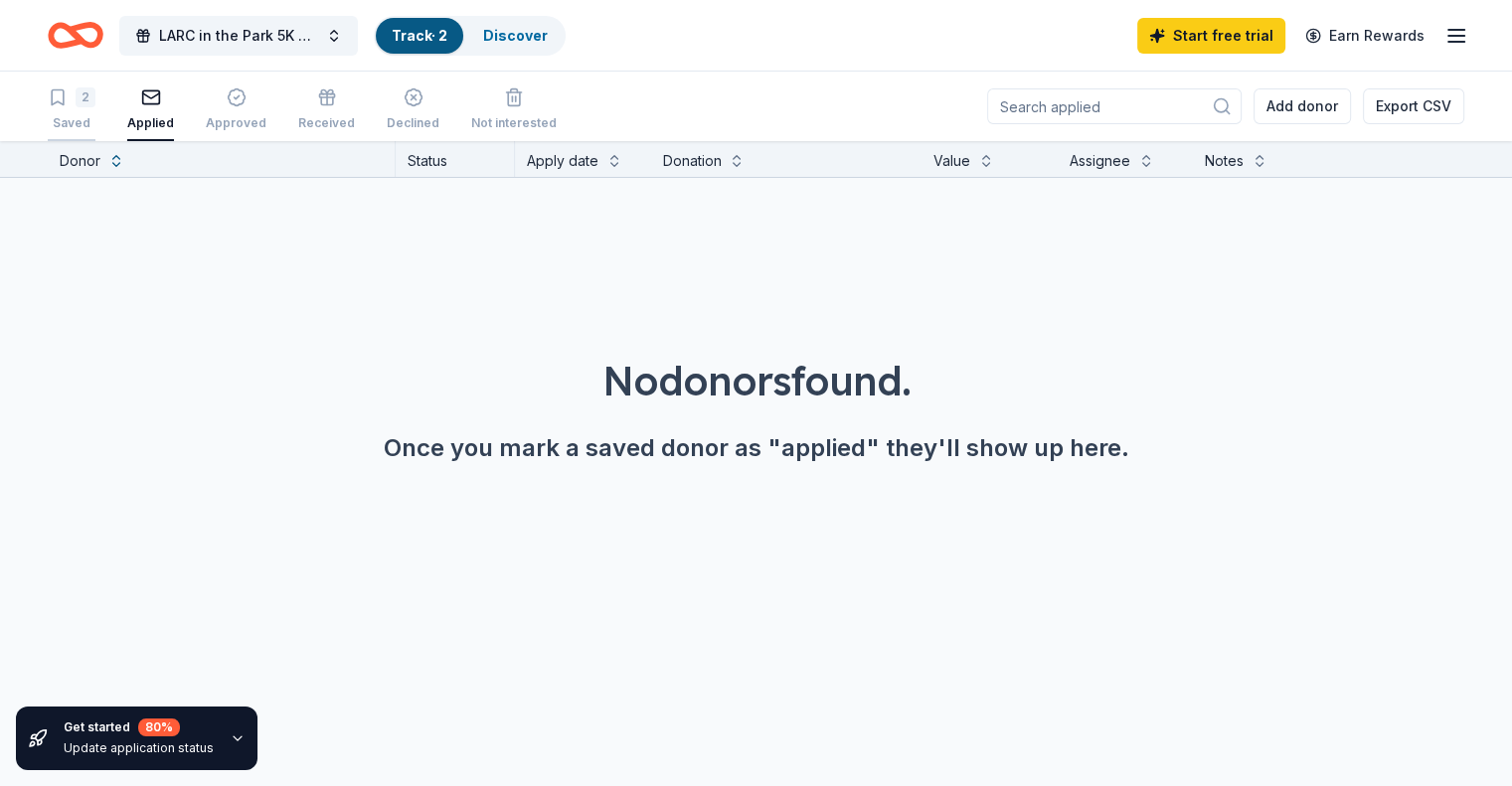 click on "Saved" at bounding box center [72, 123] 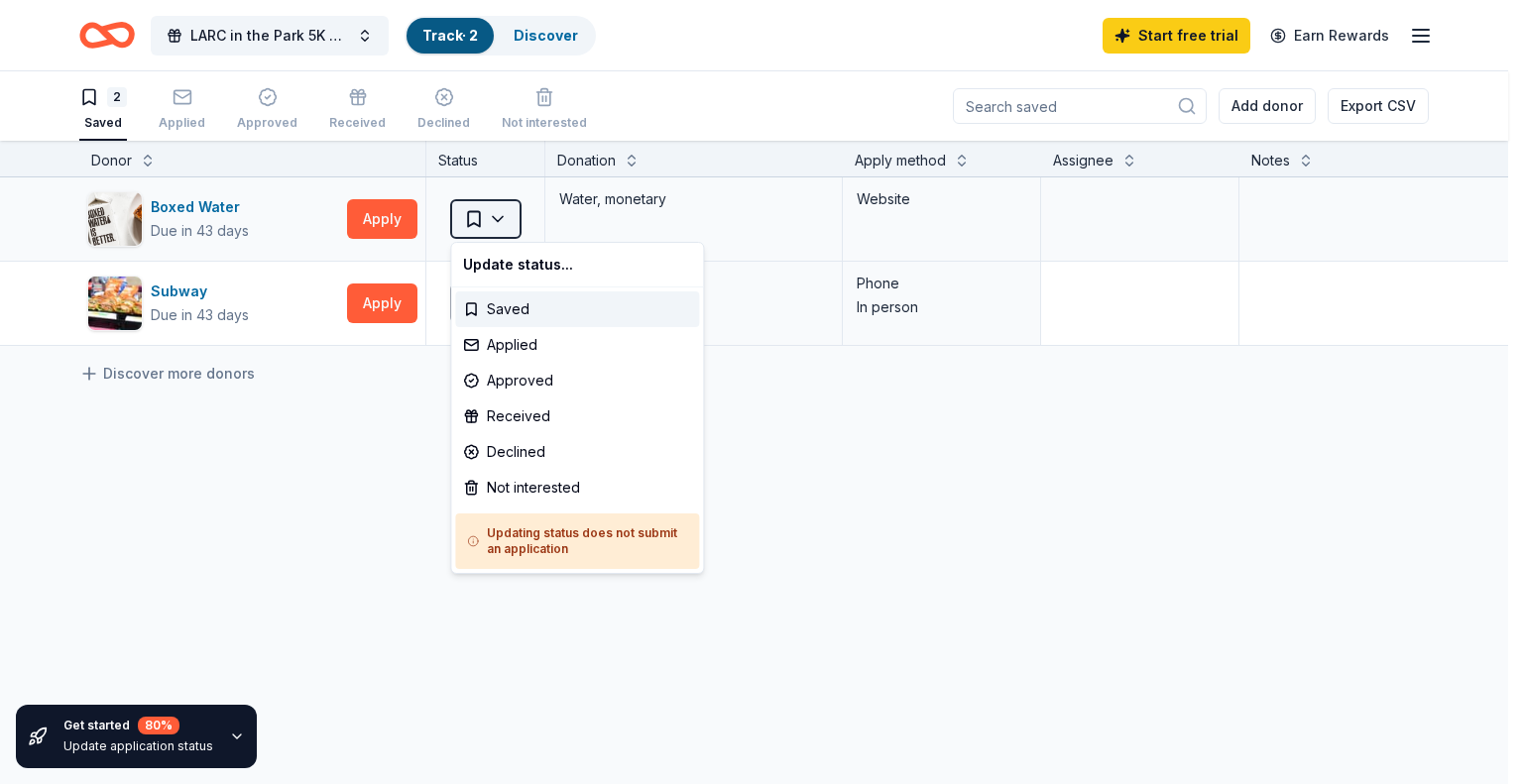 click on "LARC in the Park 5K Run/Walk Track  · 2 Discover Start free  trial Earn Rewards 2 Saved Applied Approved Received Declined Not interested Add donor Export CSV Get started 80 % Update application status Donor Status Donation Apply method Assignee Notes Boxed Water Due in 43 days Apply Saved Water, monetary Website Subway Due in 43 days Apply Saved Food, gift card(s) Phone In person   Discover more donors Saved Update status... Saved Applied Approved Received Declined Not interested Updating status does not submit an application" at bounding box center (762, 392) 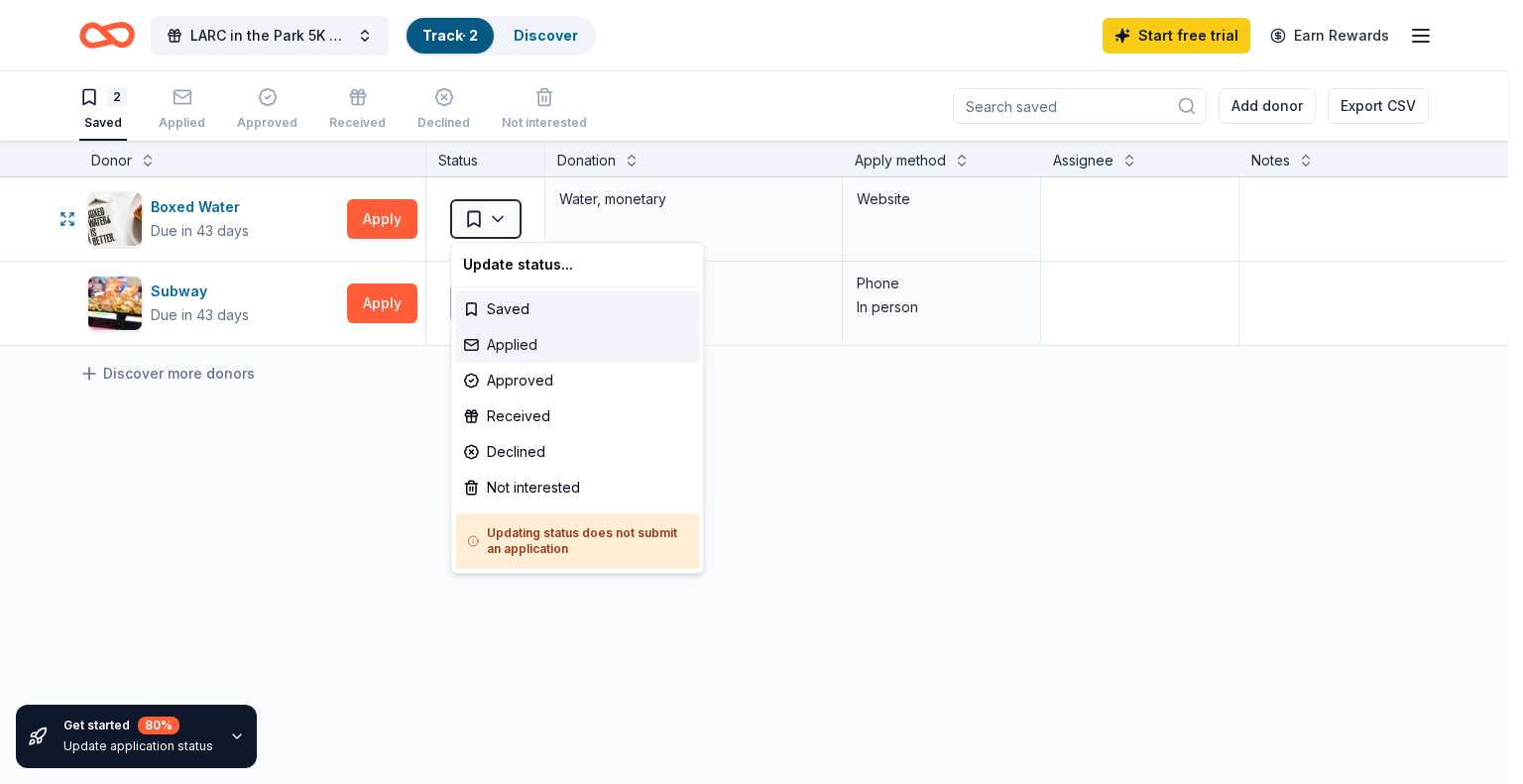 click on "Applied" at bounding box center [577, 345] 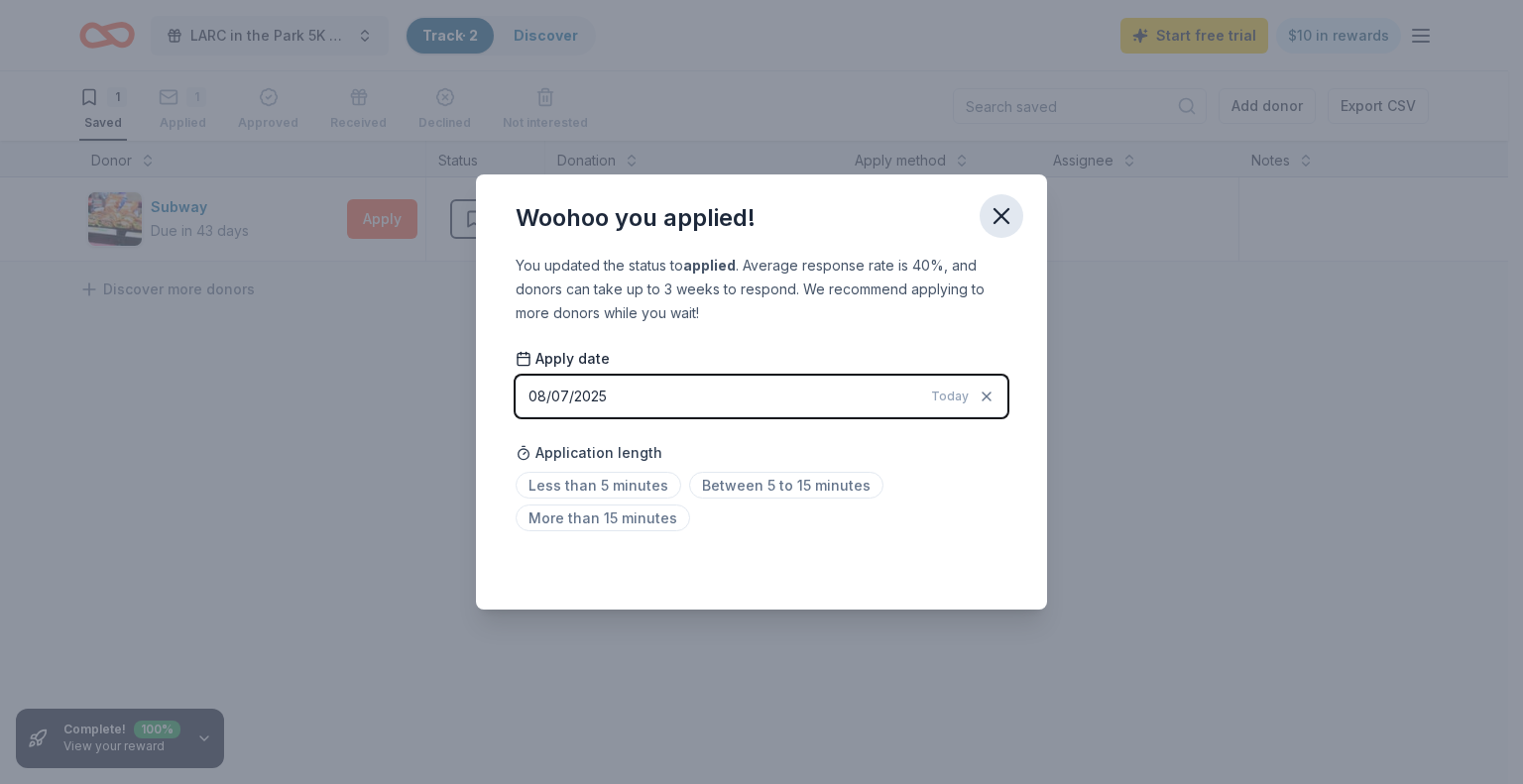 click 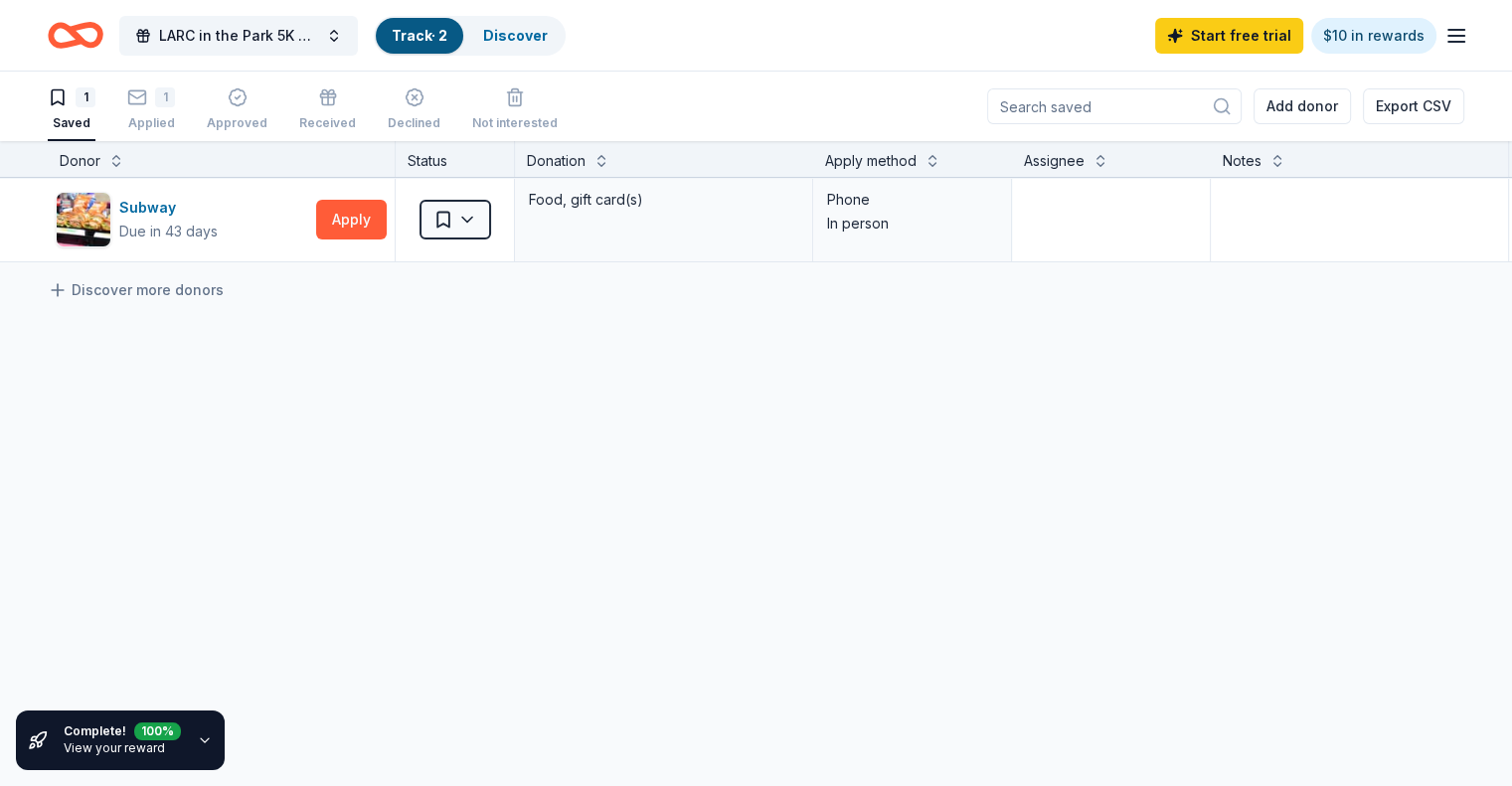 click 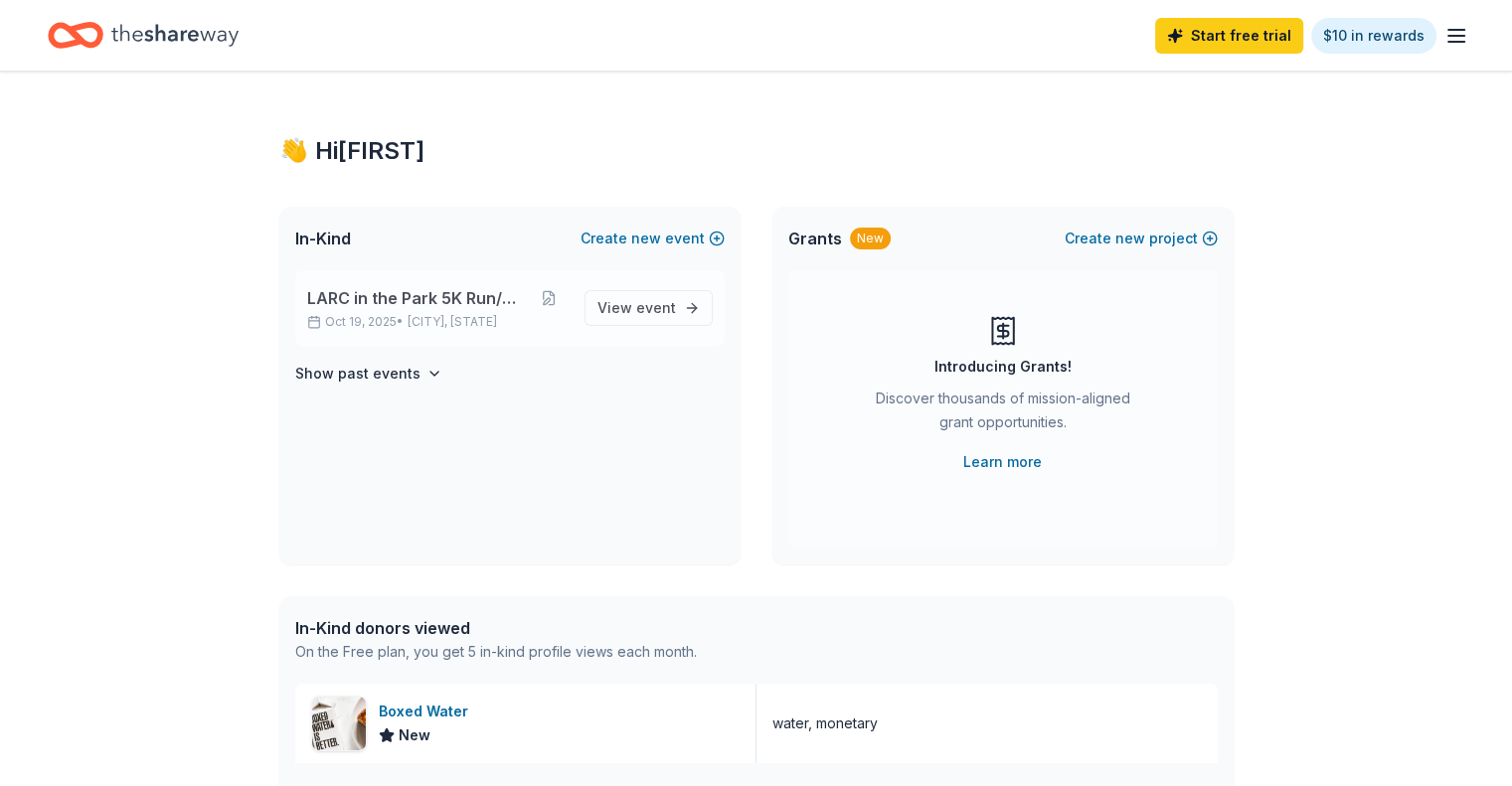 click on "LARC in the Park 5K Run/Walk" at bounding box center (419, 298) 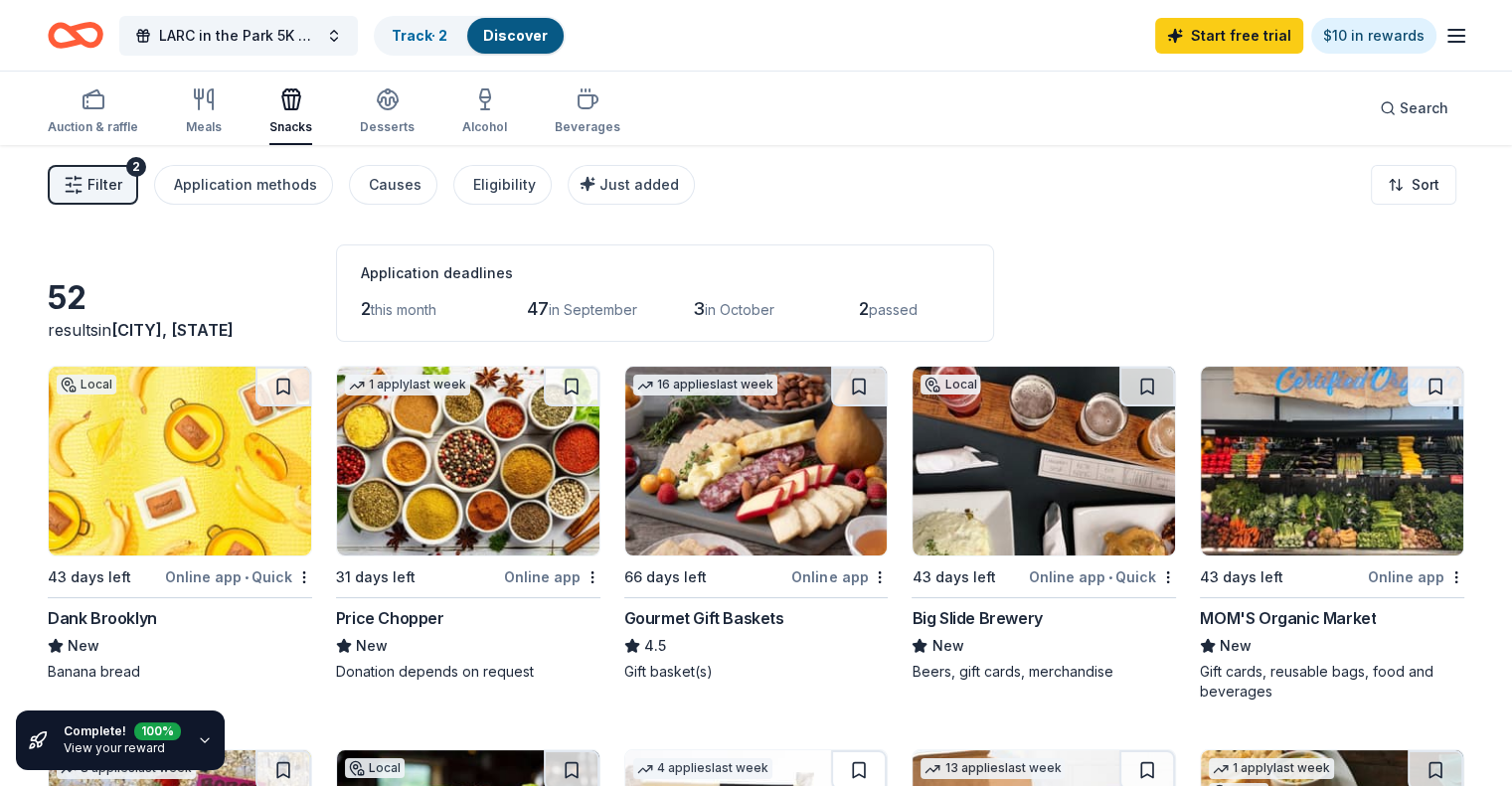 click on "this month" at bounding box center [404, 309] 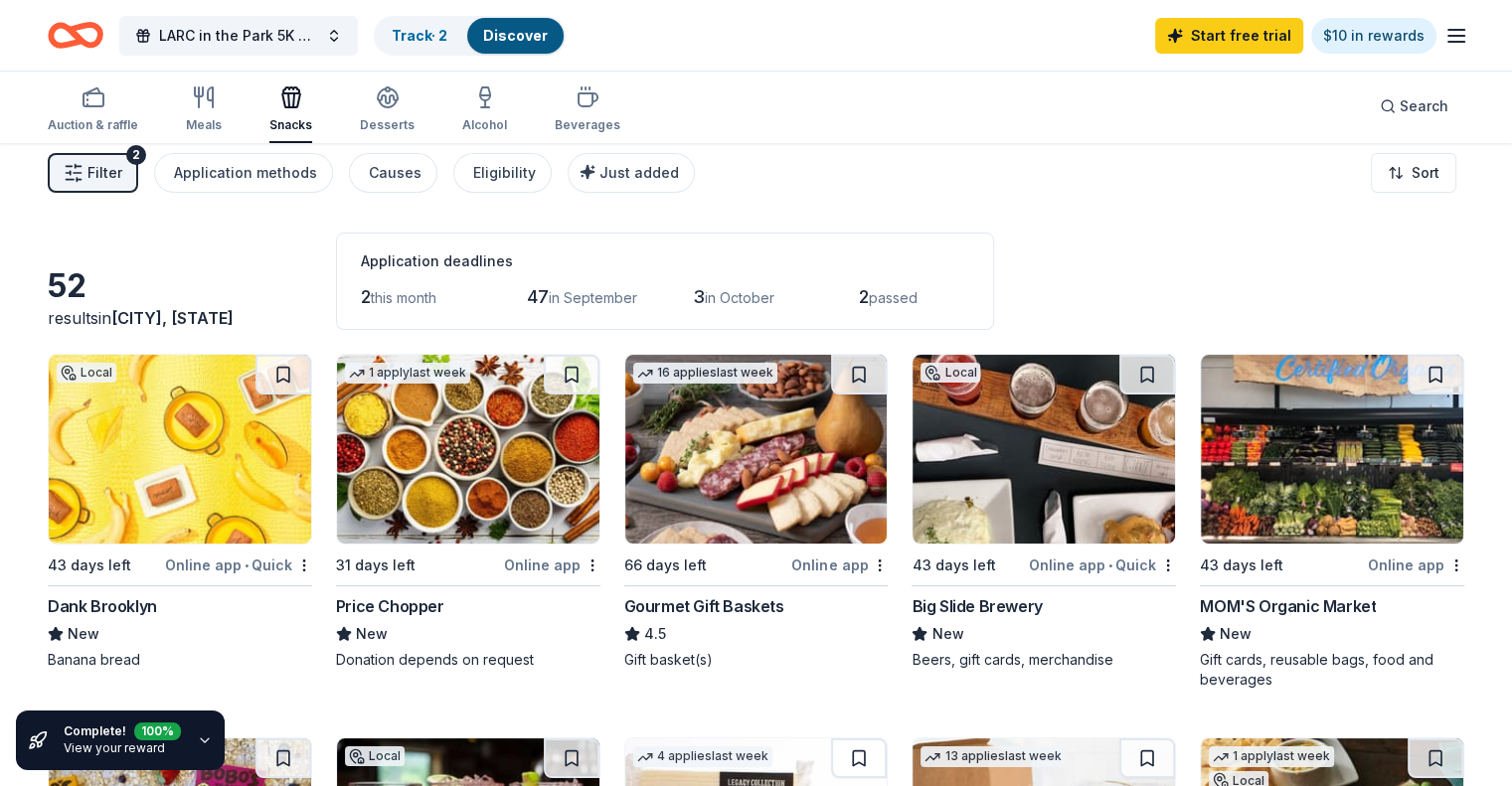 scroll, scrollTop: 0, scrollLeft: 0, axis: both 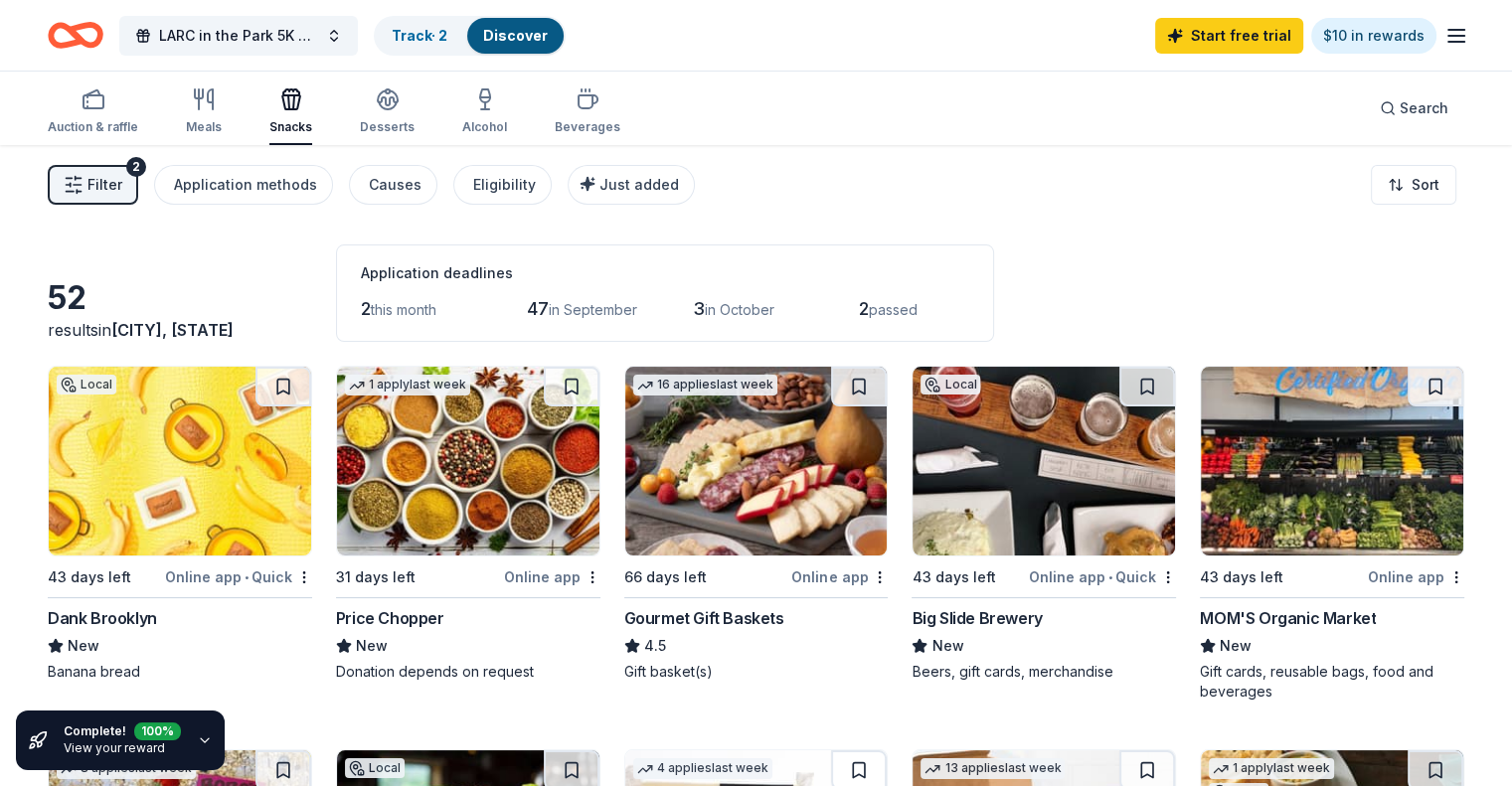 click on "Filter" at bounding box center (104, 185) 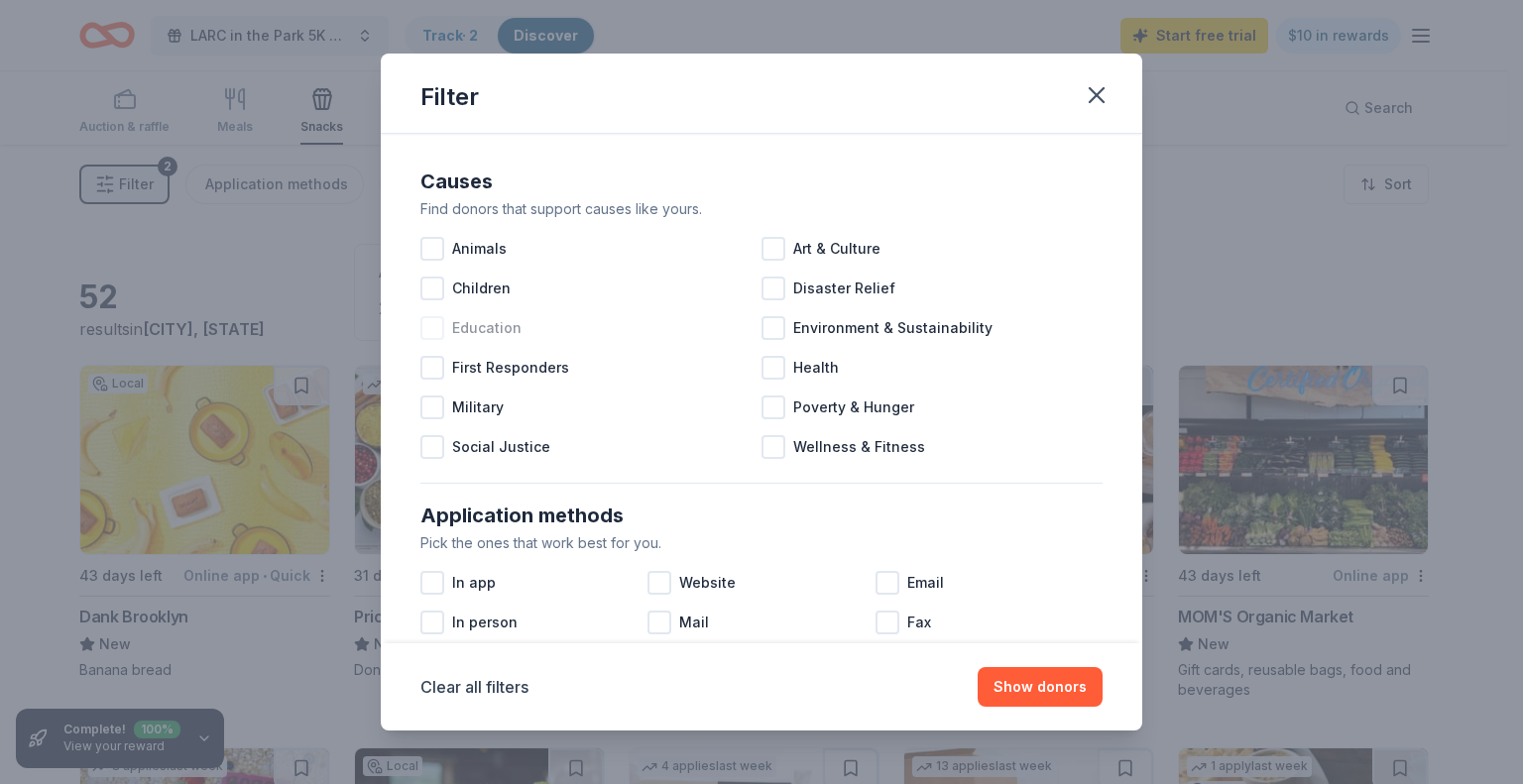 click at bounding box center [432, 328] 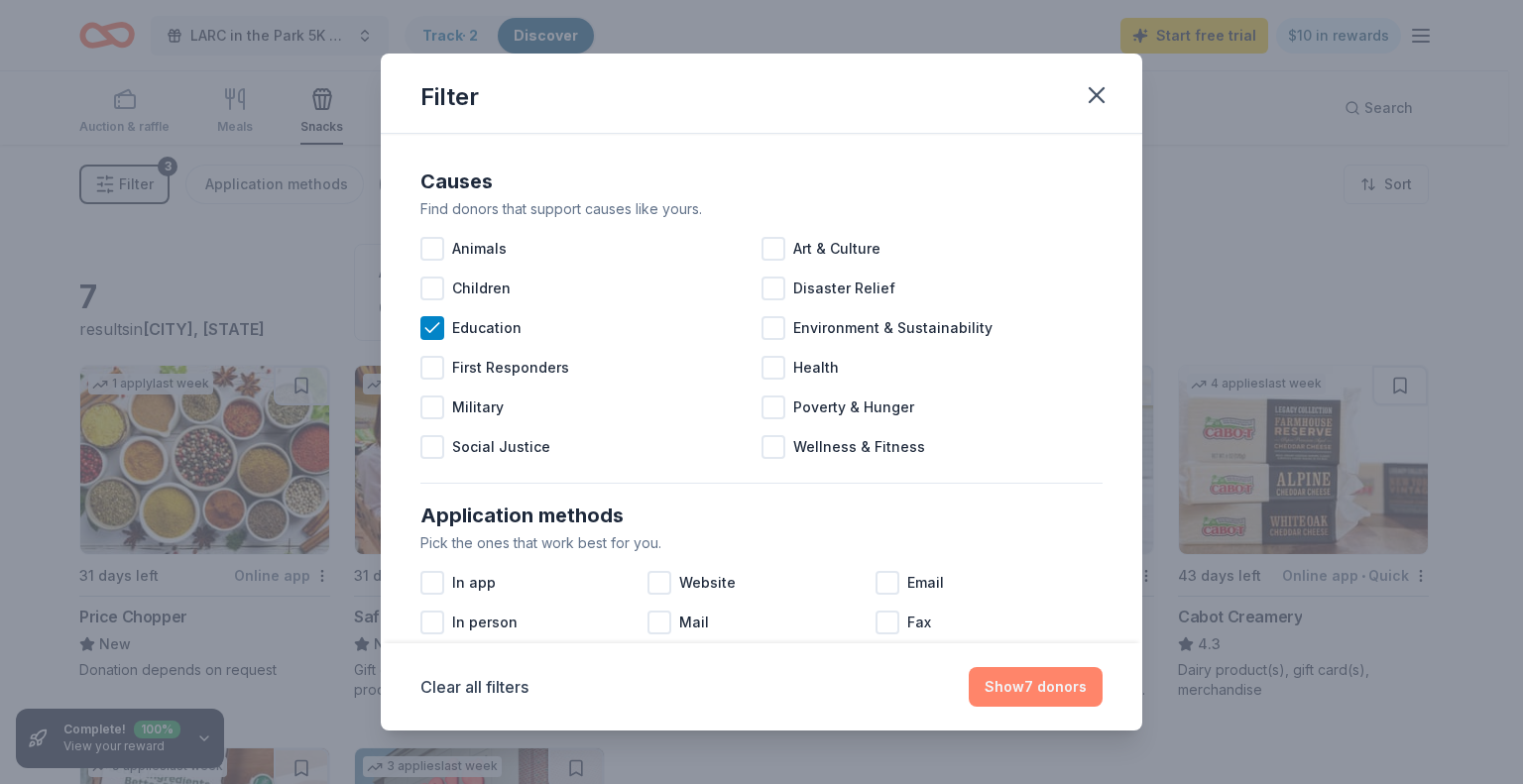 click on "Show  7   donors" at bounding box center (1035, 687) 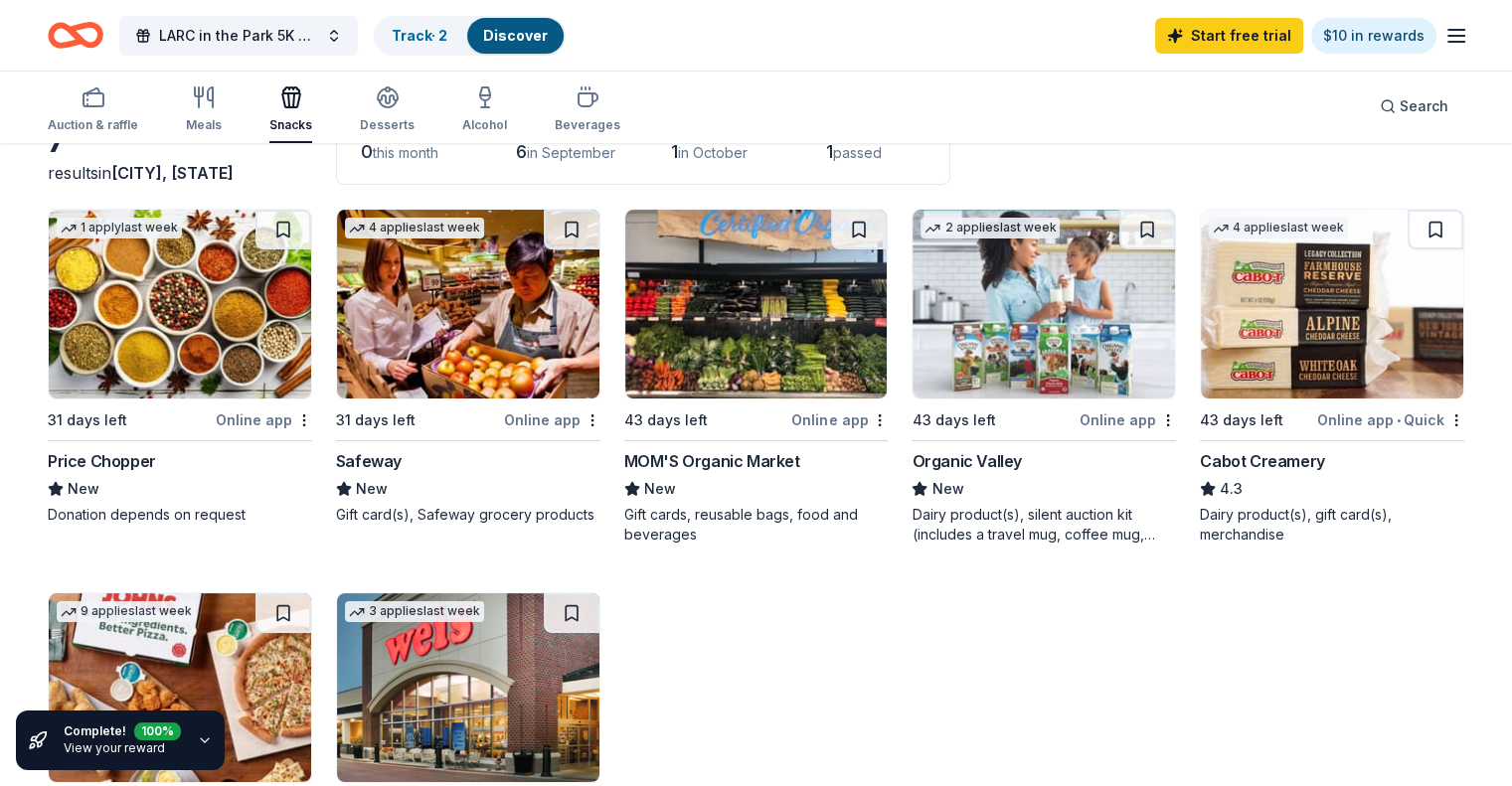 scroll, scrollTop: 152, scrollLeft: 0, axis: vertical 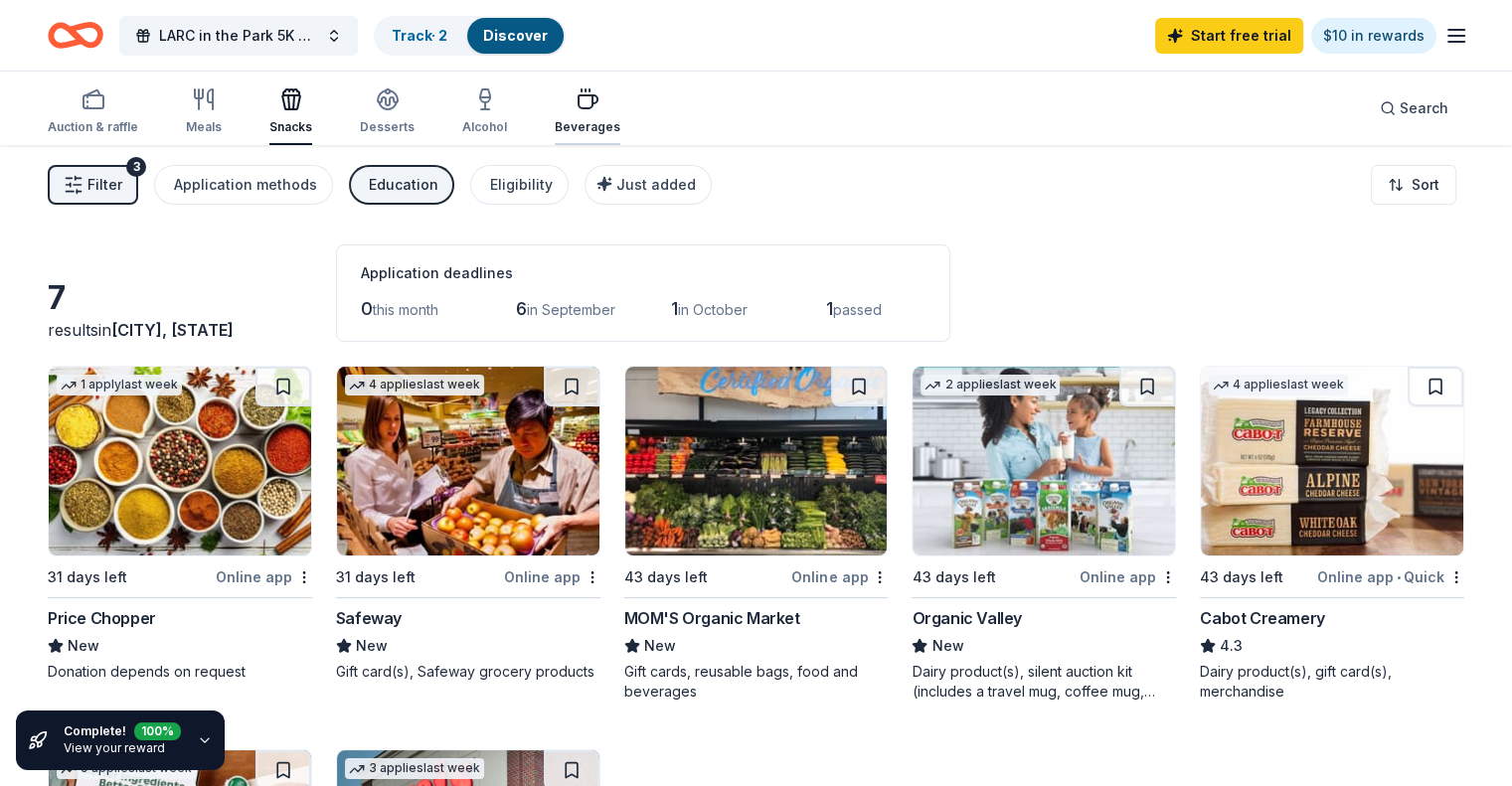 click on "Beverages" at bounding box center [588, 111] 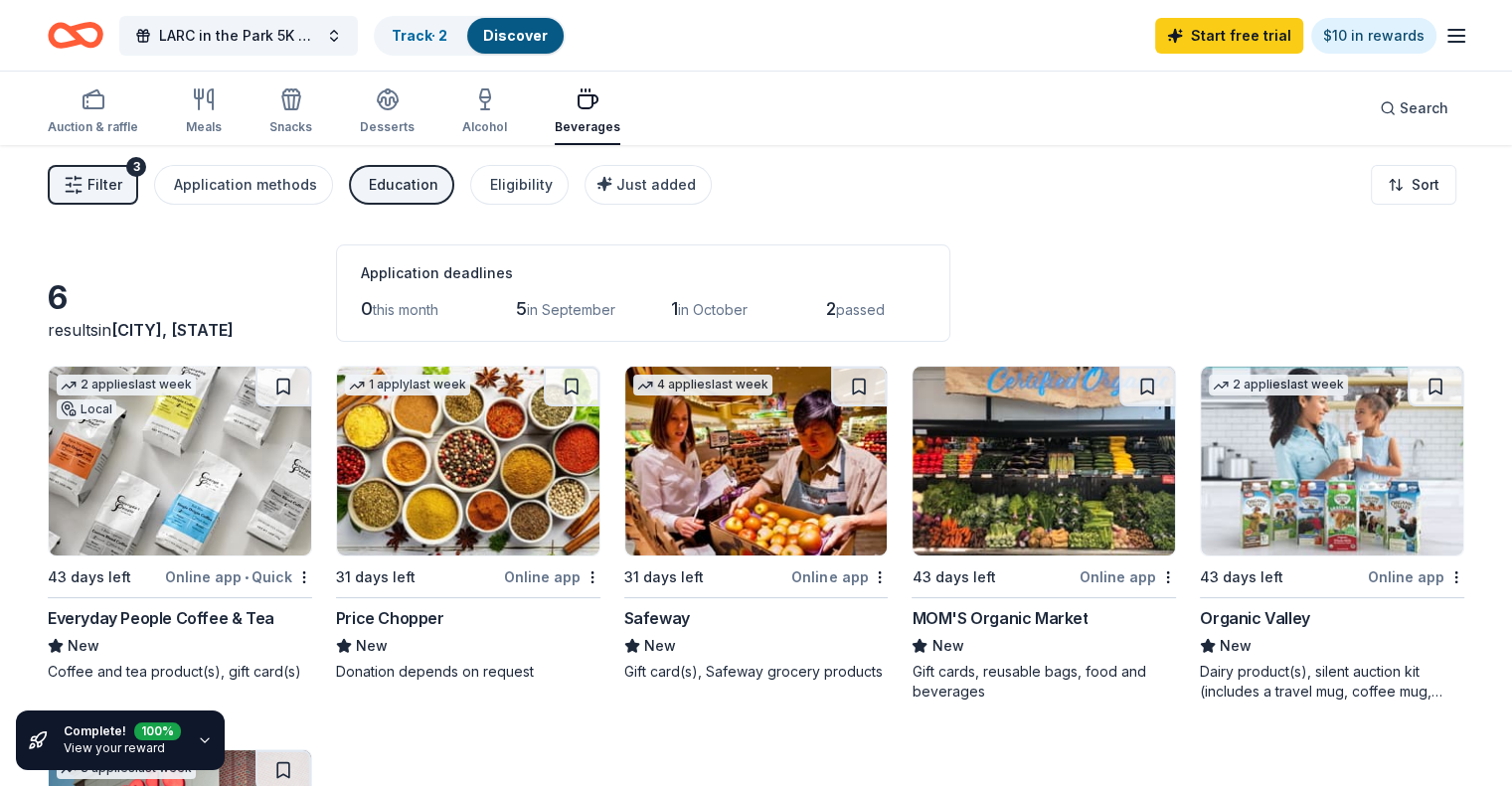 click on "Filter" at bounding box center (104, 185) 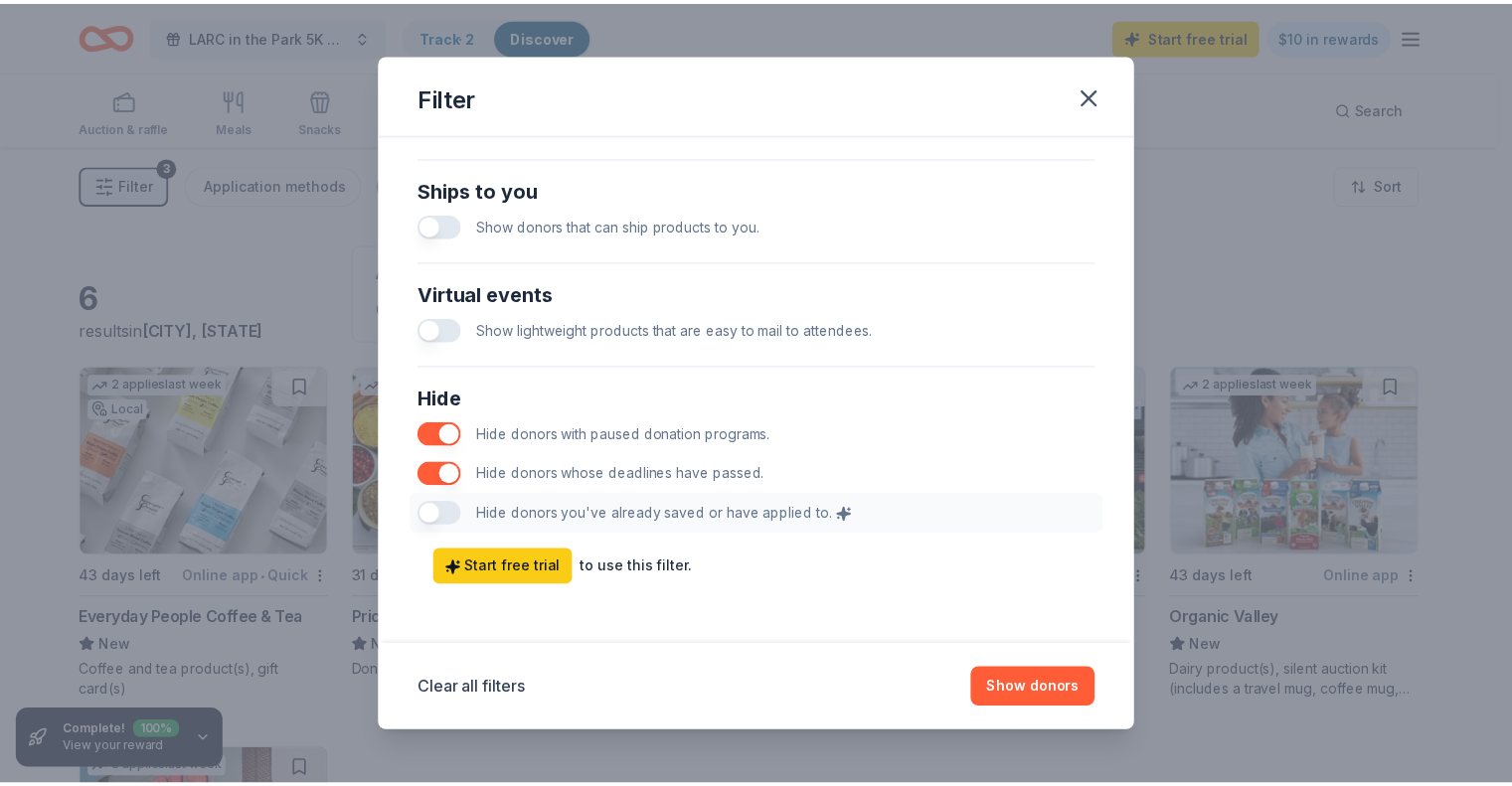 scroll, scrollTop: 931, scrollLeft: 0, axis: vertical 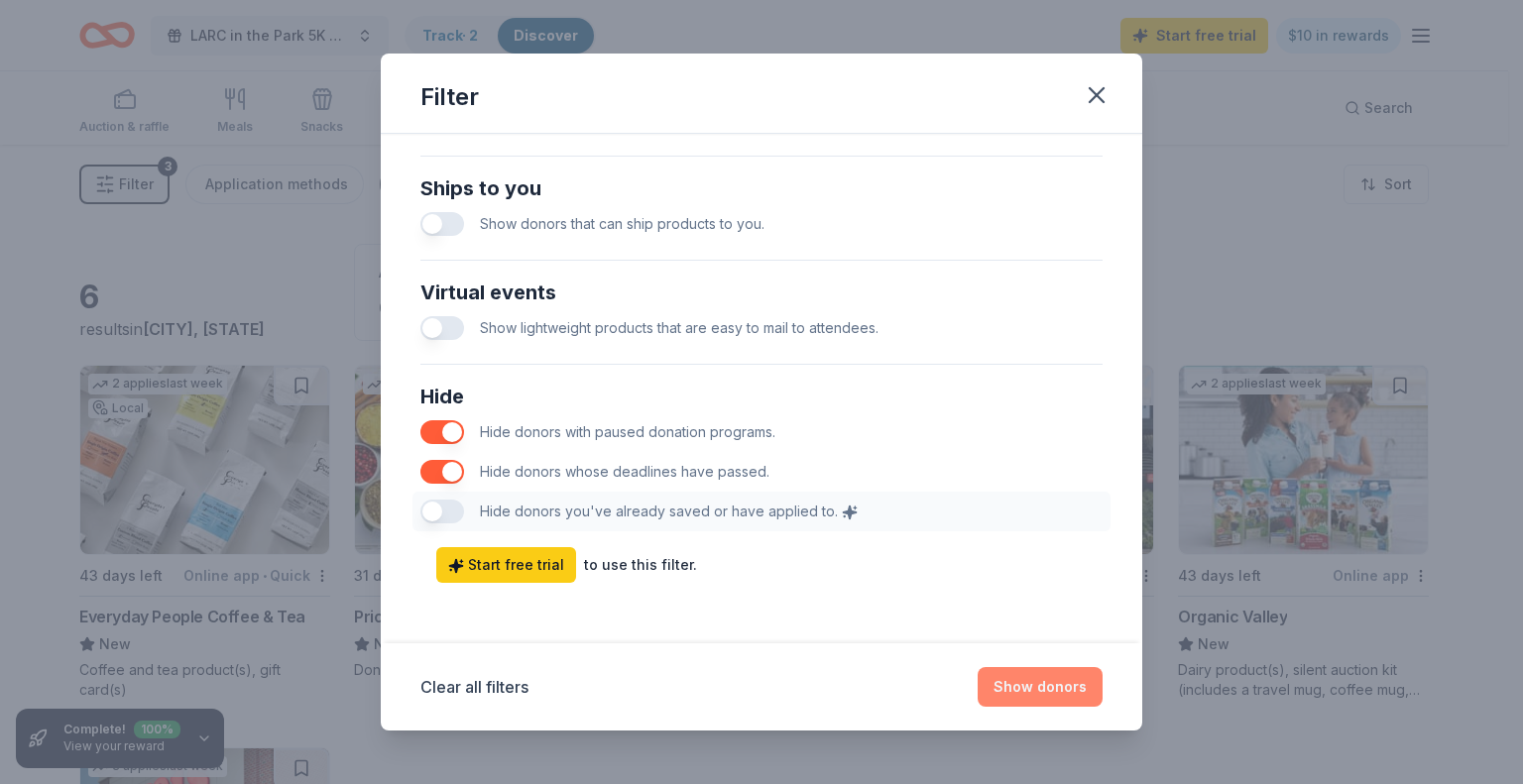 click on "Show    donors" at bounding box center (1040, 687) 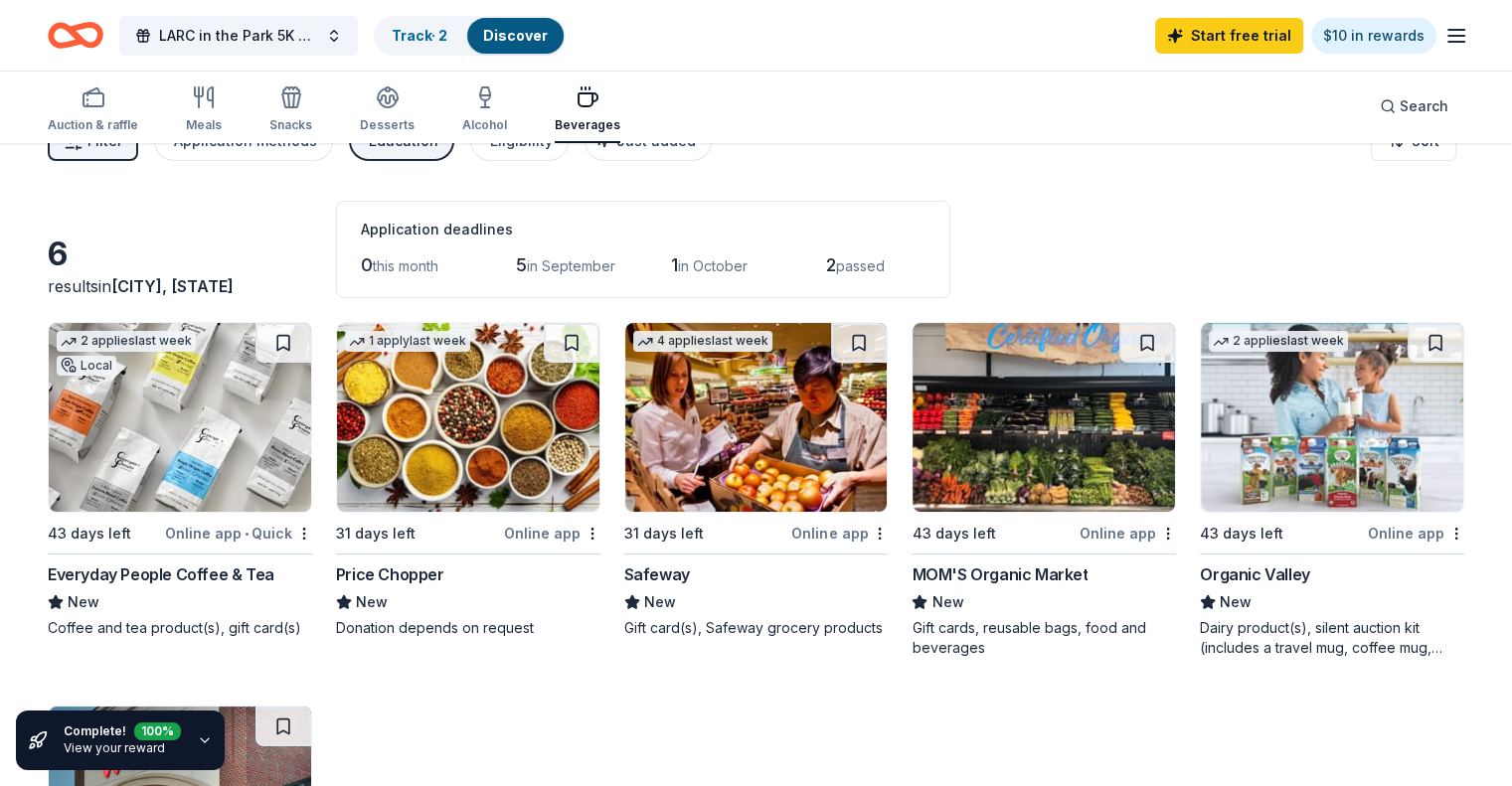 scroll, scrollTop: 0, scrollLeft: 0, axis: both 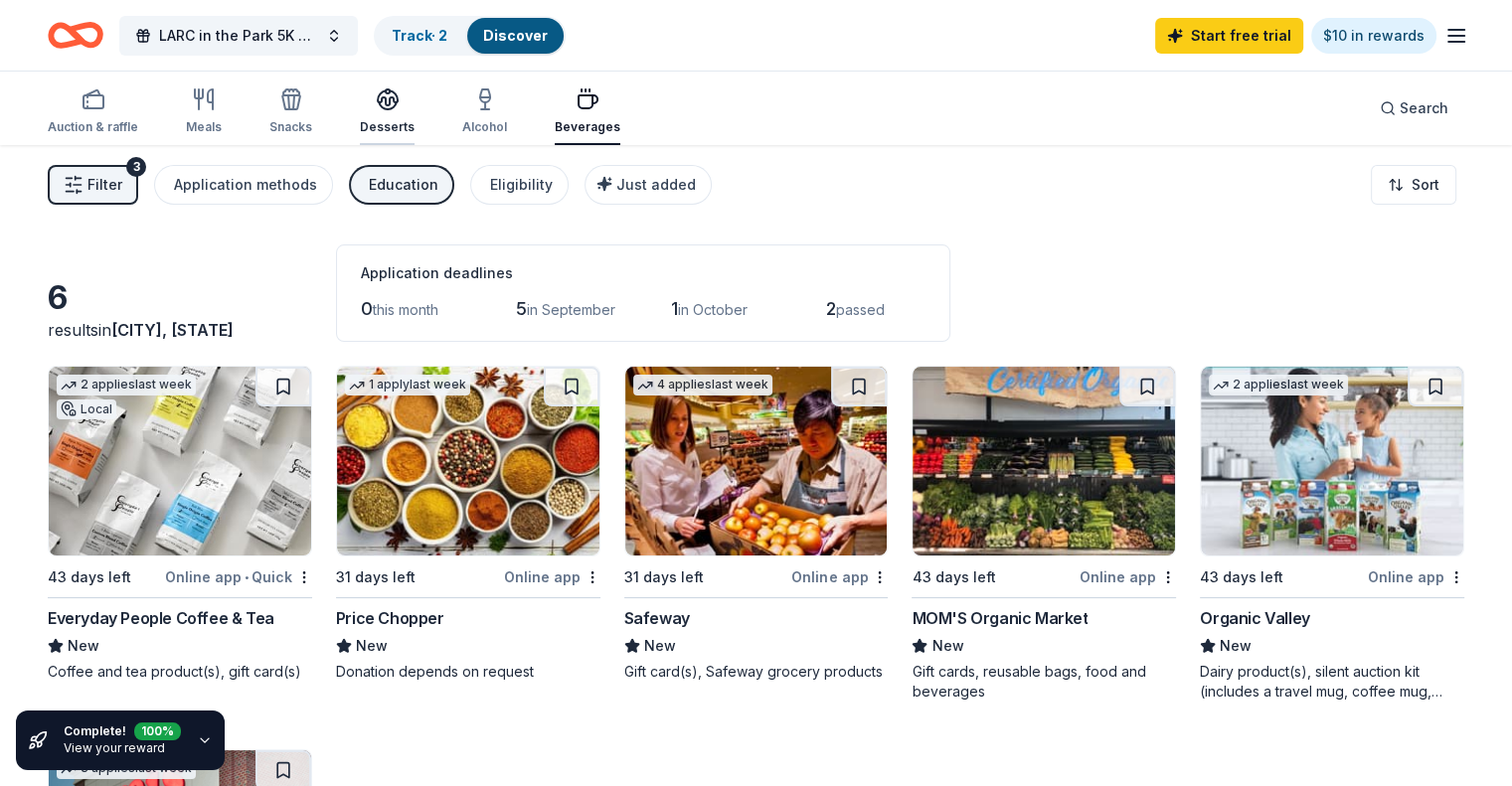 click on "Desserts" at bounding box center [387, 111] 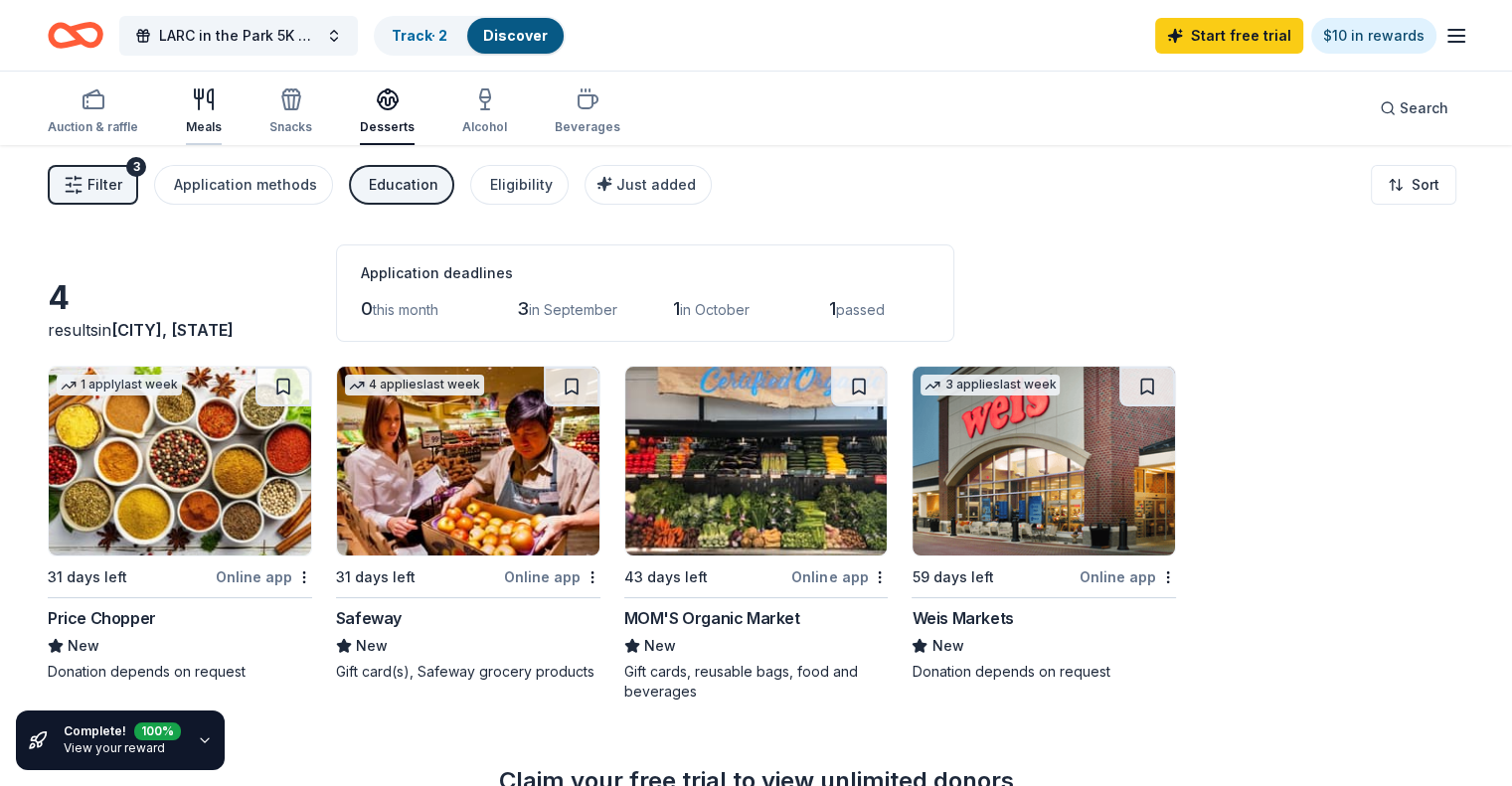 click 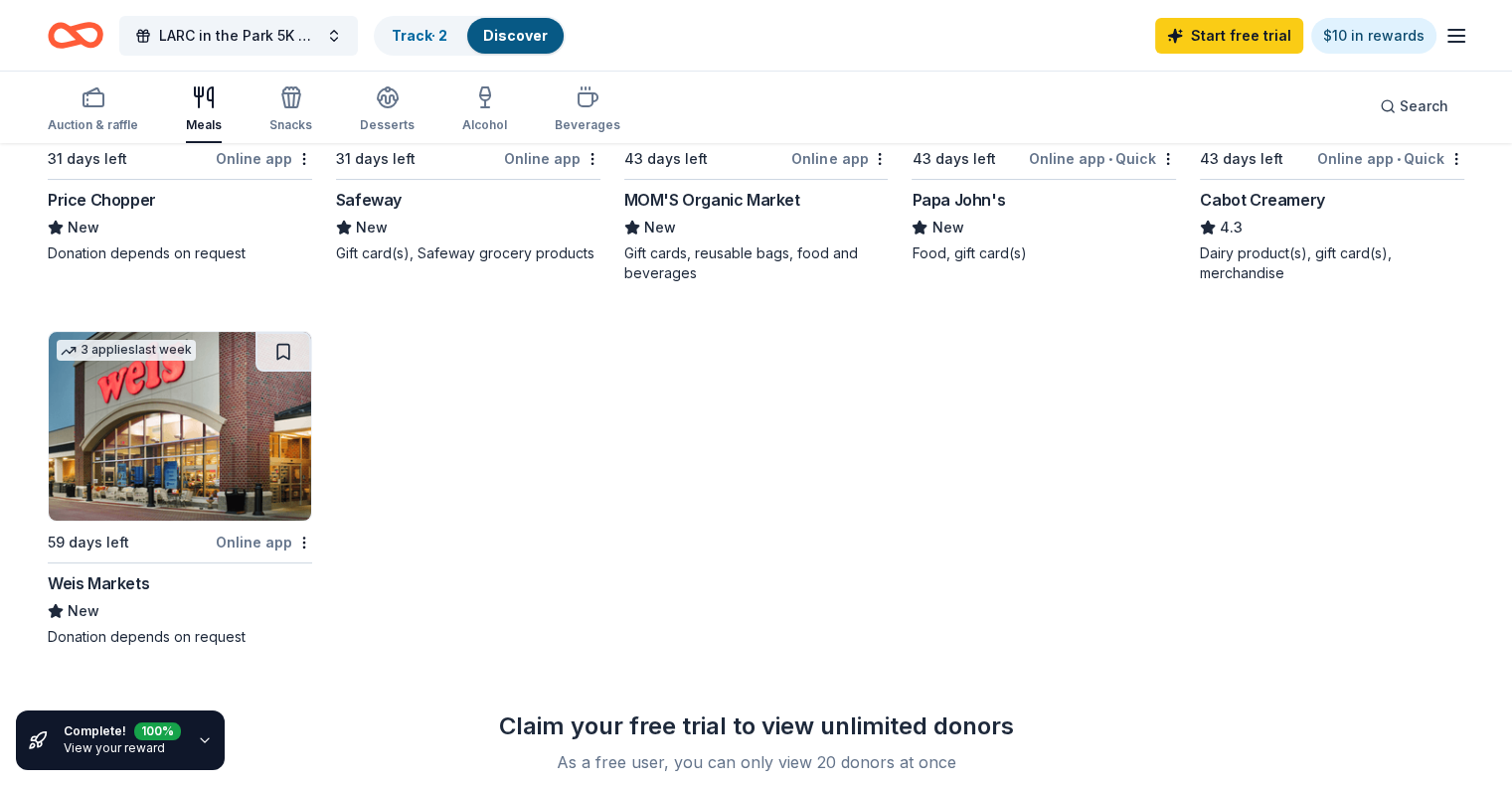 scroll, scrollTop: 0, scrollLeft: 0, axis: both 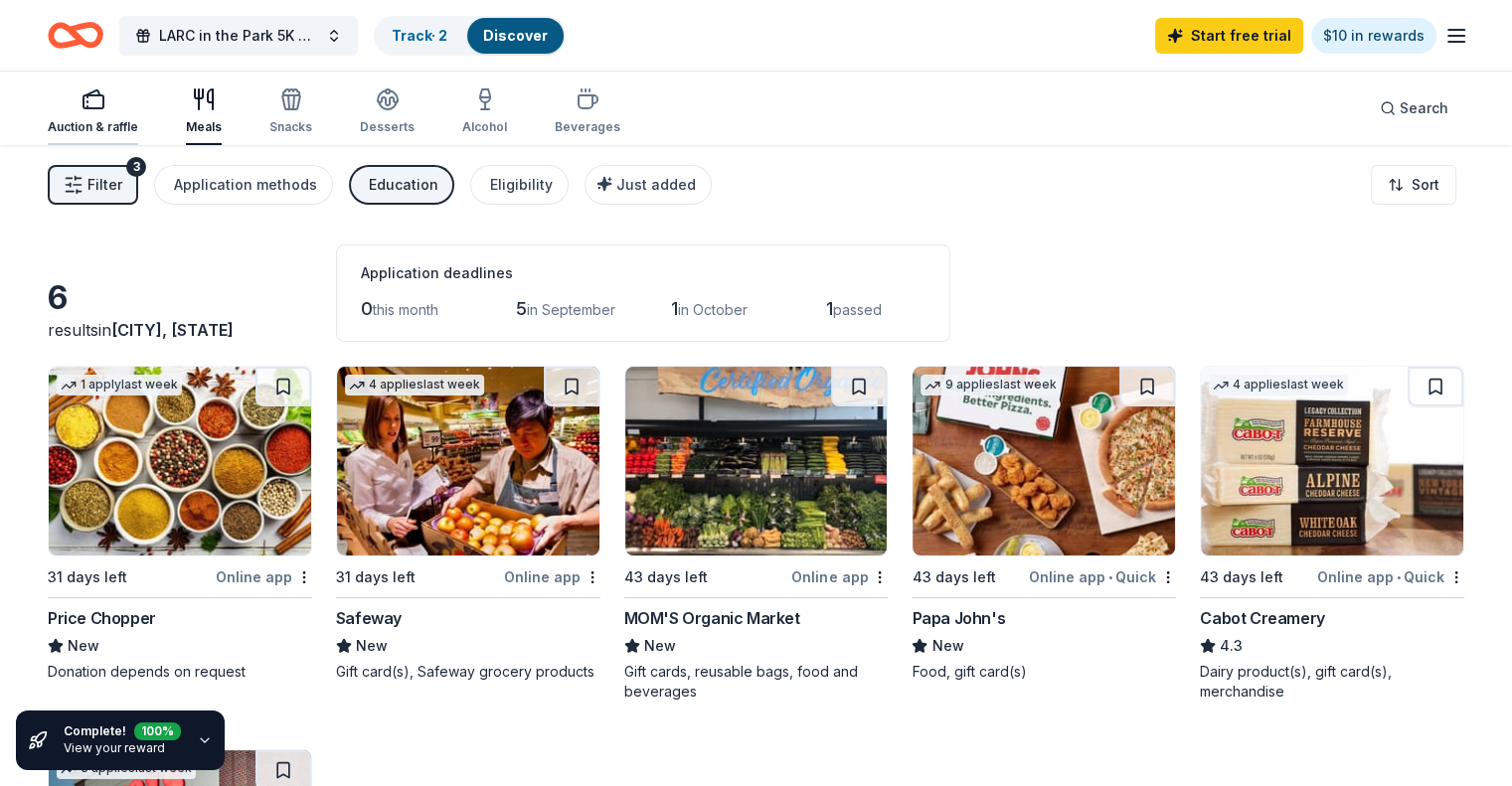 click on "Auction & raffle" at bounding box center (92, 127) 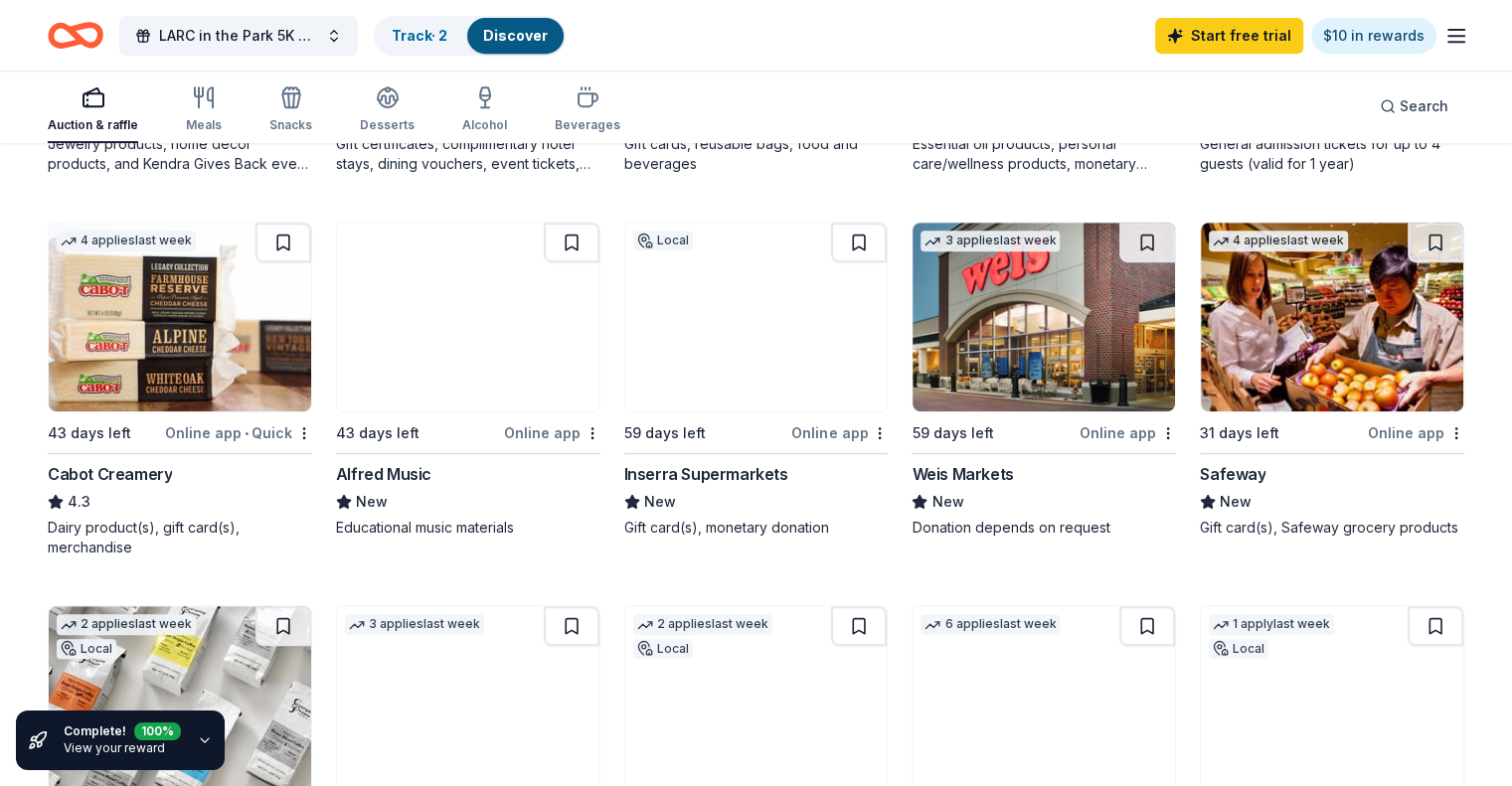 scroll, scrollTop: 938, scrollLeft: 0, axis: vertical 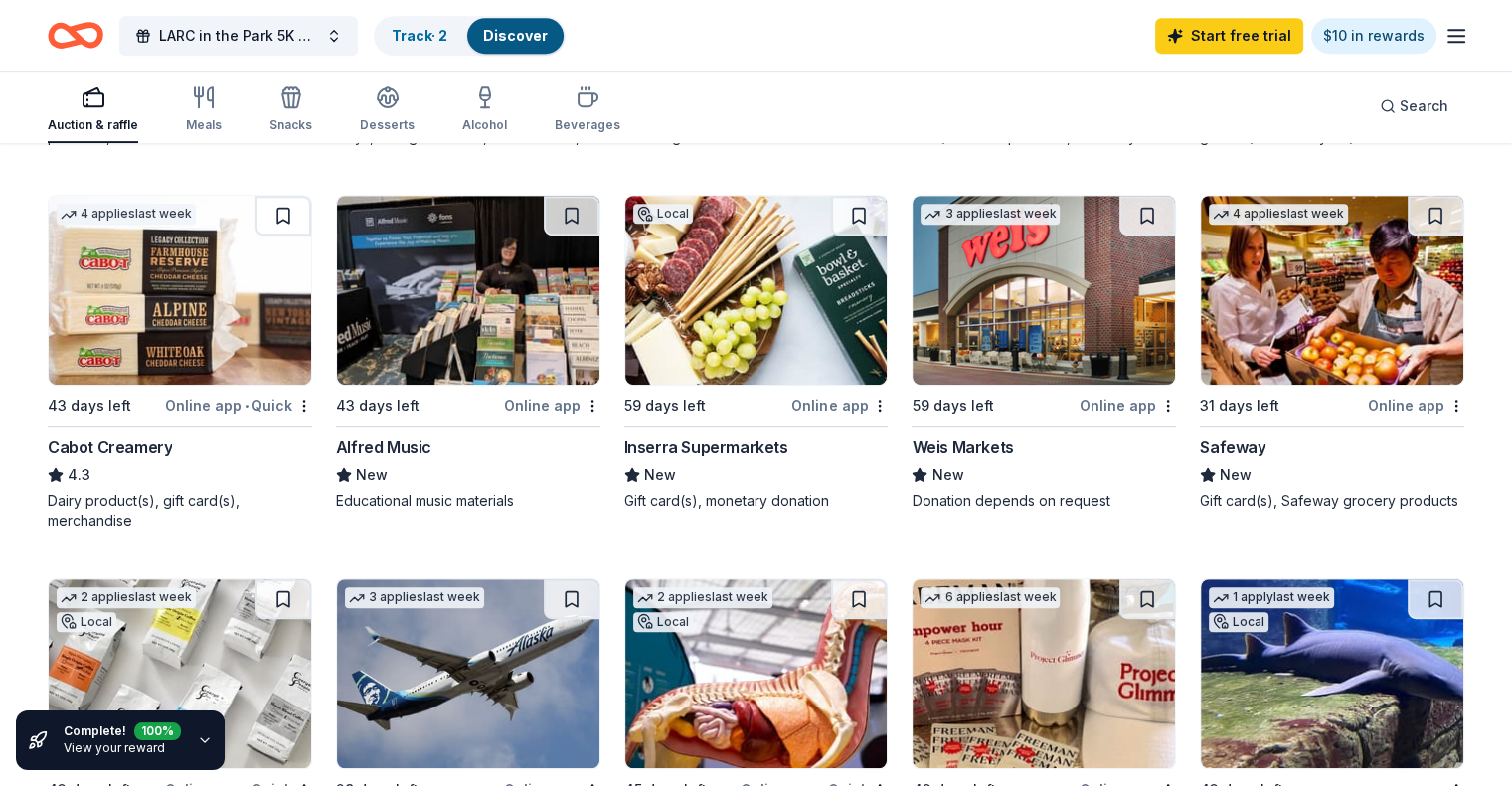 click at bounding box center [756, 290] 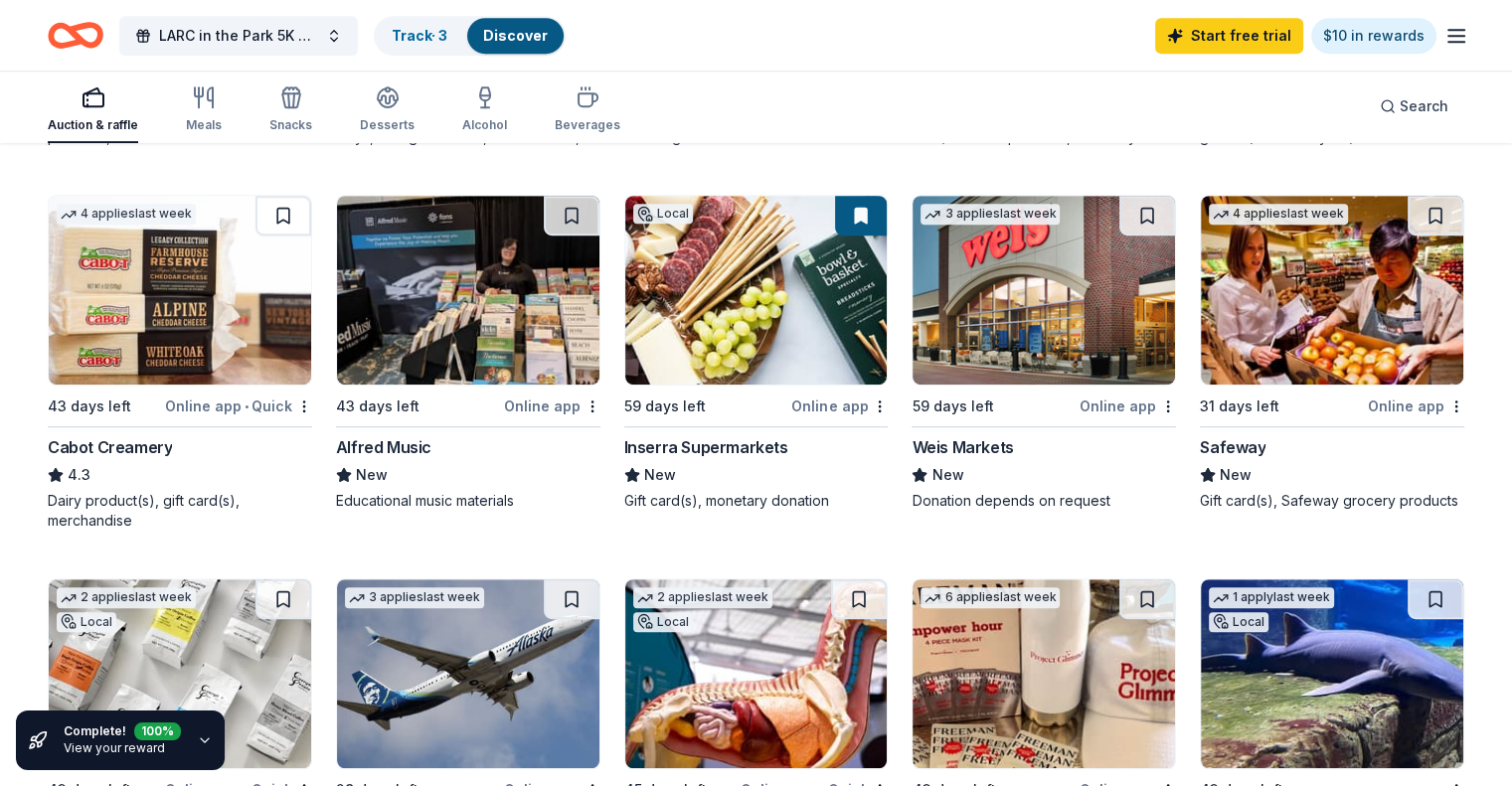 click on "Alfred Music" at bounding box center [384, 447] 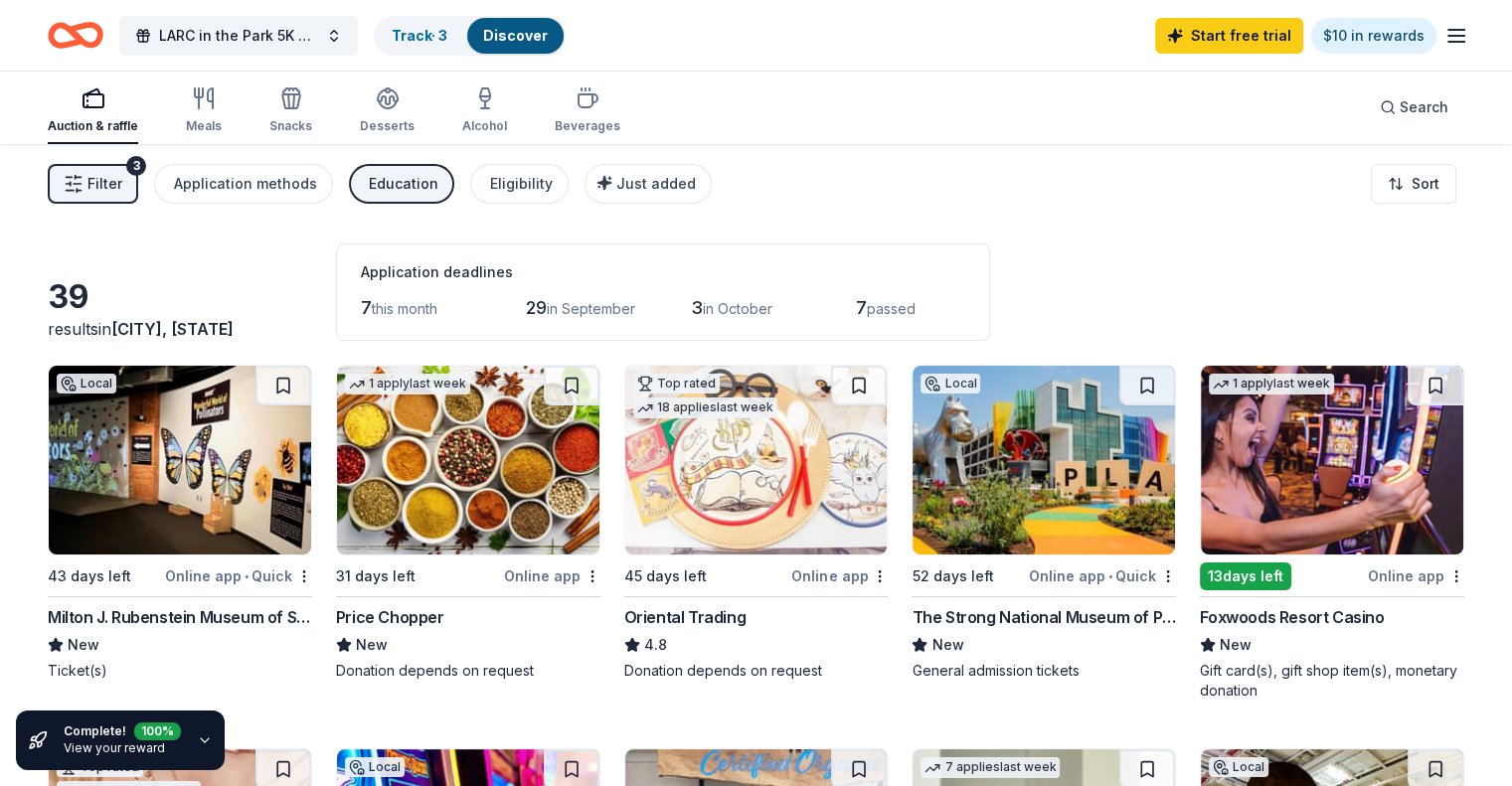 scroll, scrollTop: 0, scrollLeft: 0, axis: both 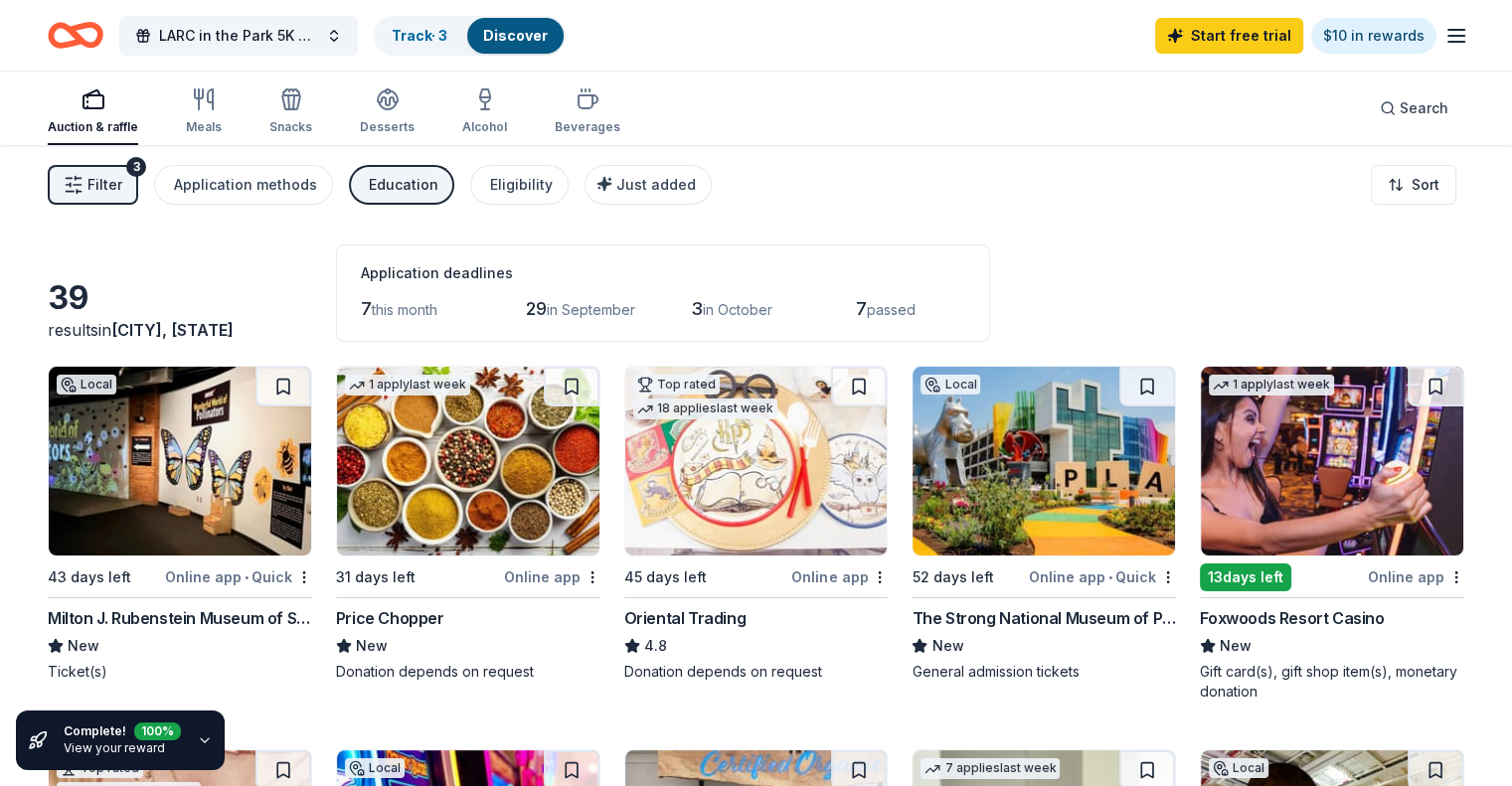 click at bounding box center [756, 461] 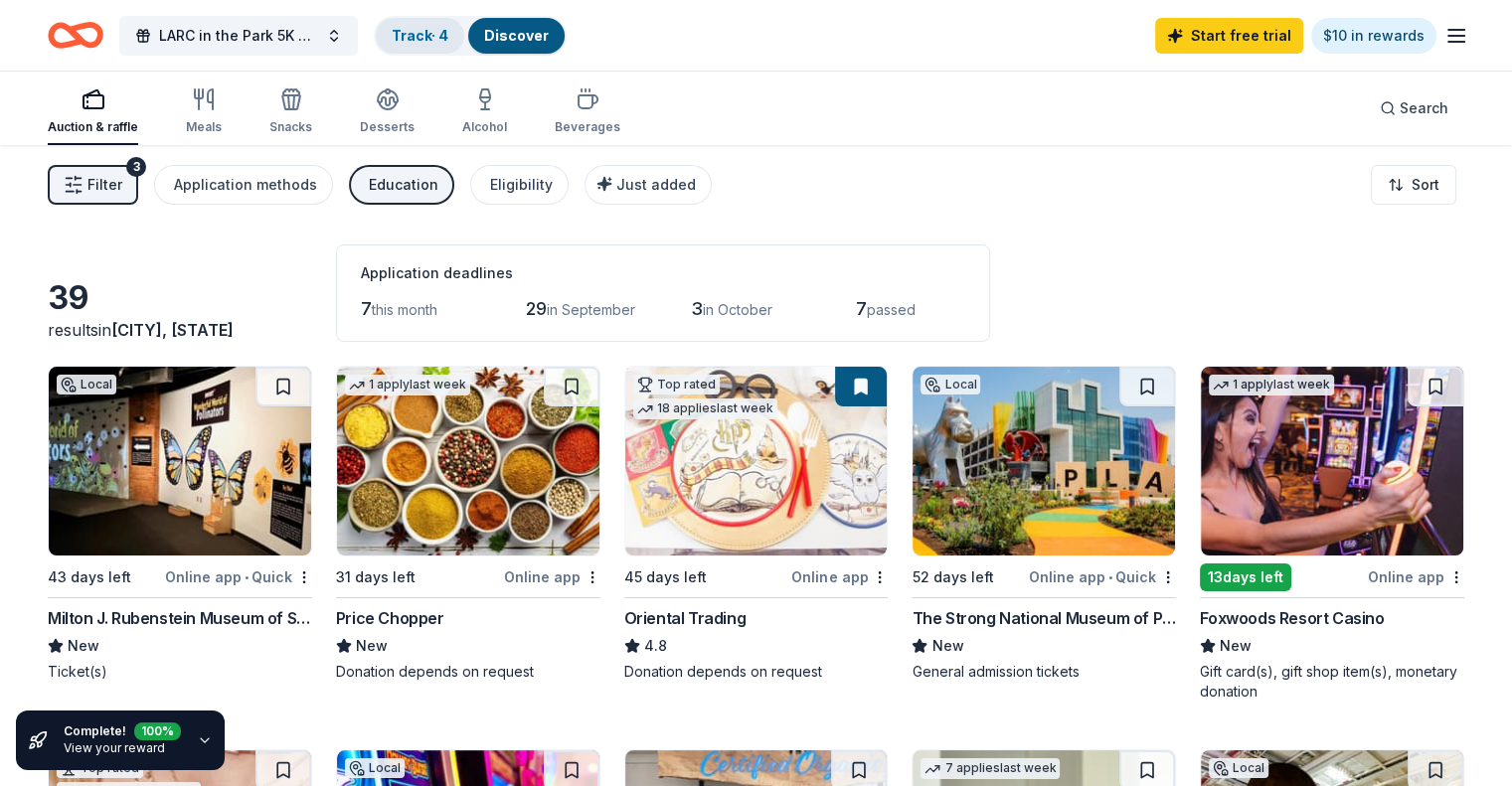 click on "Track  · 4" at bounding box center [420, 35] 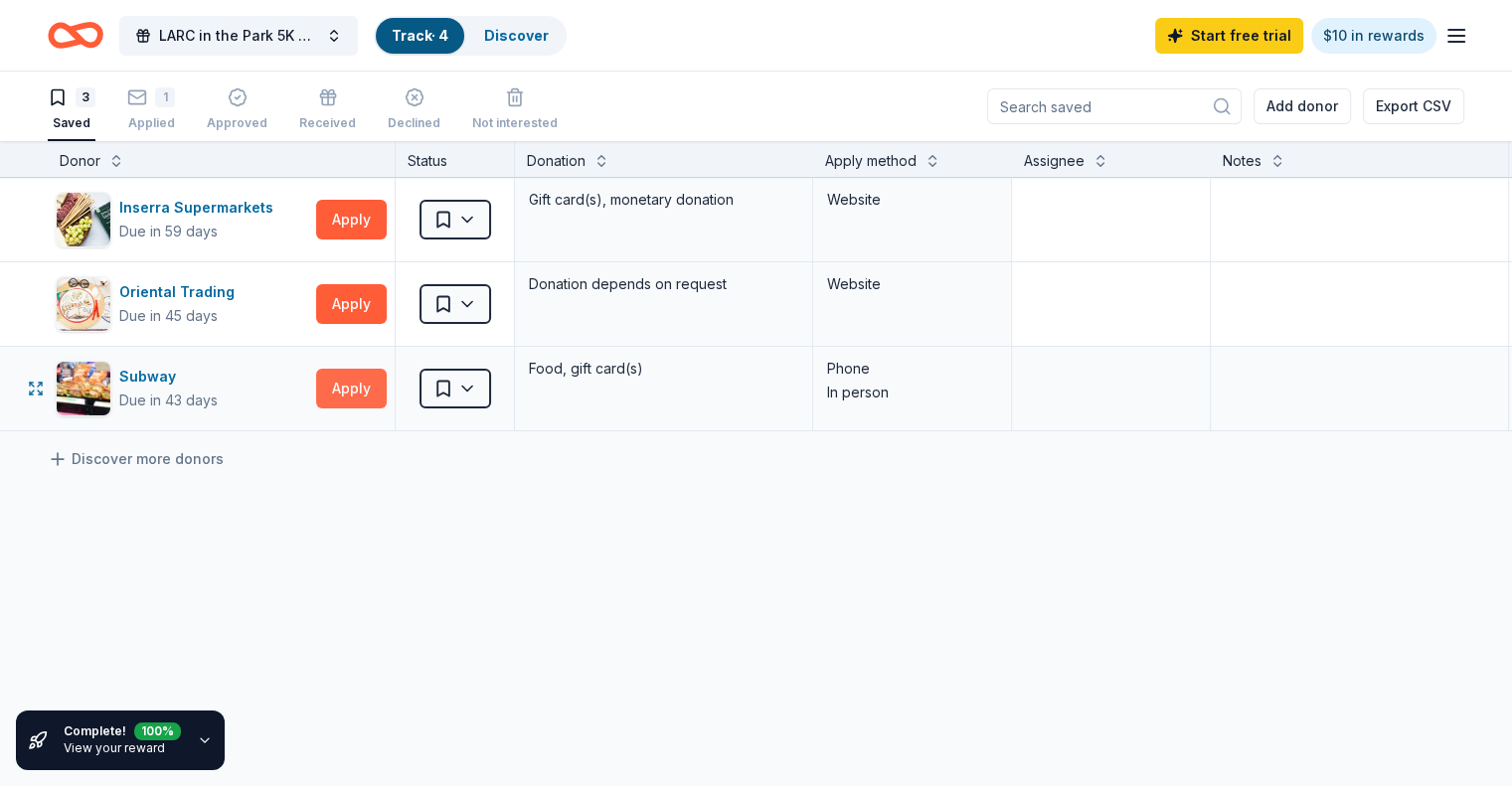 click on "Apply" at bounding box center [351, 389] 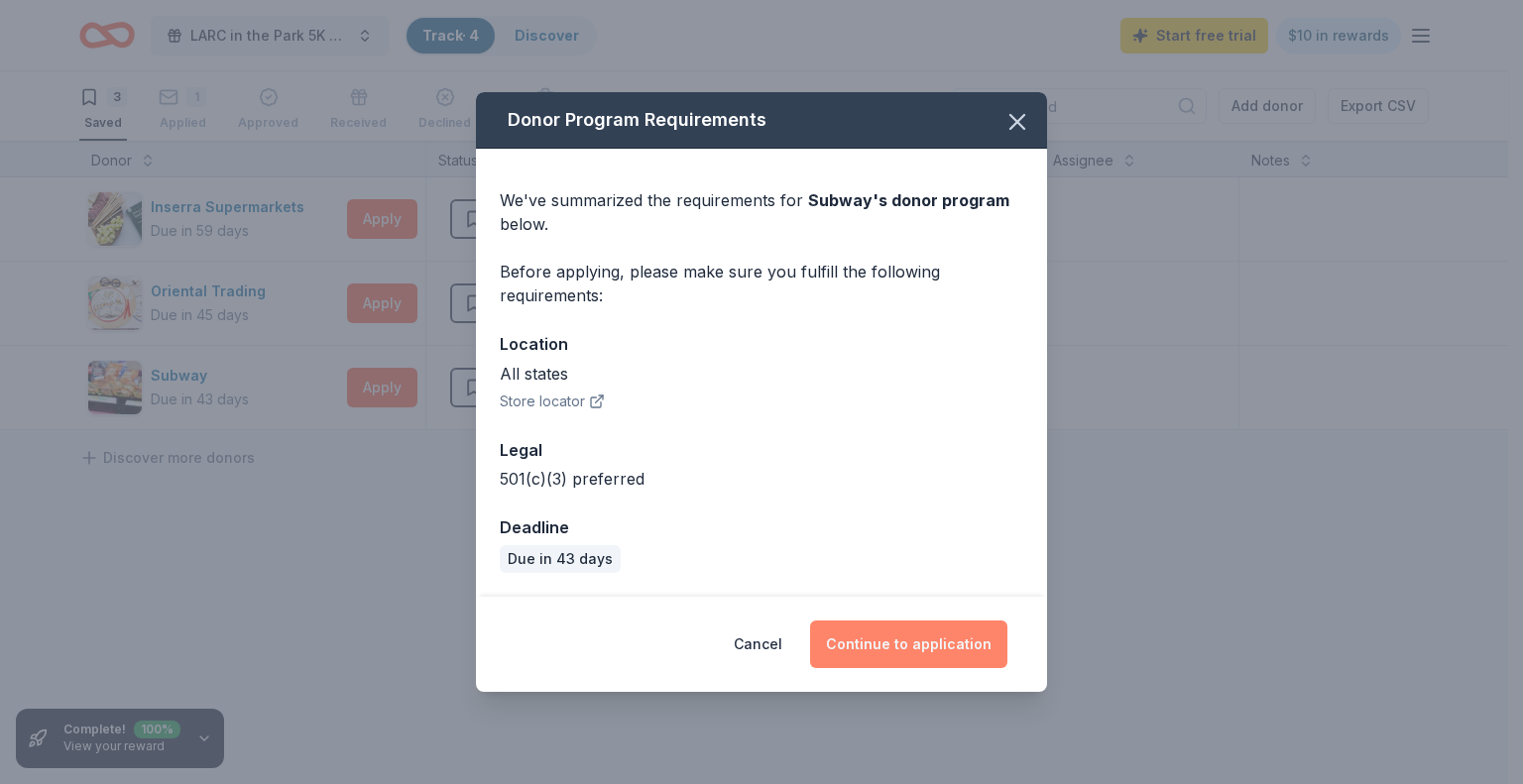 click on "Continue to application" at bounding box center (908, 644) 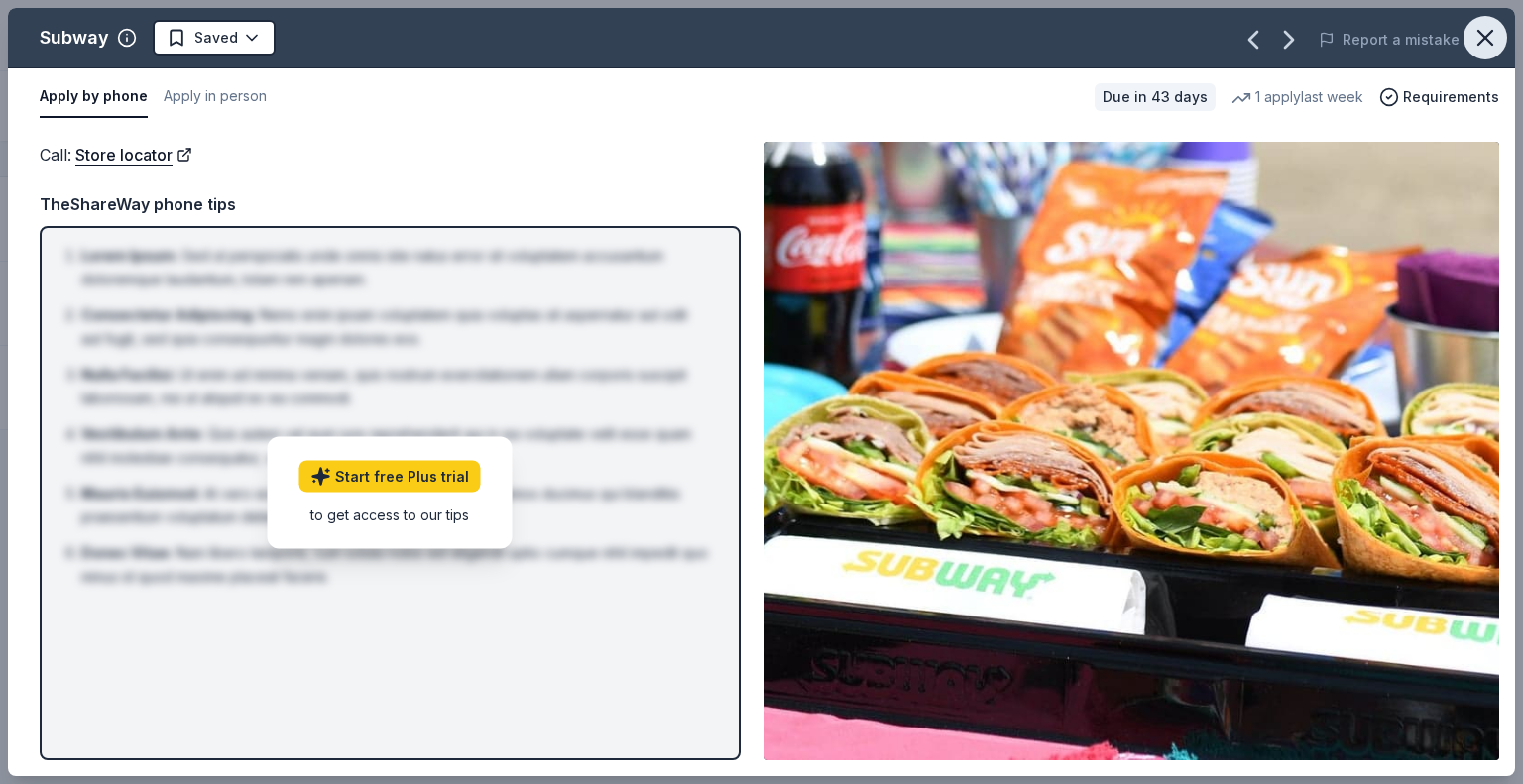click 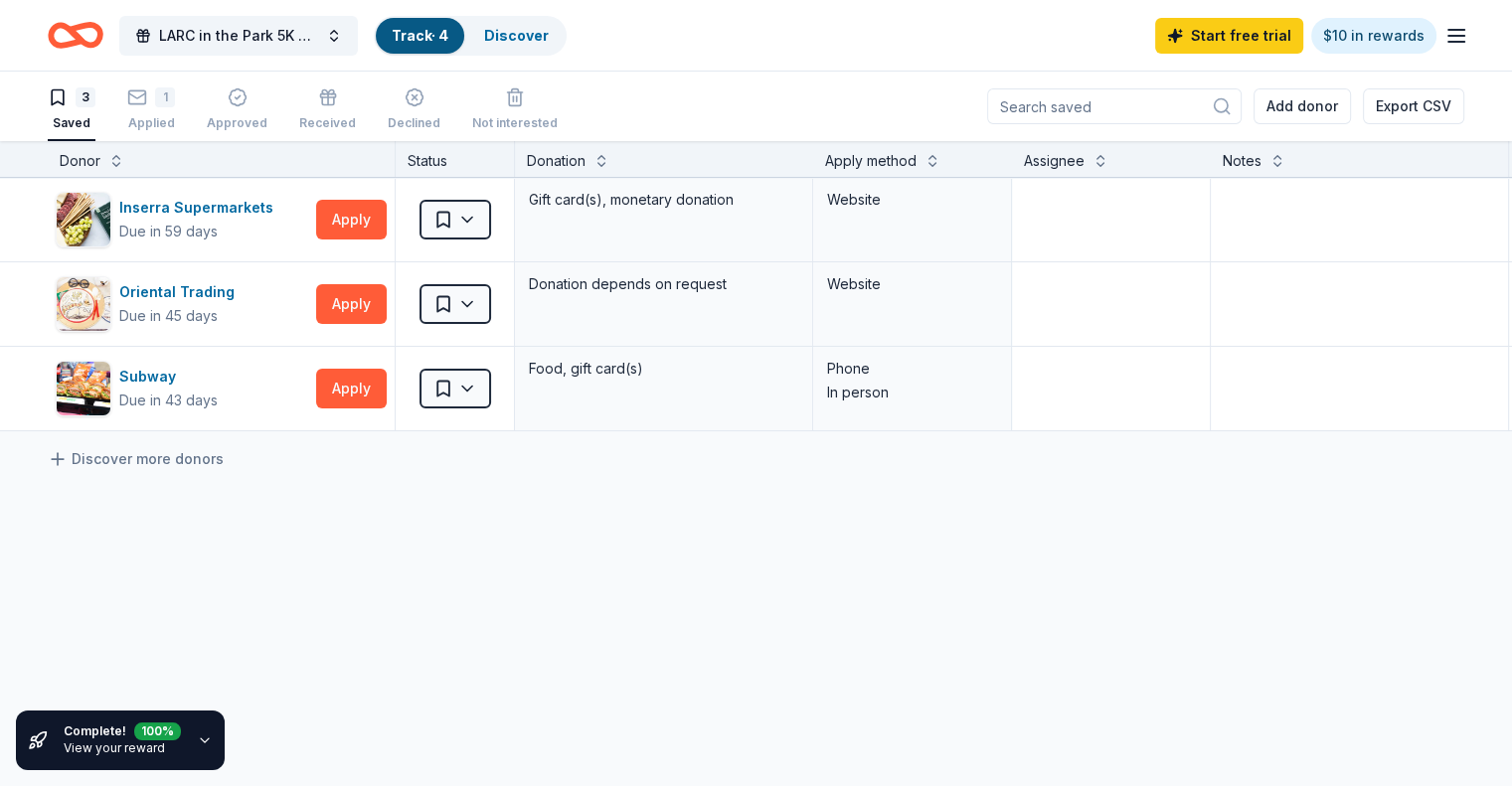 click 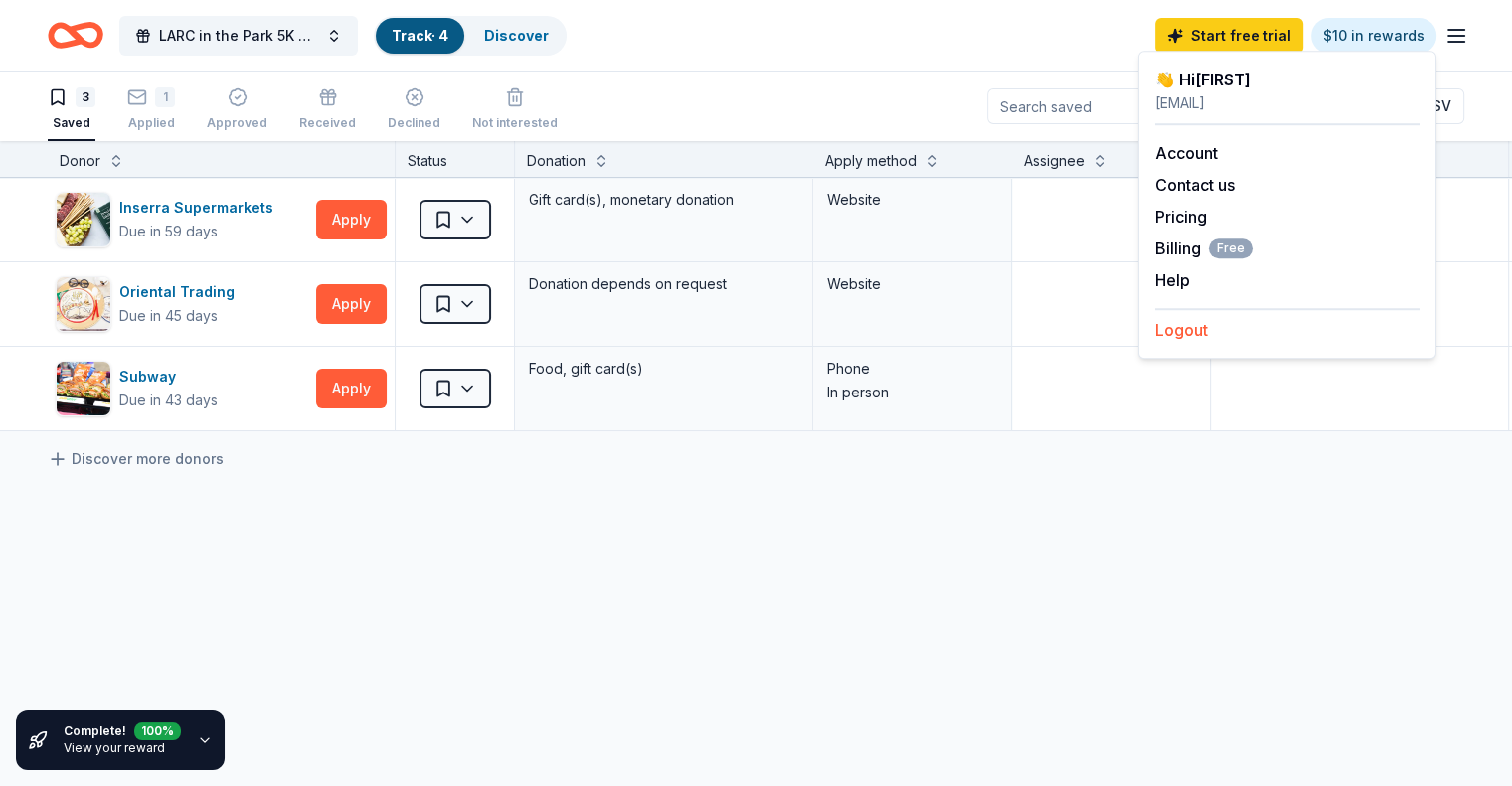 click on "Logout" at bounding box center [1181, 330] 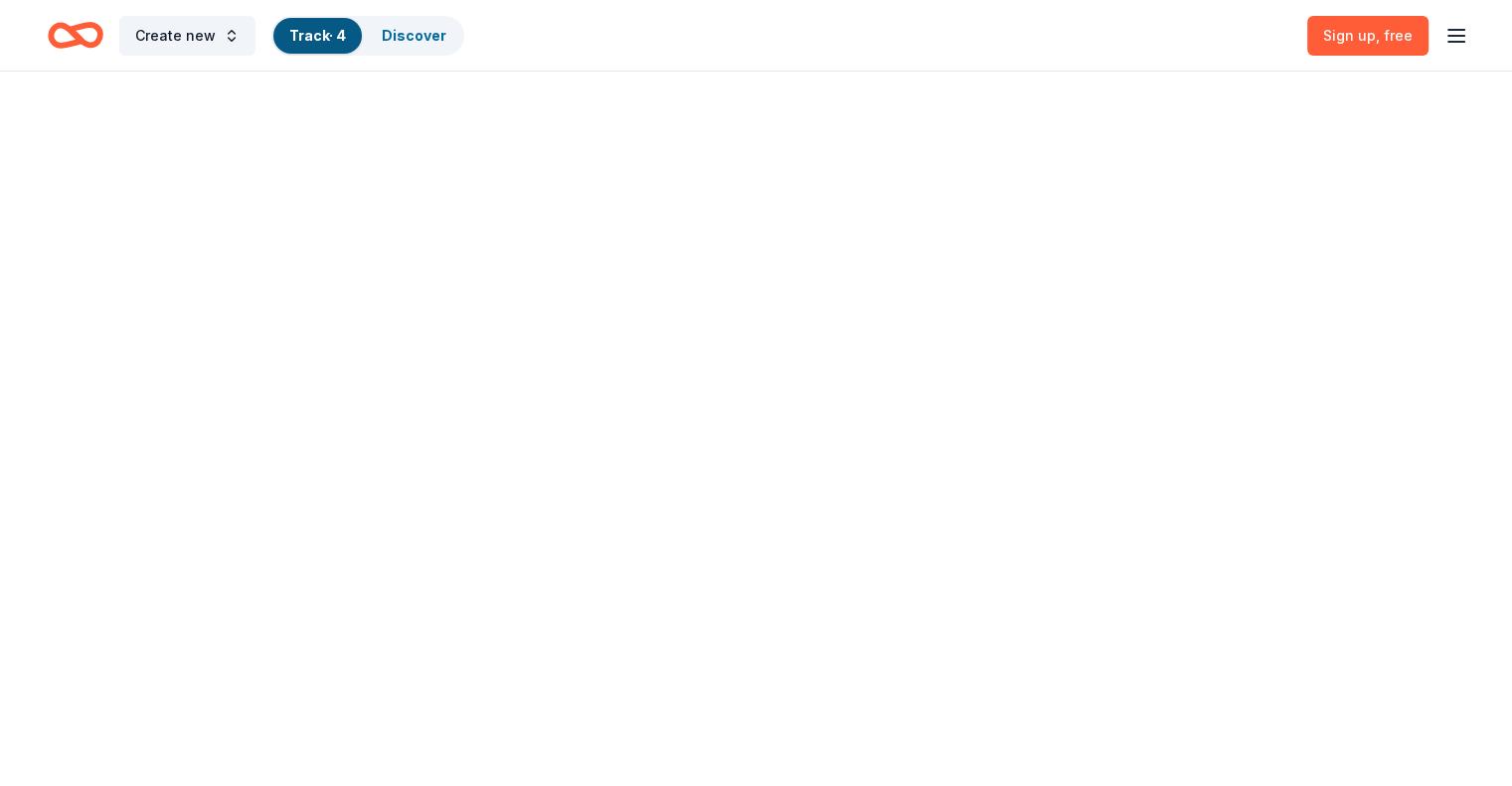 scroll, scrollTop: 0, scrollLeft: 0, axis: both 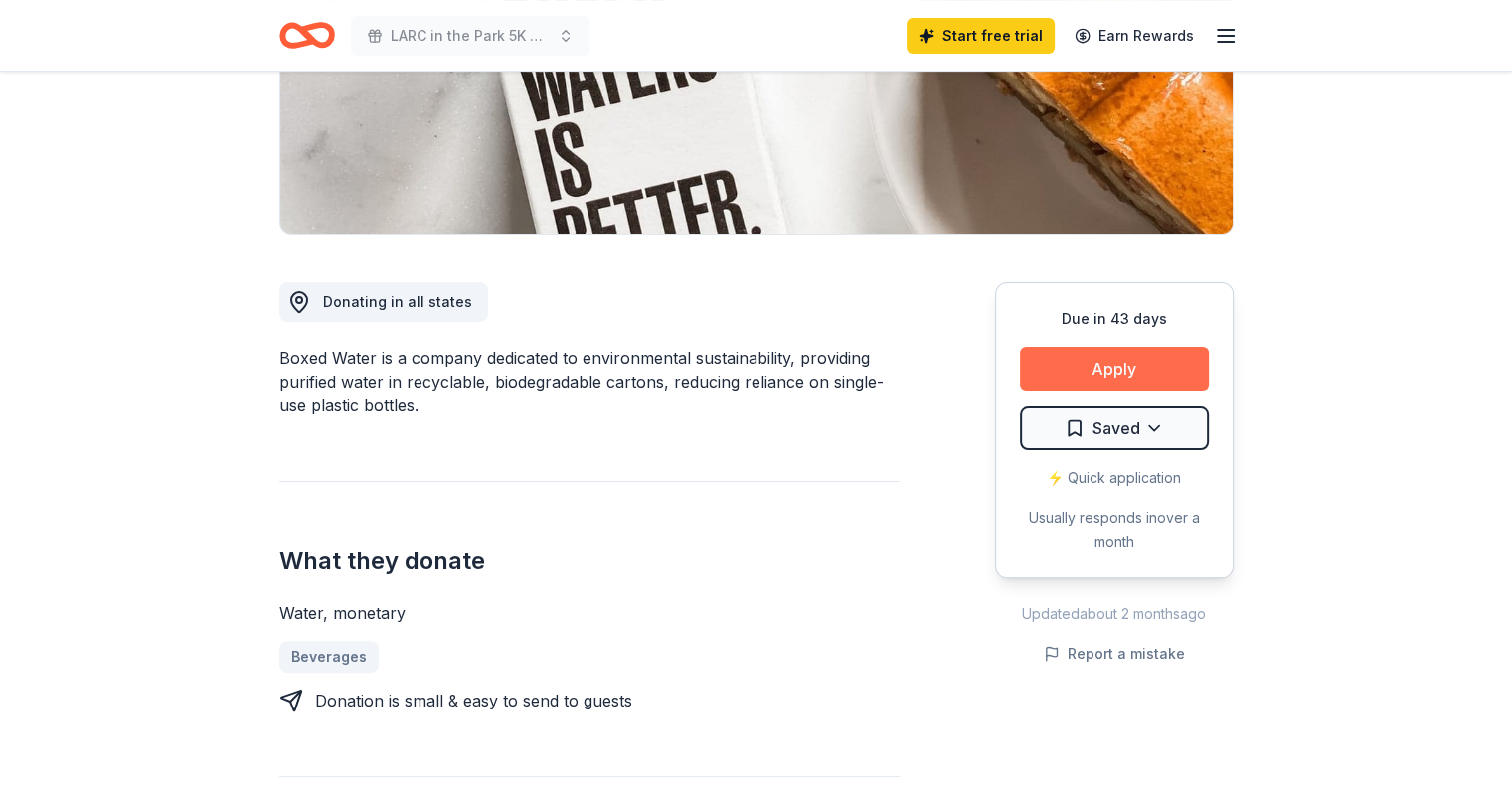 click on "Apply" at bounding box center [1114, 369] 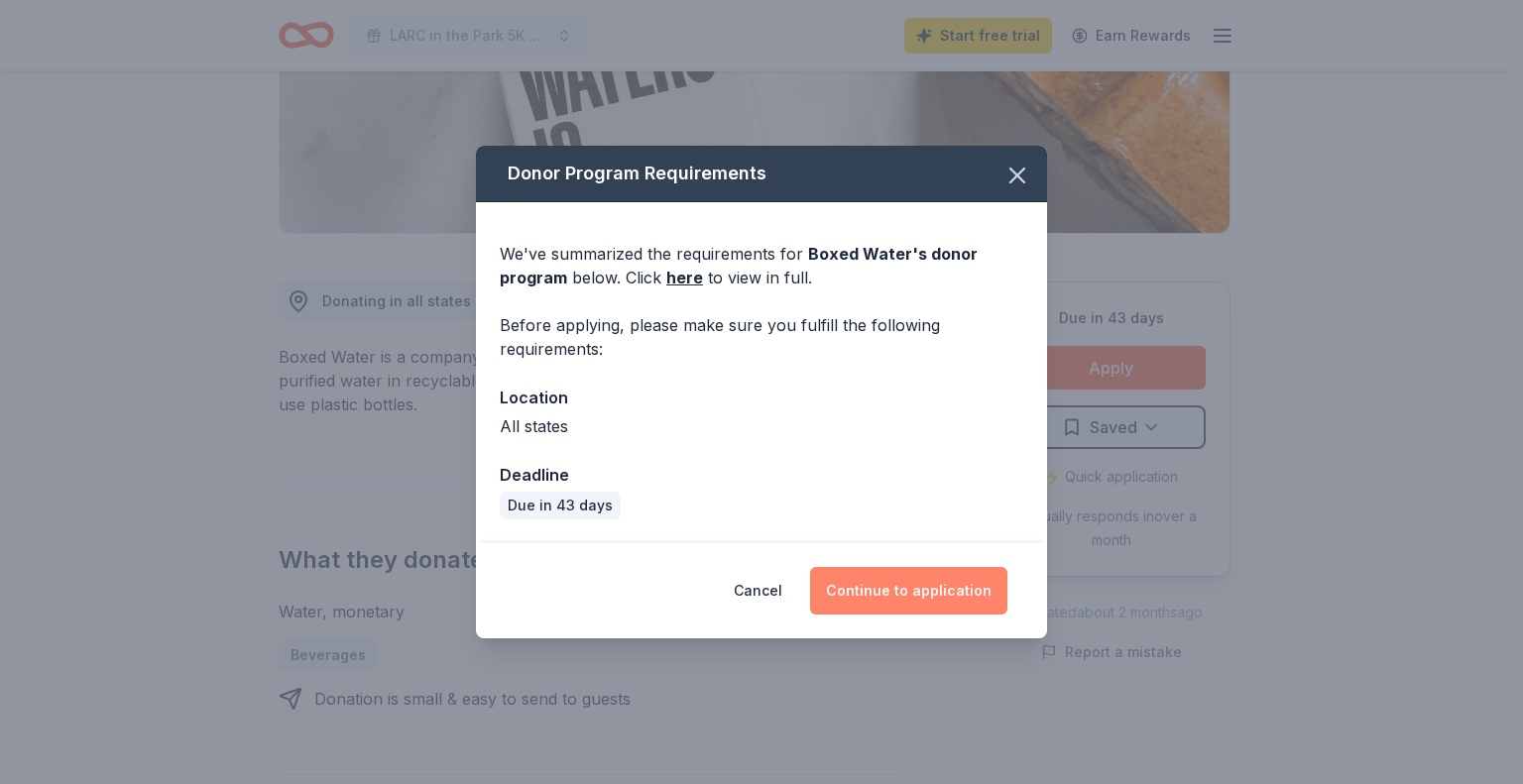 click on "Continue to application" at bounding box center [908, 591] 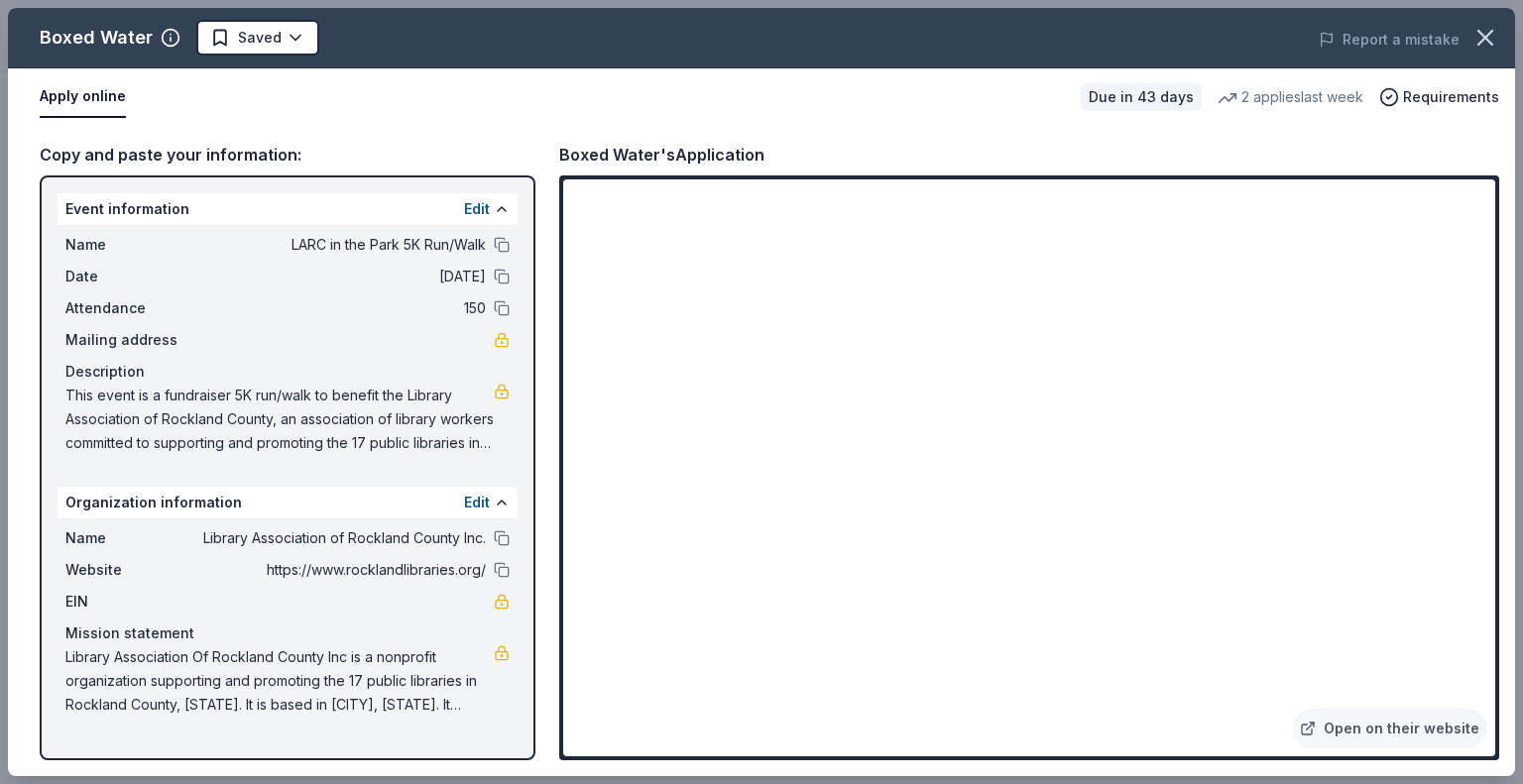 click on "This event is a fundraiser 5K run/walk to benefit the Library Association of Rockland County, an association of library workers committed to supporting and promoting the 17 public libraries in Rockland County, New York with professional development and community outreach." at bounding box center (280, 419) 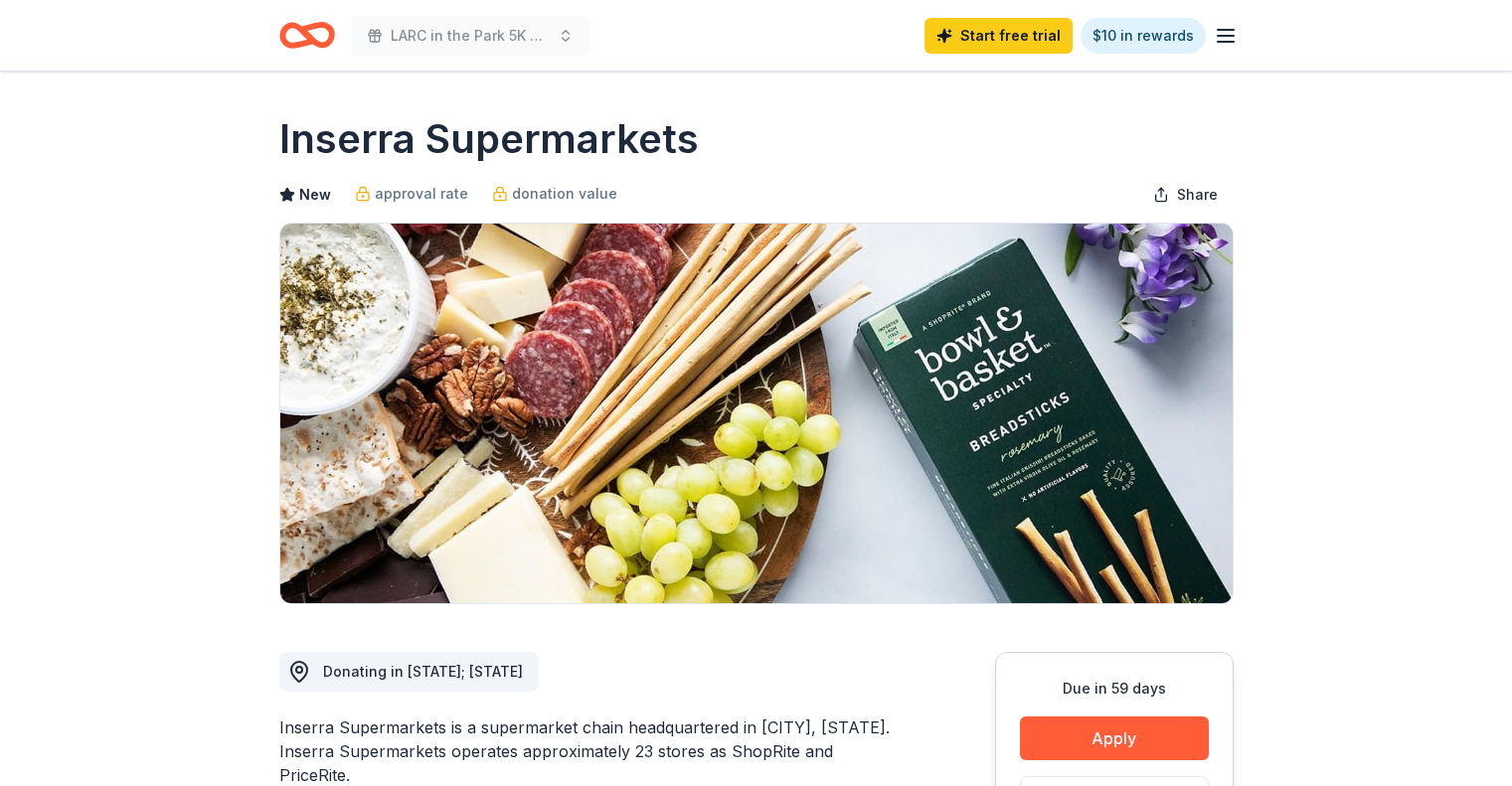 scroll, scrollTop: 0, scrollLeft: 0, axis: both 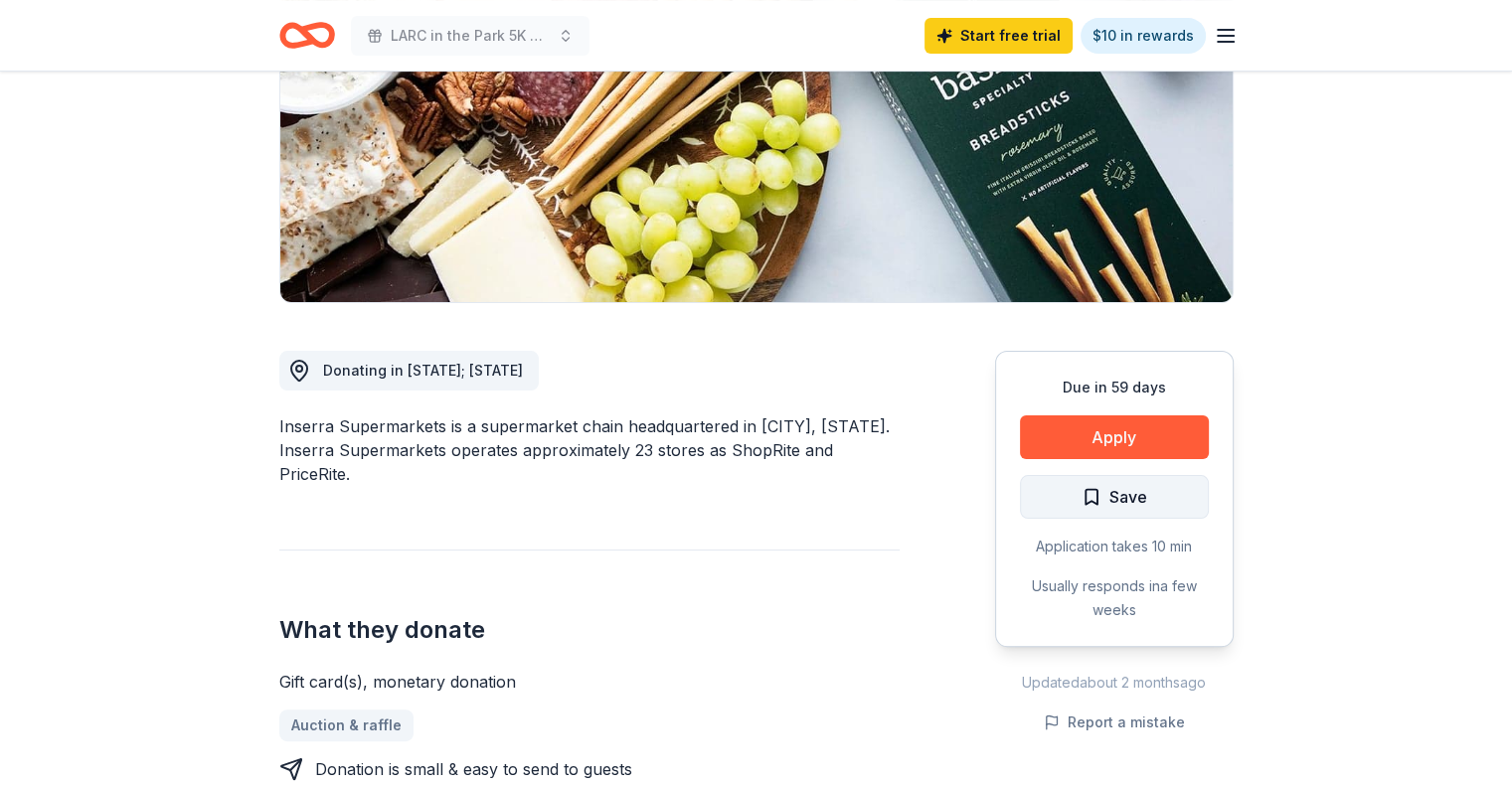 click on "Save" at bounding box center (1128, 497) 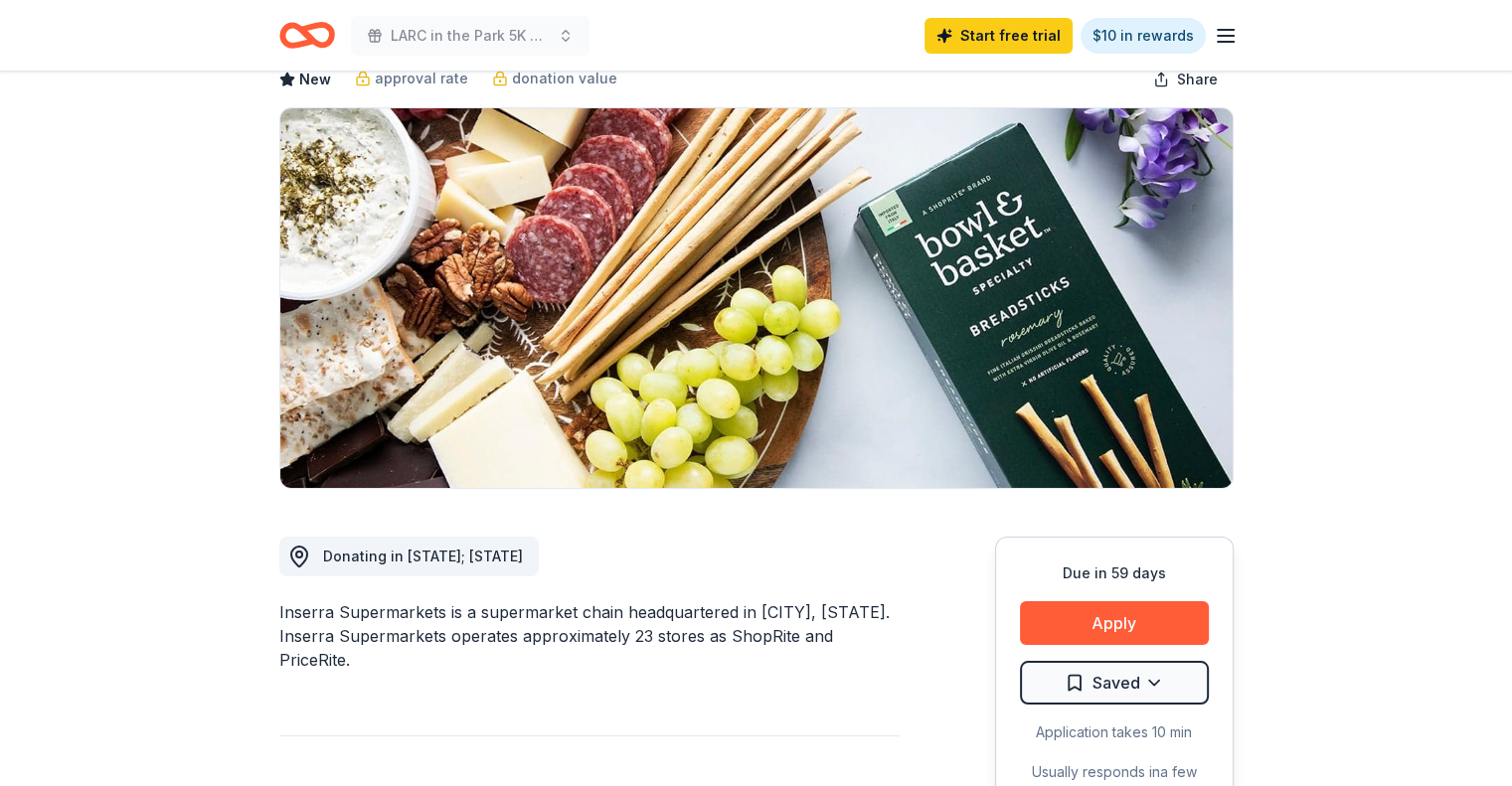 scroll, scrollTop: 0, scrollLeft: 0, axis: both 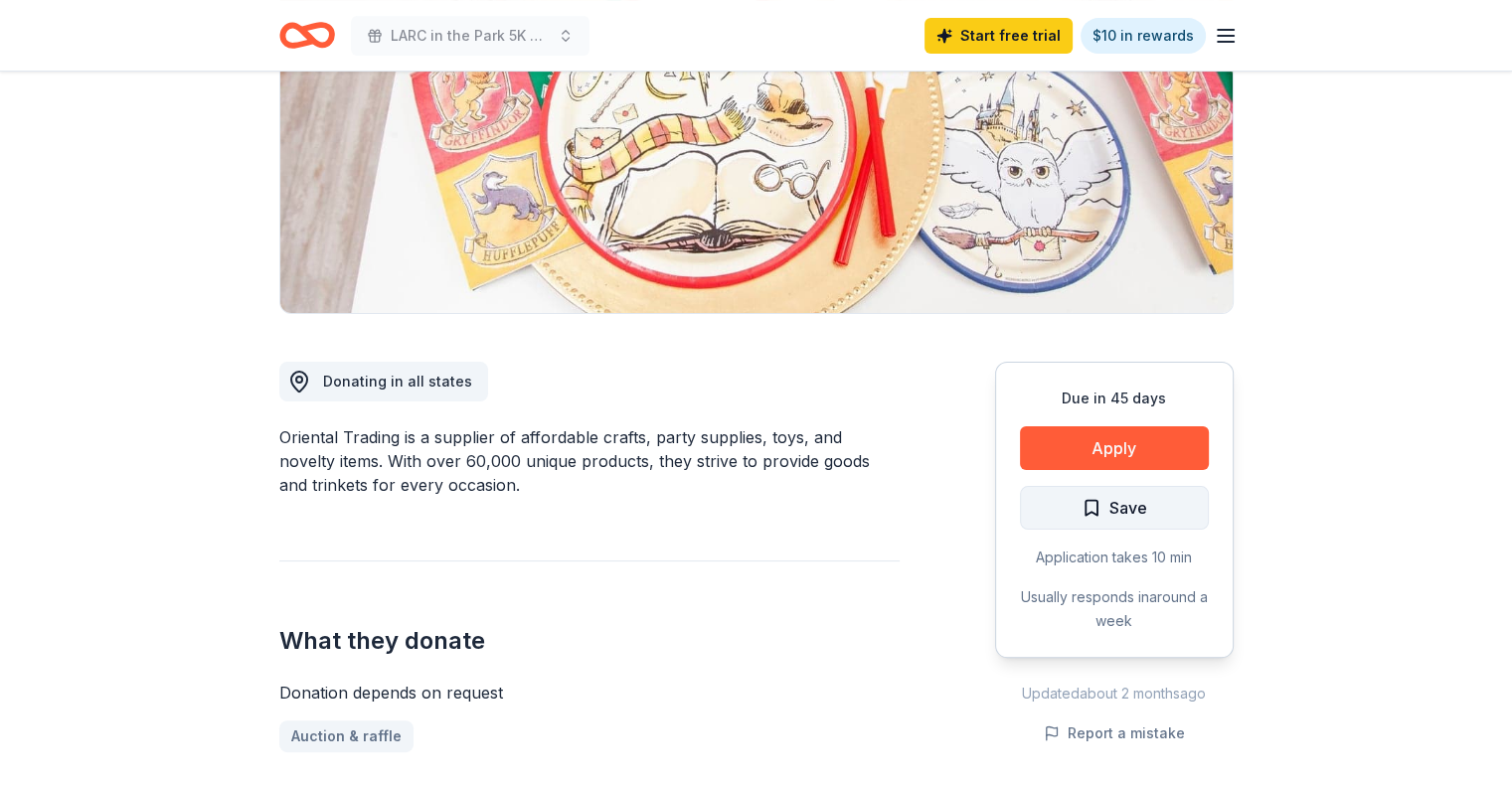 click on "Save" at bounding box center [1114, 508] 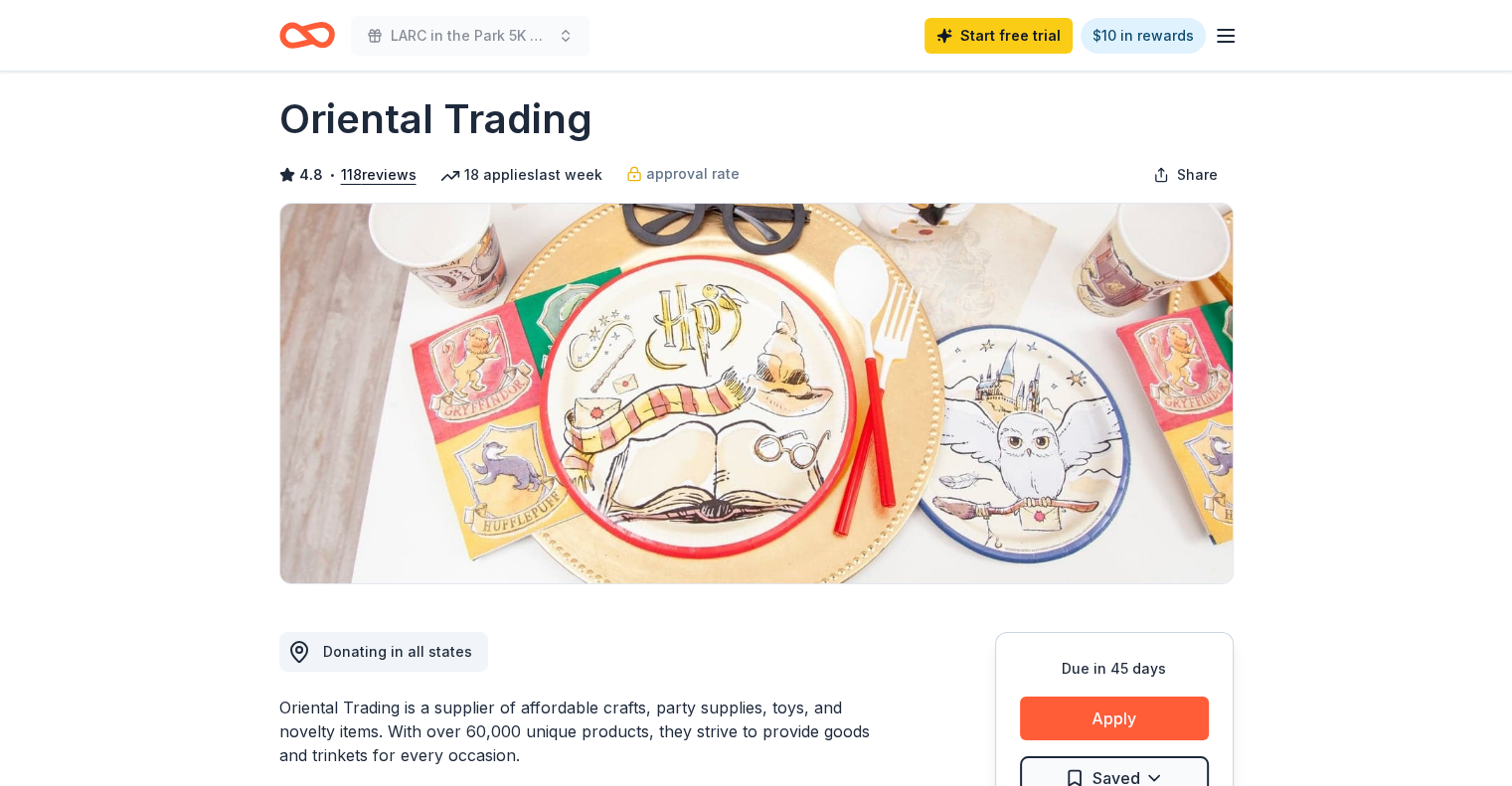 scroll, scrollTop: 0, scrollLeft: 0, axis: both 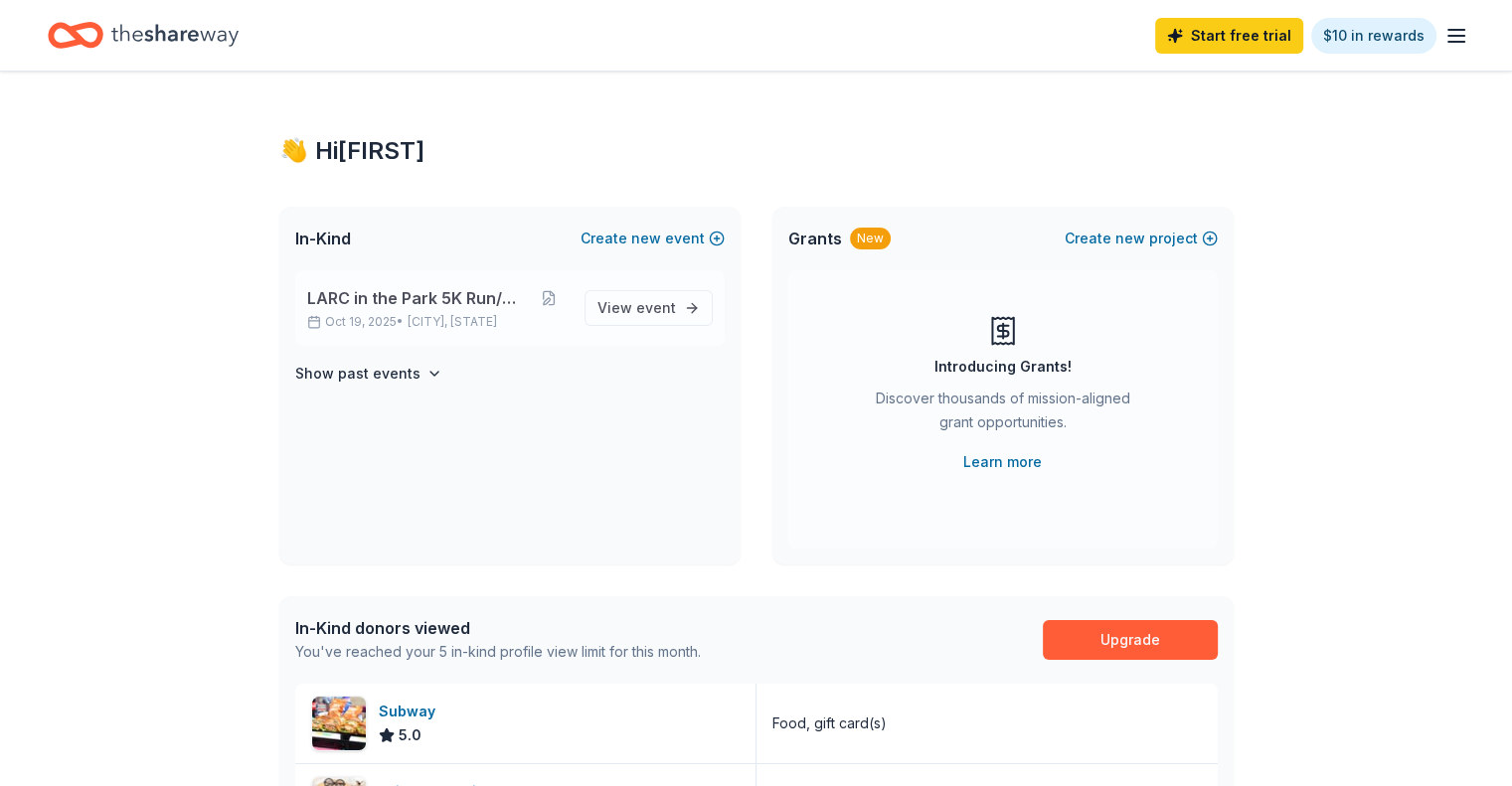 click on "LARC in the Park 5K Run/Walk" at bounding box center [419, 298] 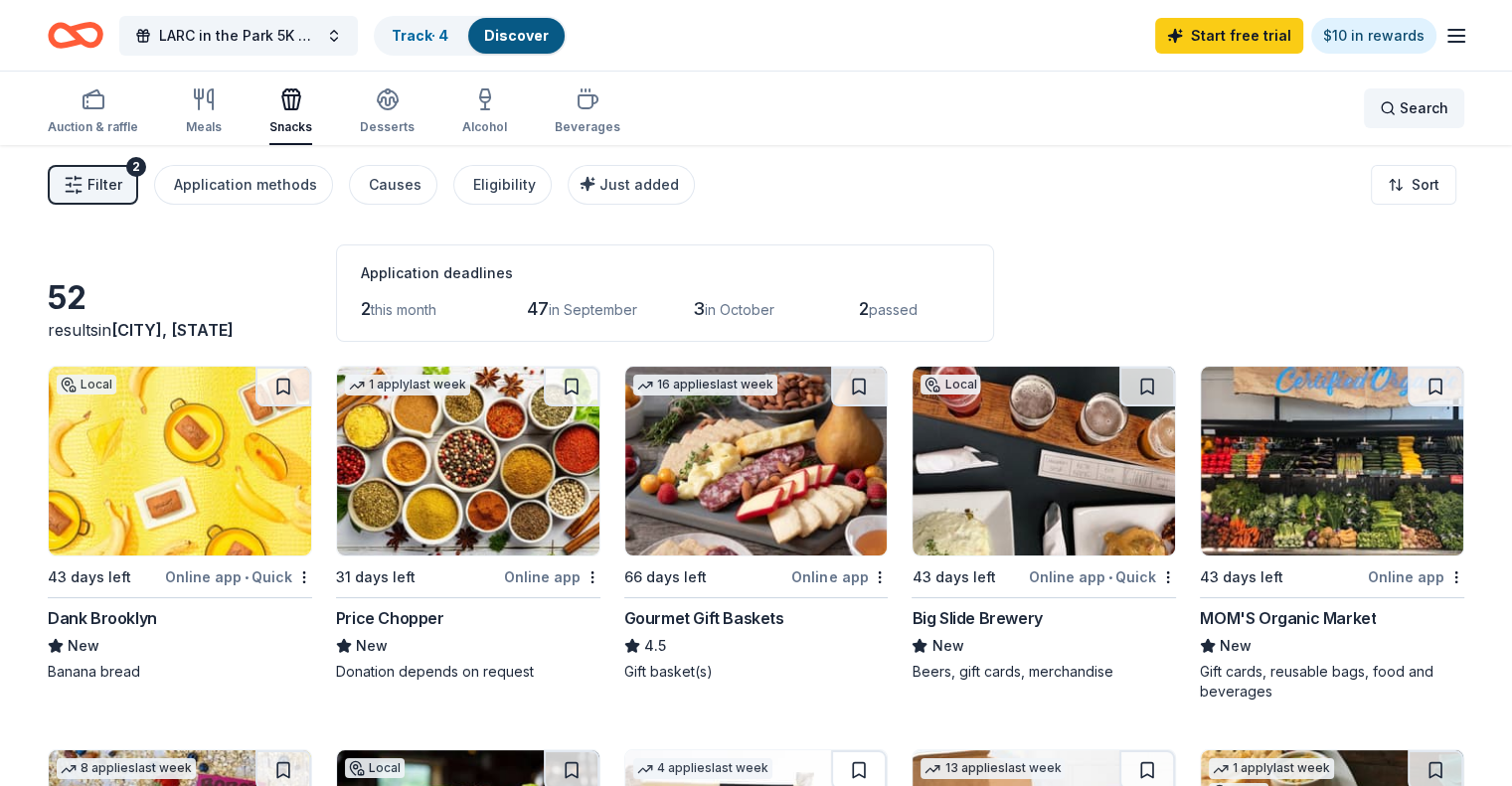 click on "Search" at bounding box center [1424, 108] 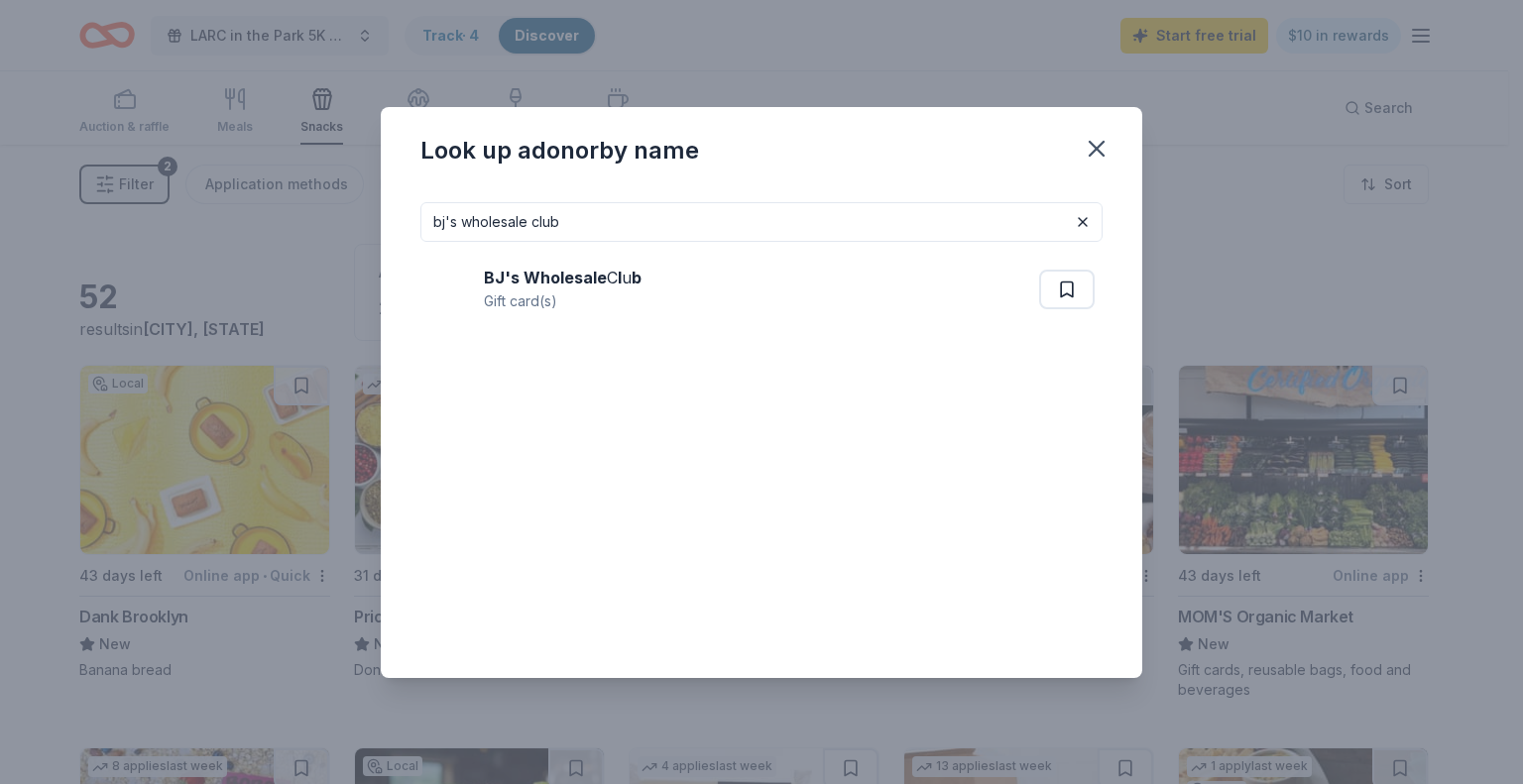 type on "bj's wholesale club" 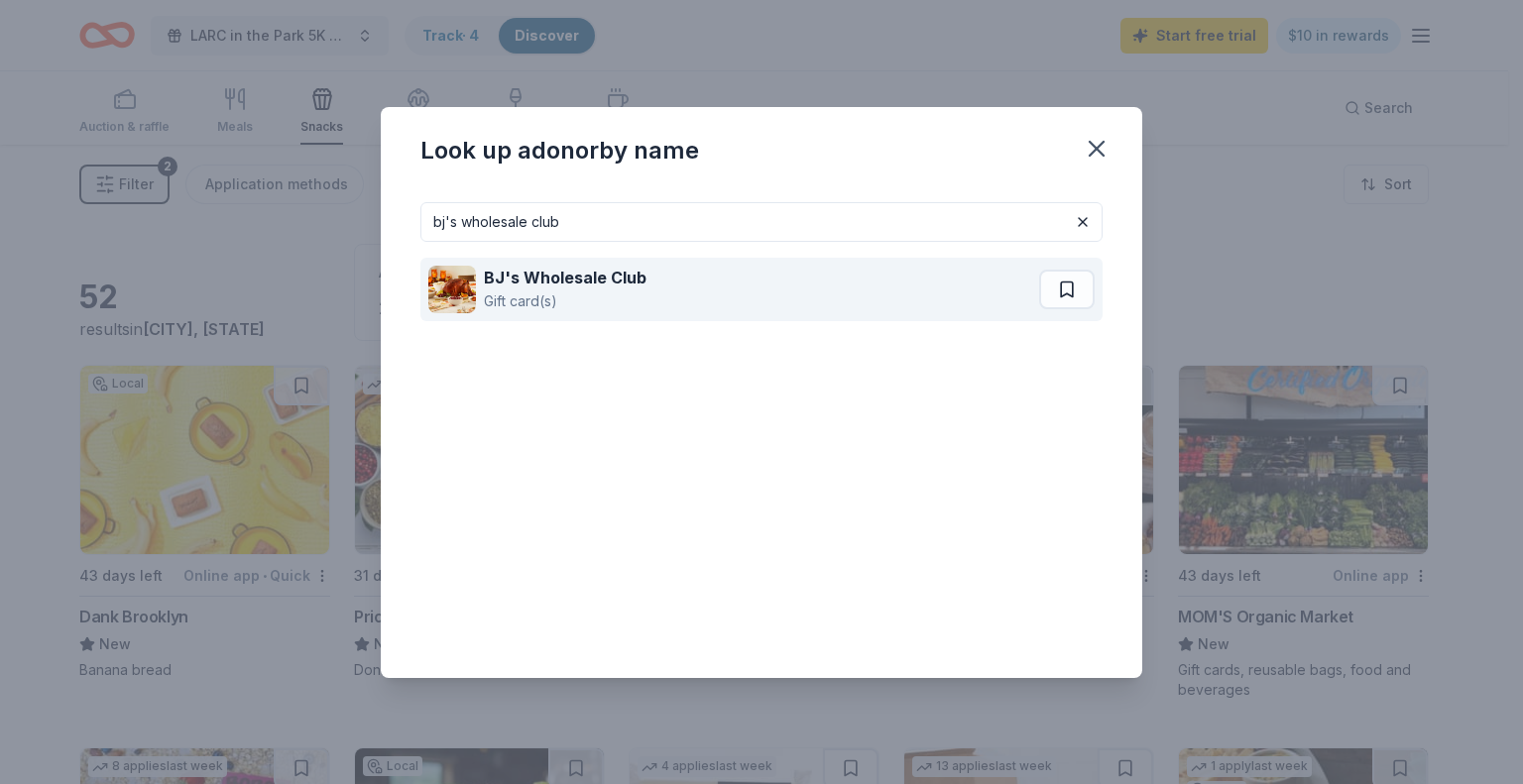 click on "BJ's Wholesale Club" at bounding box center (565, 278) 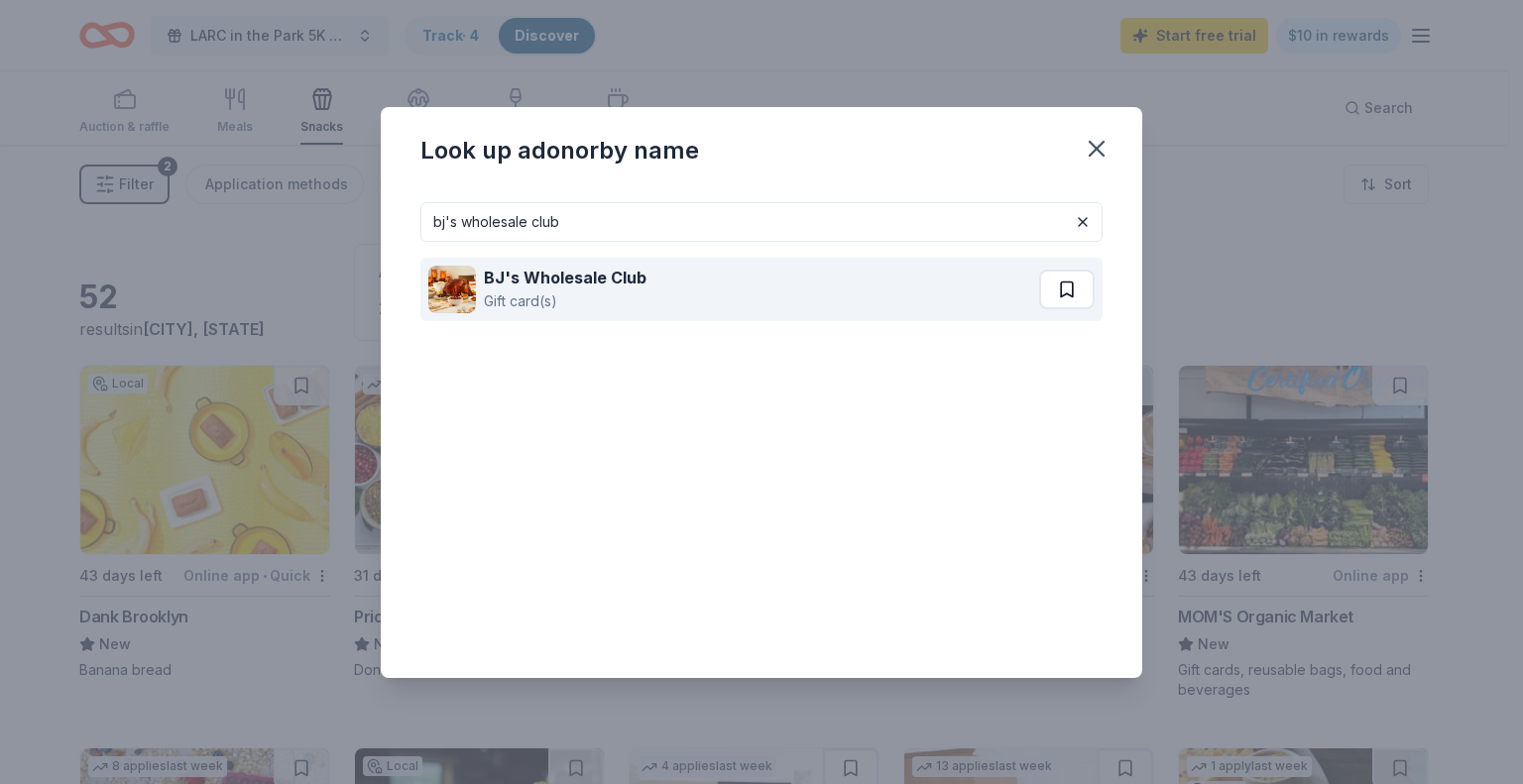 click at bounding box center (1067, 289) 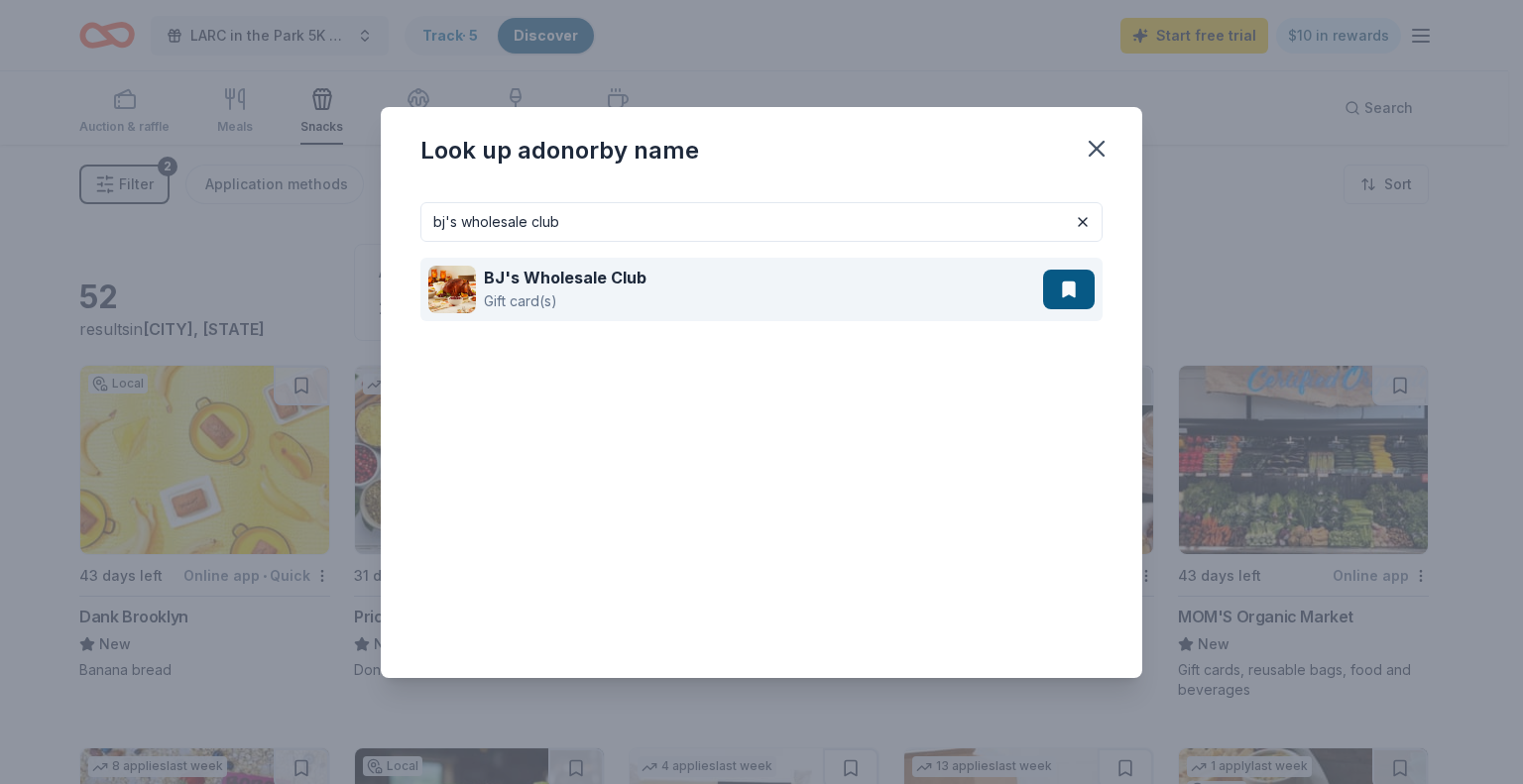click on "BJ's Wholesale Club" at bounding box center (565, 278) 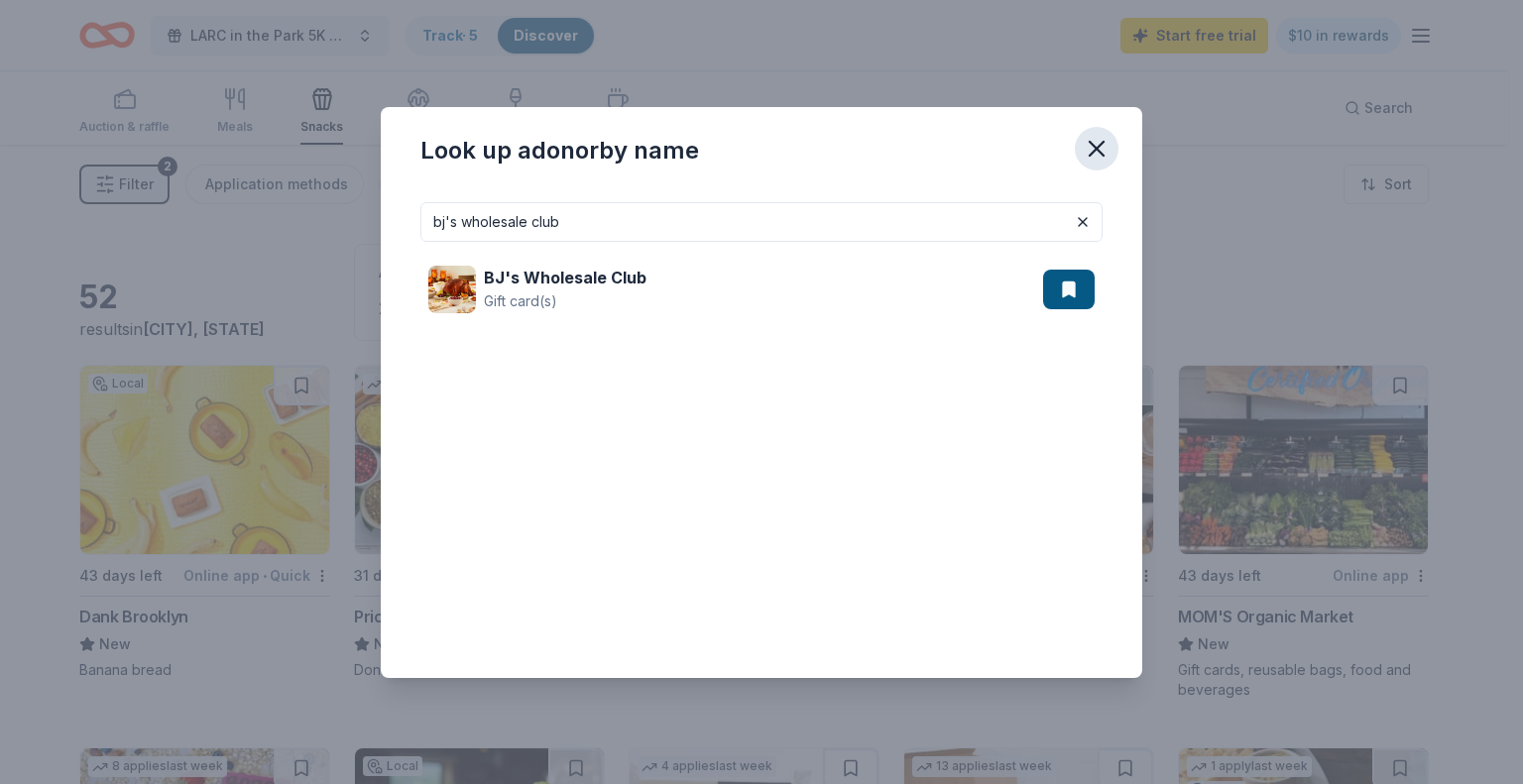 click 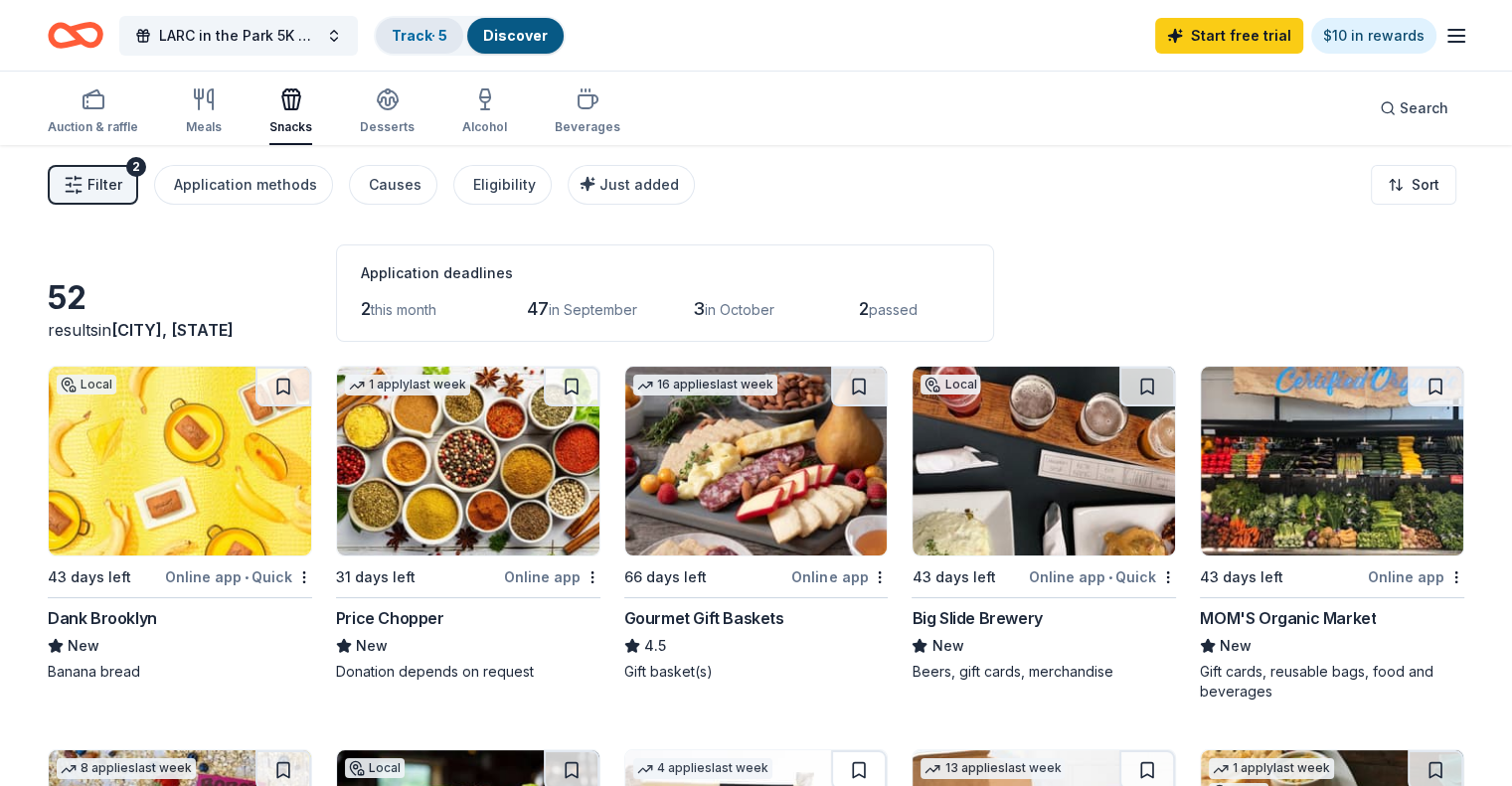 click on "Track  · 5" at bounding box center (420, 35) 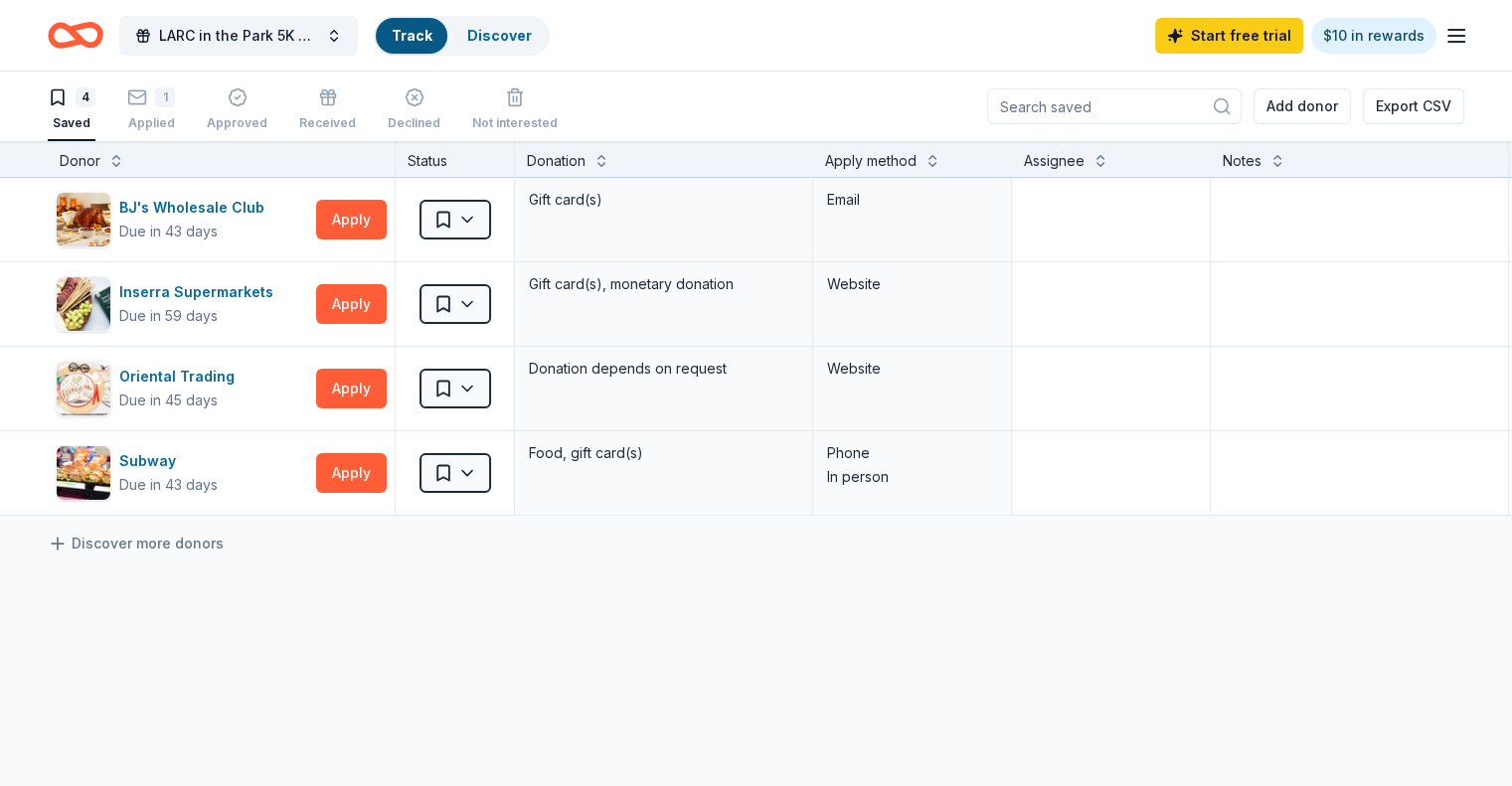scroll, scrollTop: 0, scrollLeft: 0, axis: both 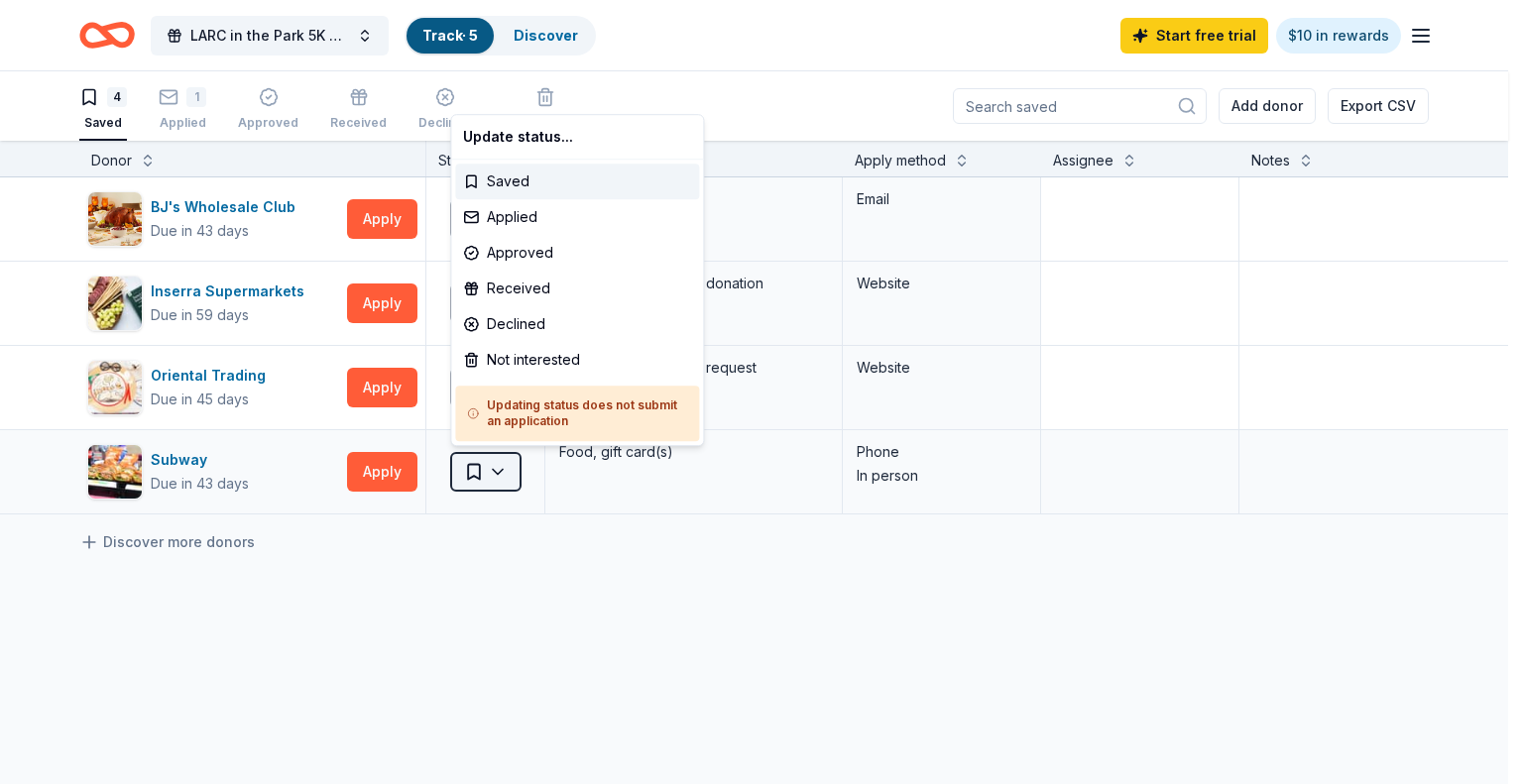 click on "10% LARC in the Park 5K Run/Walk Track  · 5 Discover Start free  trial $10 in rewards 4 Saved 1 Applied Approved Received Declined Not interested Add donor Export CSV Donor Status Donation Apply method Assignee Notes BJ's Wholesale Club Due in 43 days Apply Saved Gift card(s) Email Inserra Supermarkets Due in 59 days Apply Saved Gift card(s), monetary donation Website Oriental Trading Due in 45 days Apply Saved Donation depends on request Website Subway Due in 43 days Apply Saved Food, gift card(s) Phone In person   Discover more donors Saved Update status... Saved Applied Approved Received Declined Not interested Updating status does not submit an application" at bounding box center (762, 392) 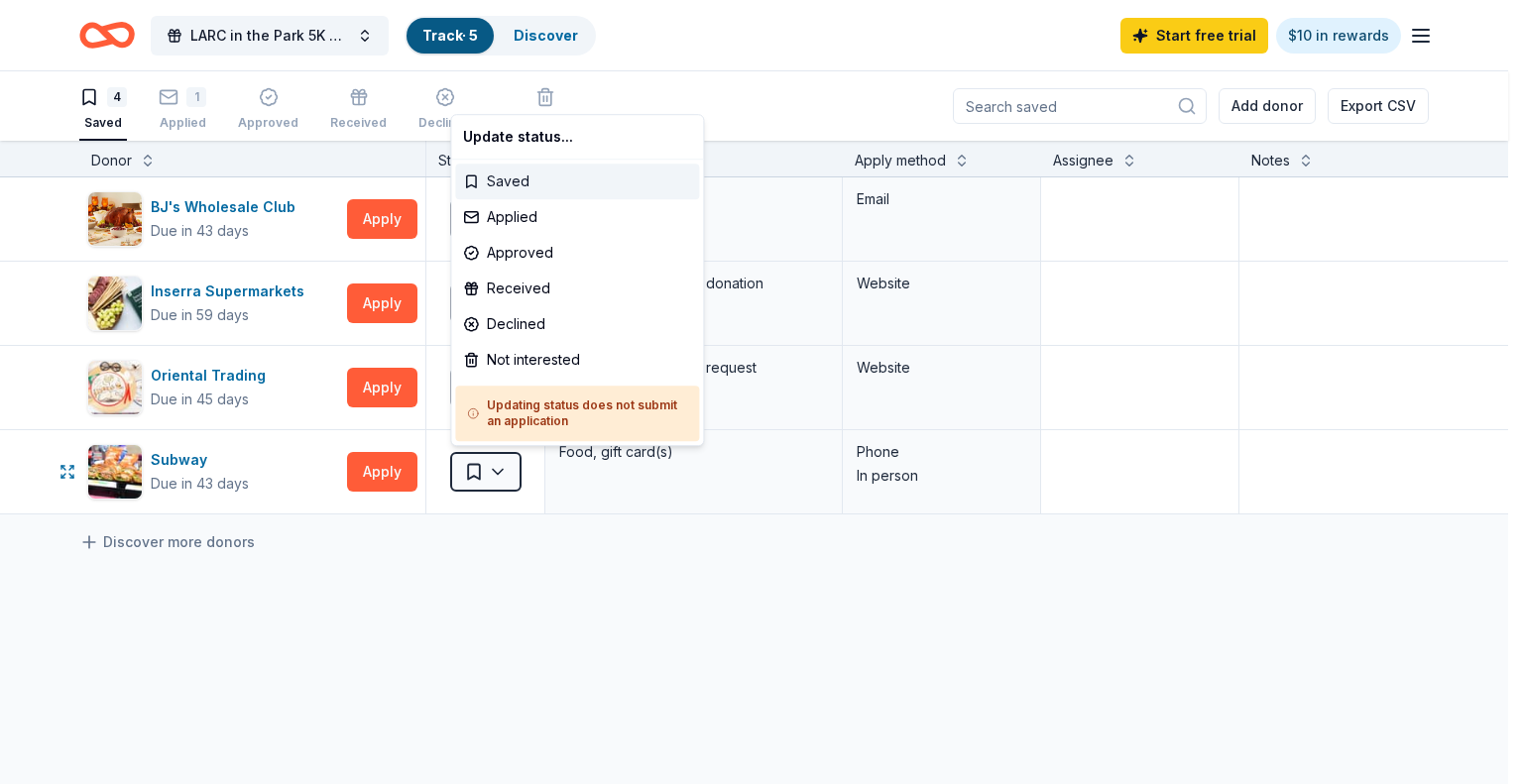 click on "Saved" at bounding box center (577, 181) 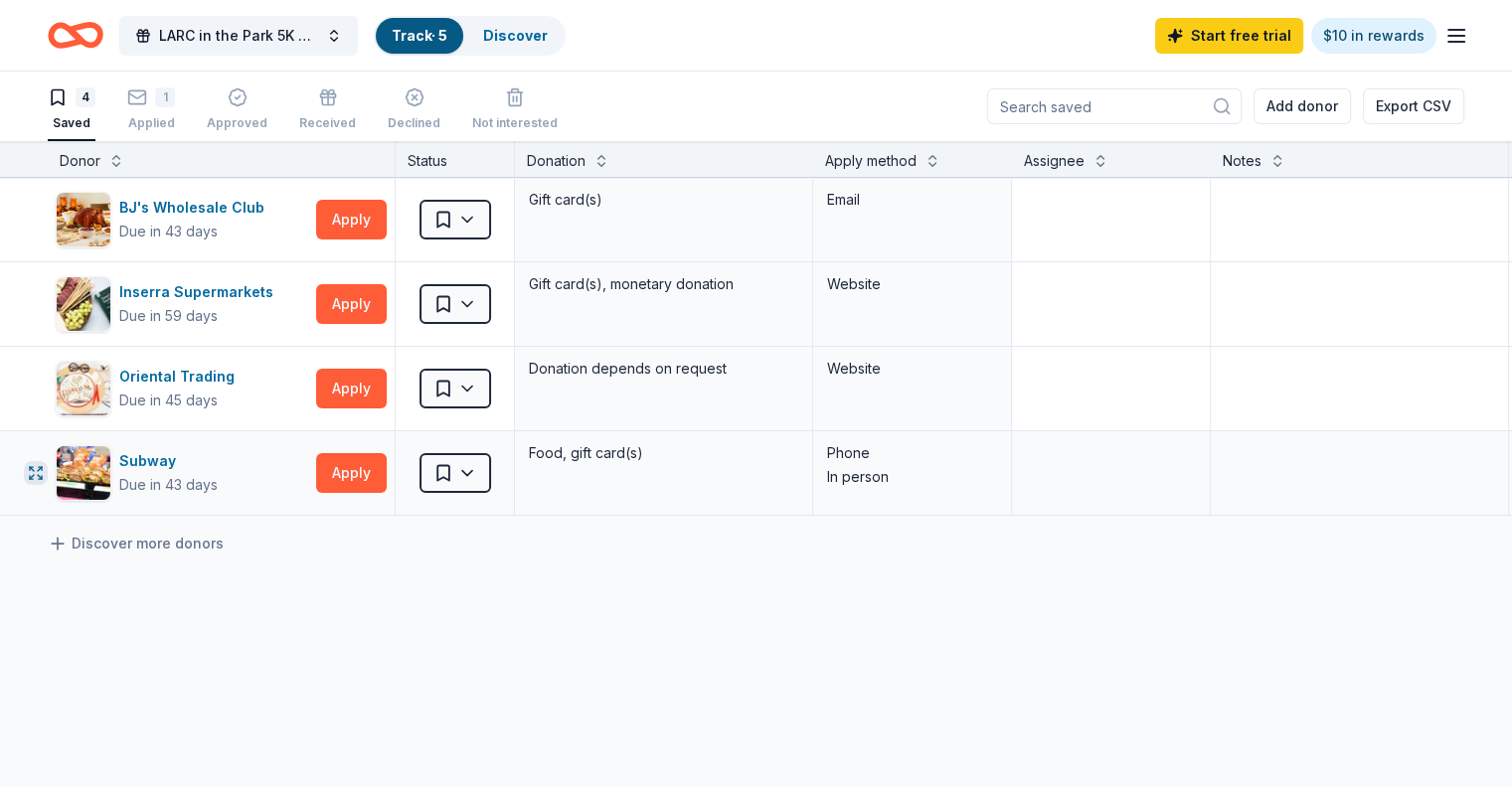click 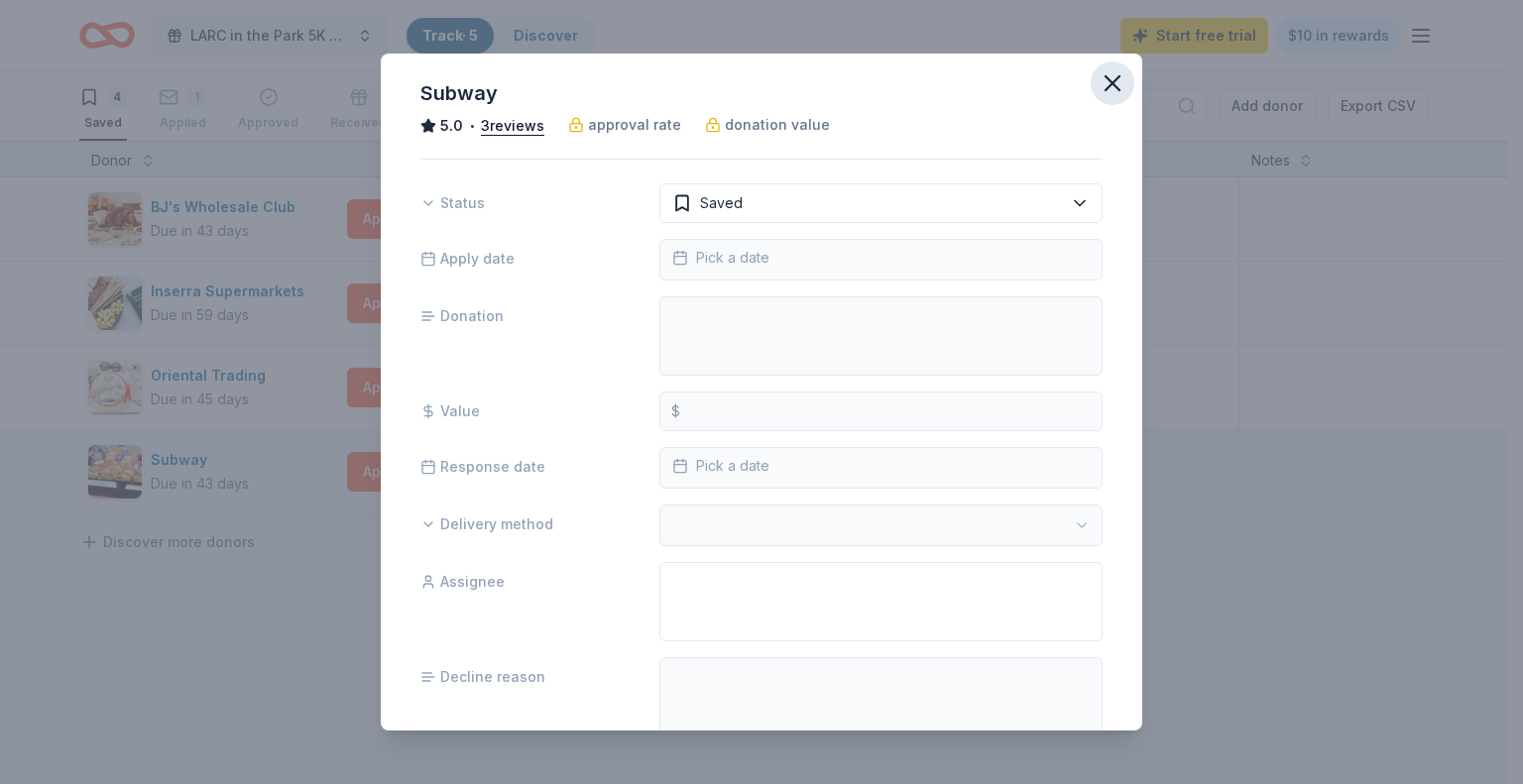 click 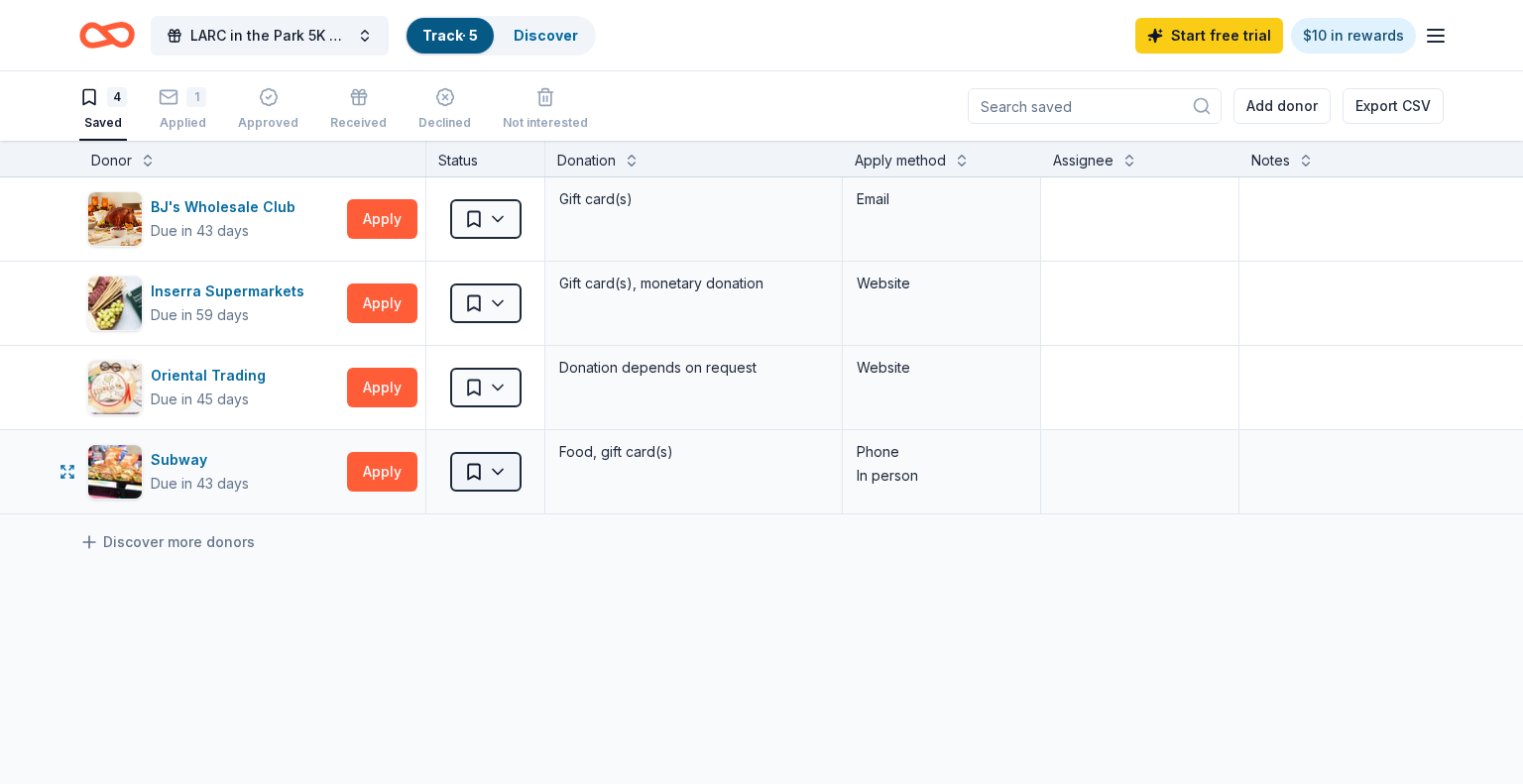 click on "10% LARC in the Park 5K Run/Walk Track  · 5 Discover Start free  trial $10 in rewards 4 Saved 1 Applied Approved Received Declined Not interested Add donor Export CSV Donor Status Donation Apply method Assignee Notes BJ's Wholesale Club Due in 43 days Apply Saved Gift card(s) Email Inserra Supermarkets Due in 59 days Apply Saved Gift card(s), monetary donation Website Oriental Trading Due in 45 days Apply Saved Donation depends on request Website Subway Due in 43 days Apply Saved Food, gift card(s) Phone In person   Discover more donors Saved" at bounding box center (762, 392) 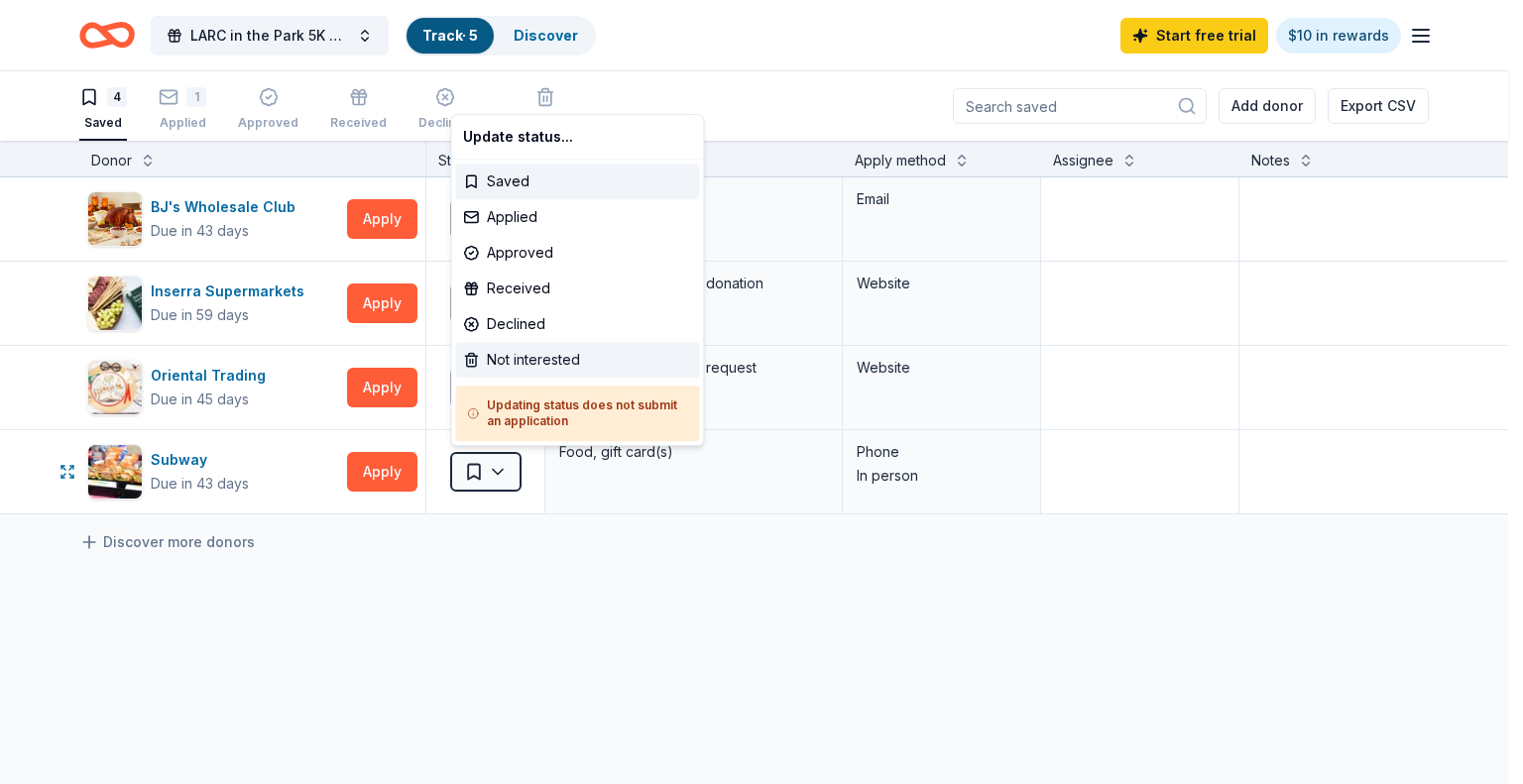 click on "Not interested" at bounding box center (577, 360) 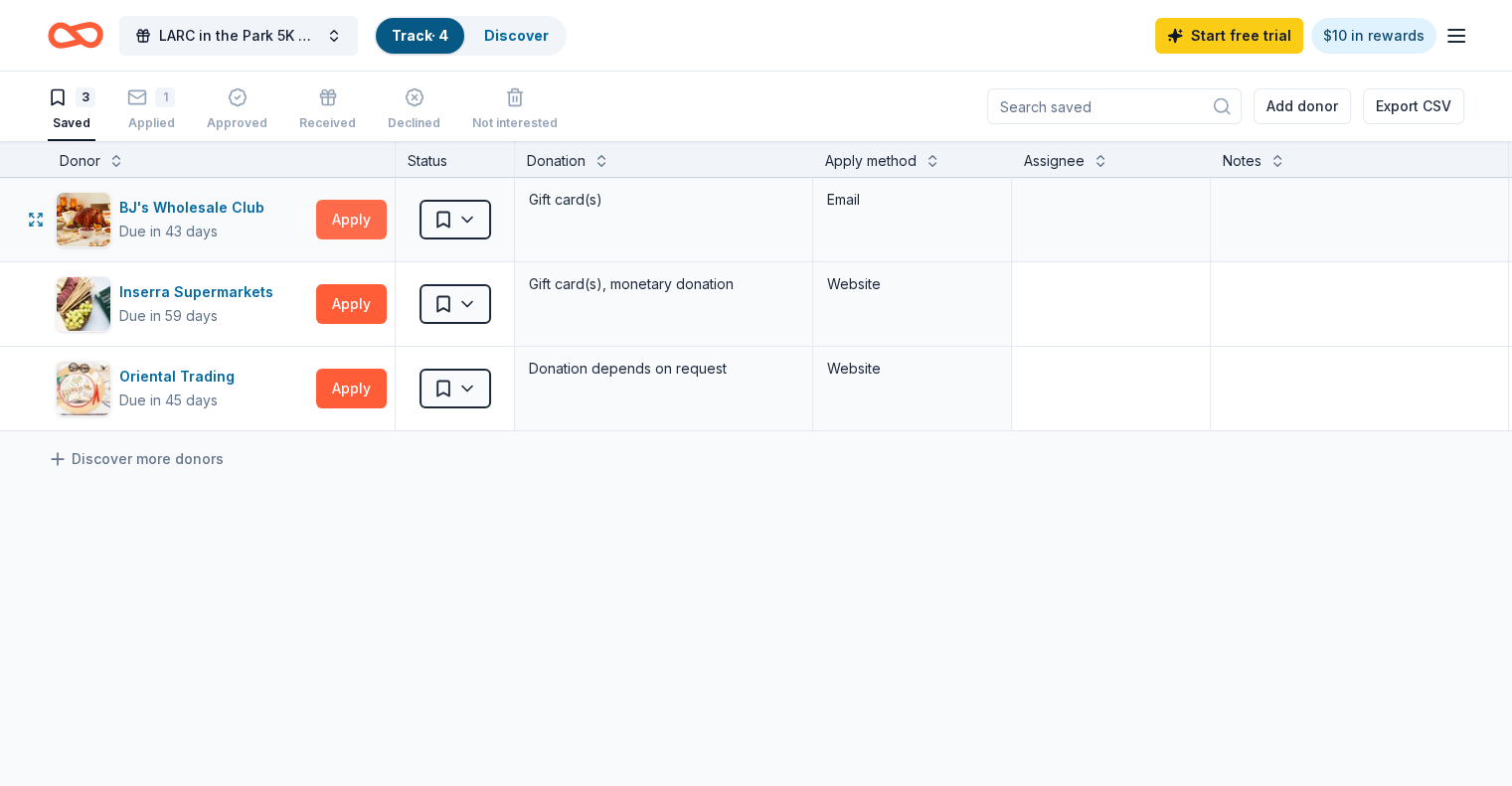 click on "Apply" at bounding box center [351, 220] 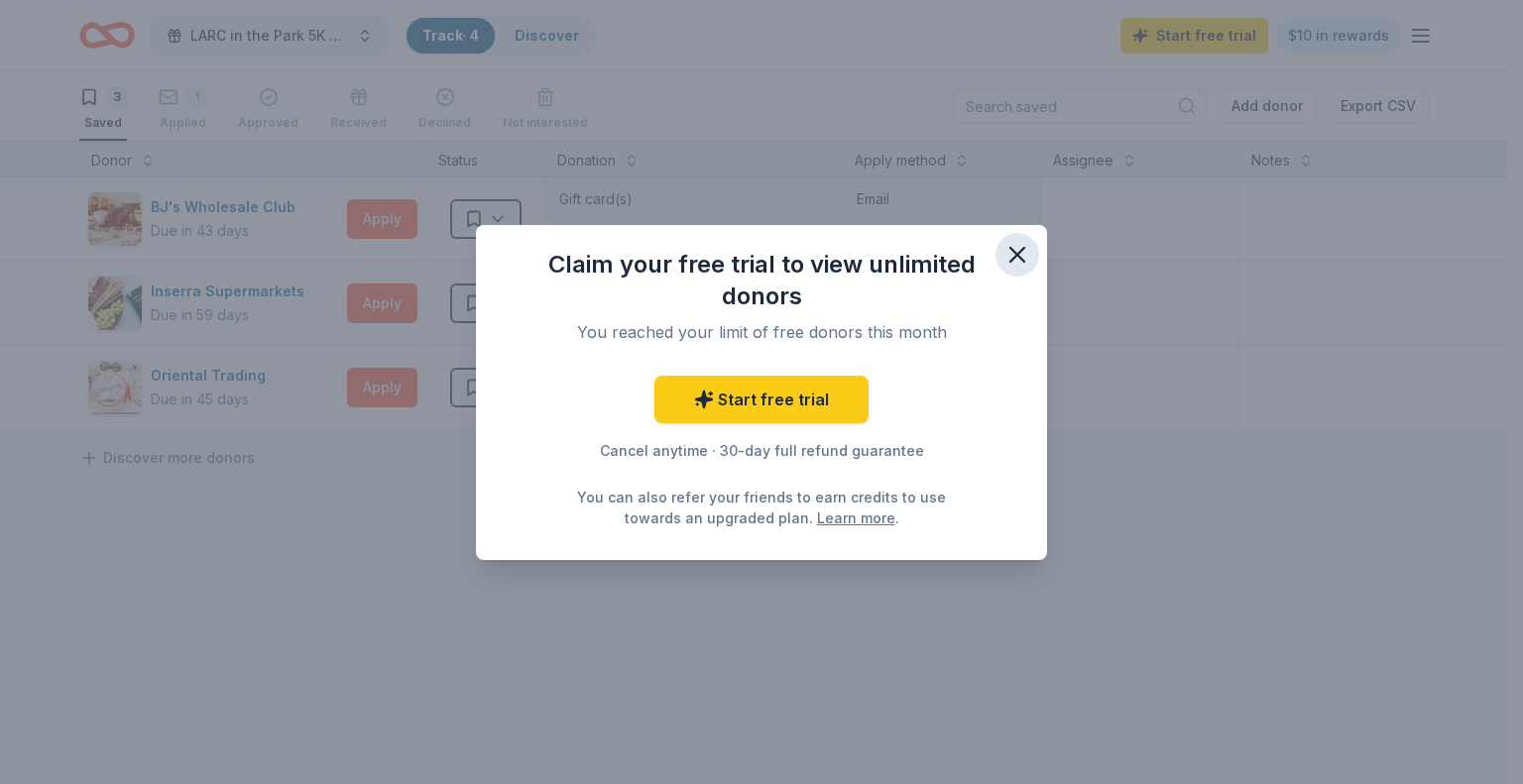 click 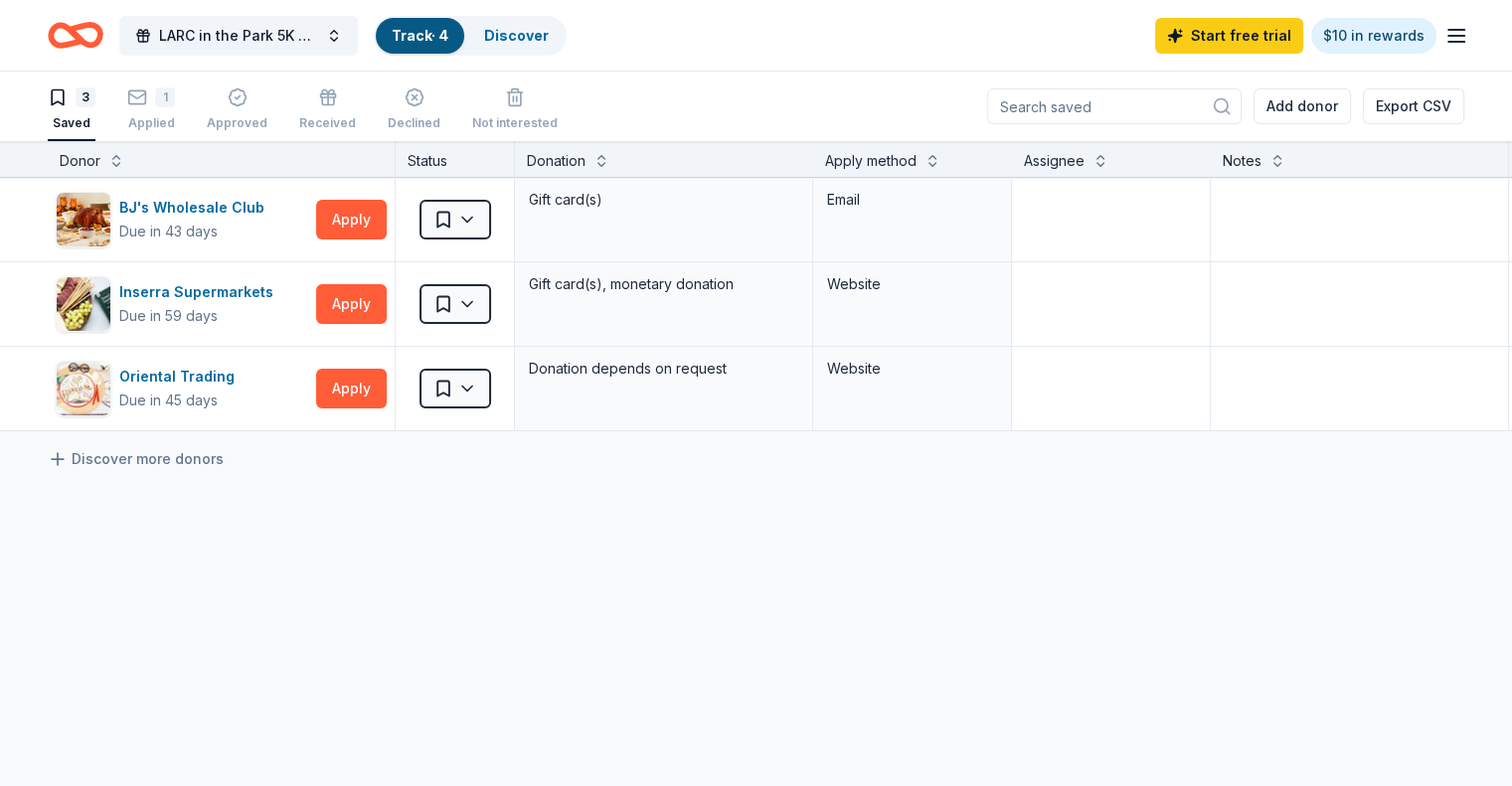click on "LARC in the Park 5K Run/Walk Track  · 4 Discover Start free  trial $10 in rewards" at bounding box center (756, 35) 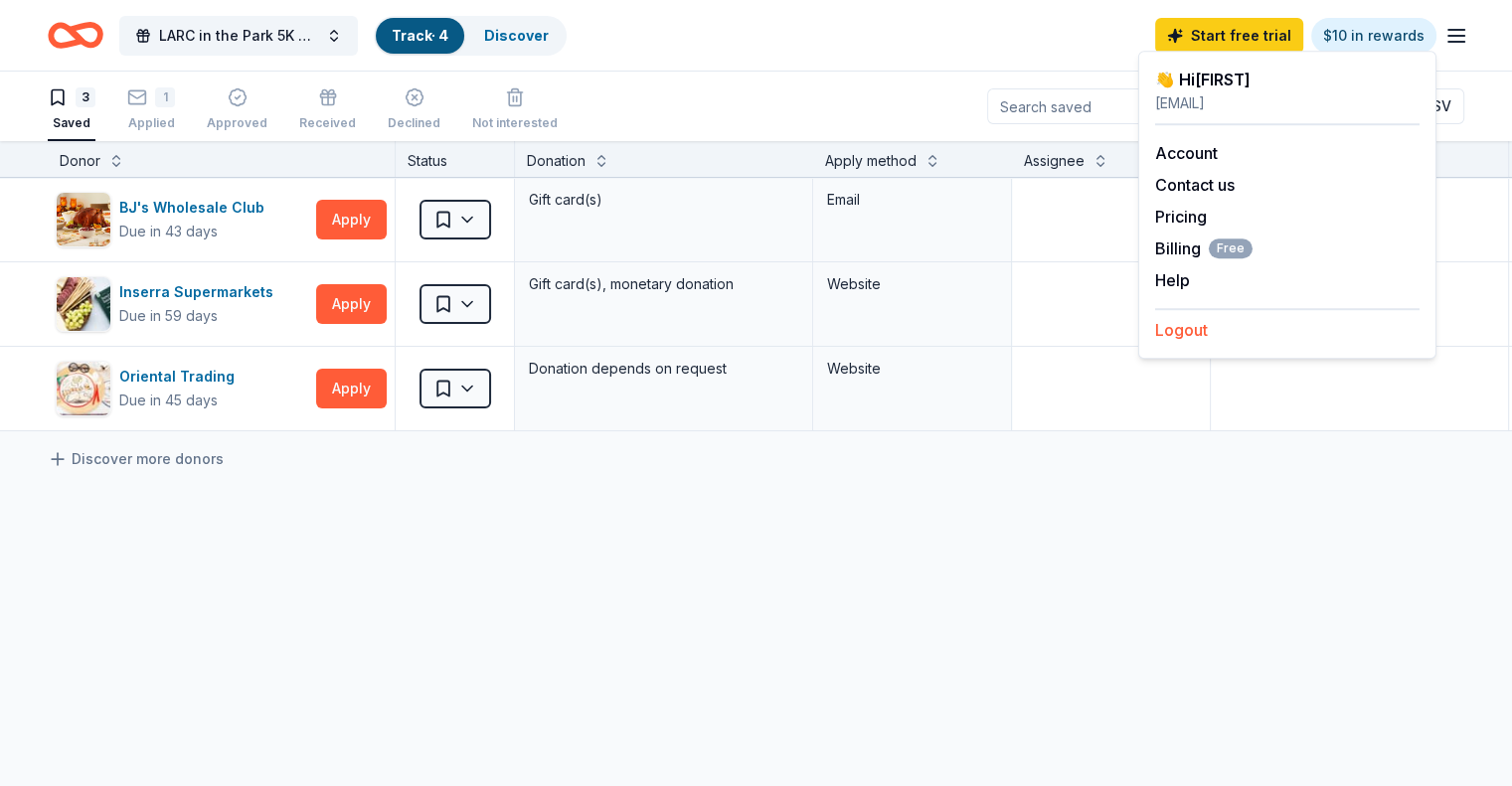 click on "Logout" at bounding box center (1181, 330) 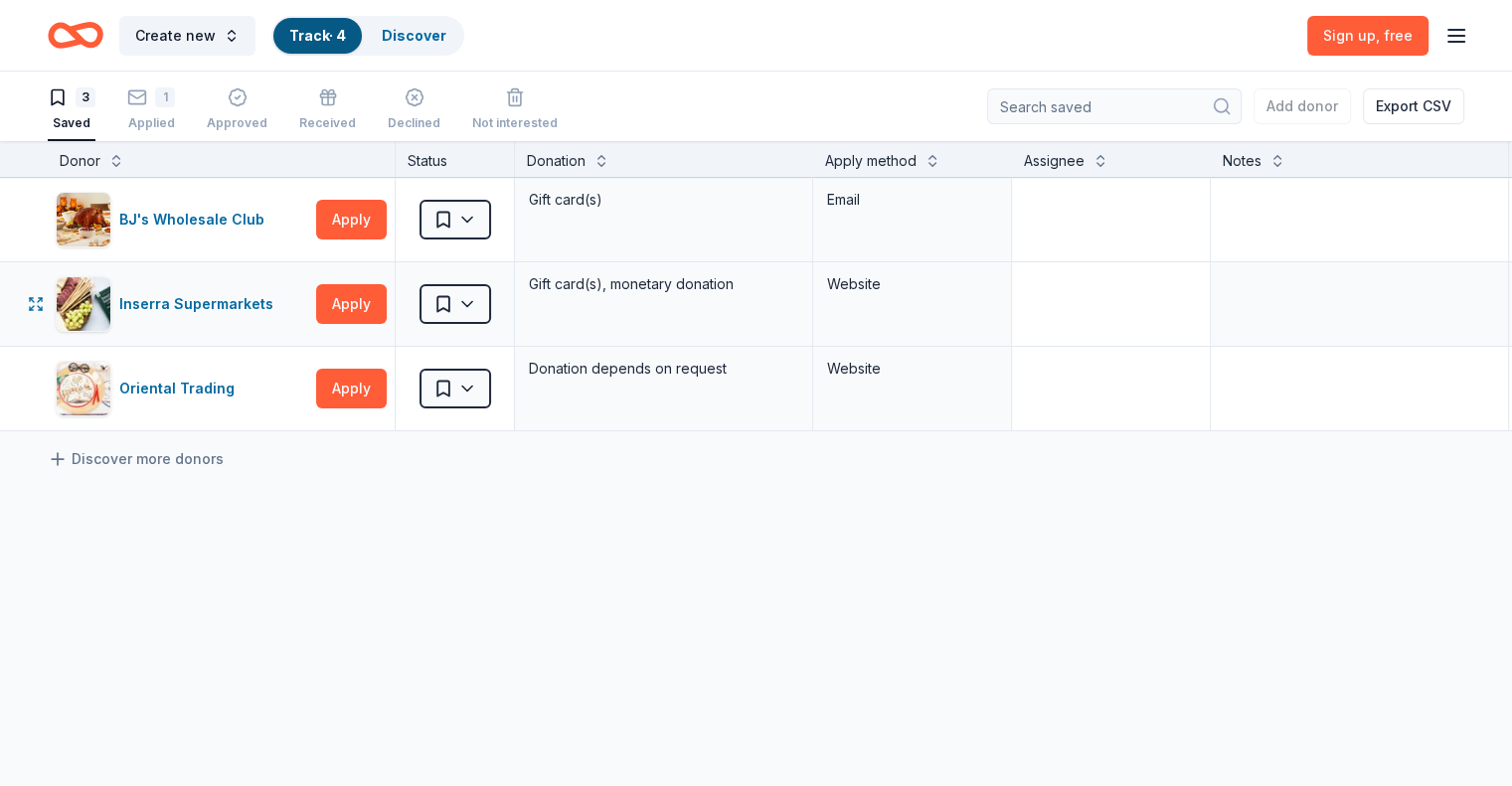 scroll, scrollTop: 0, scrollLeft: 0, axis: both 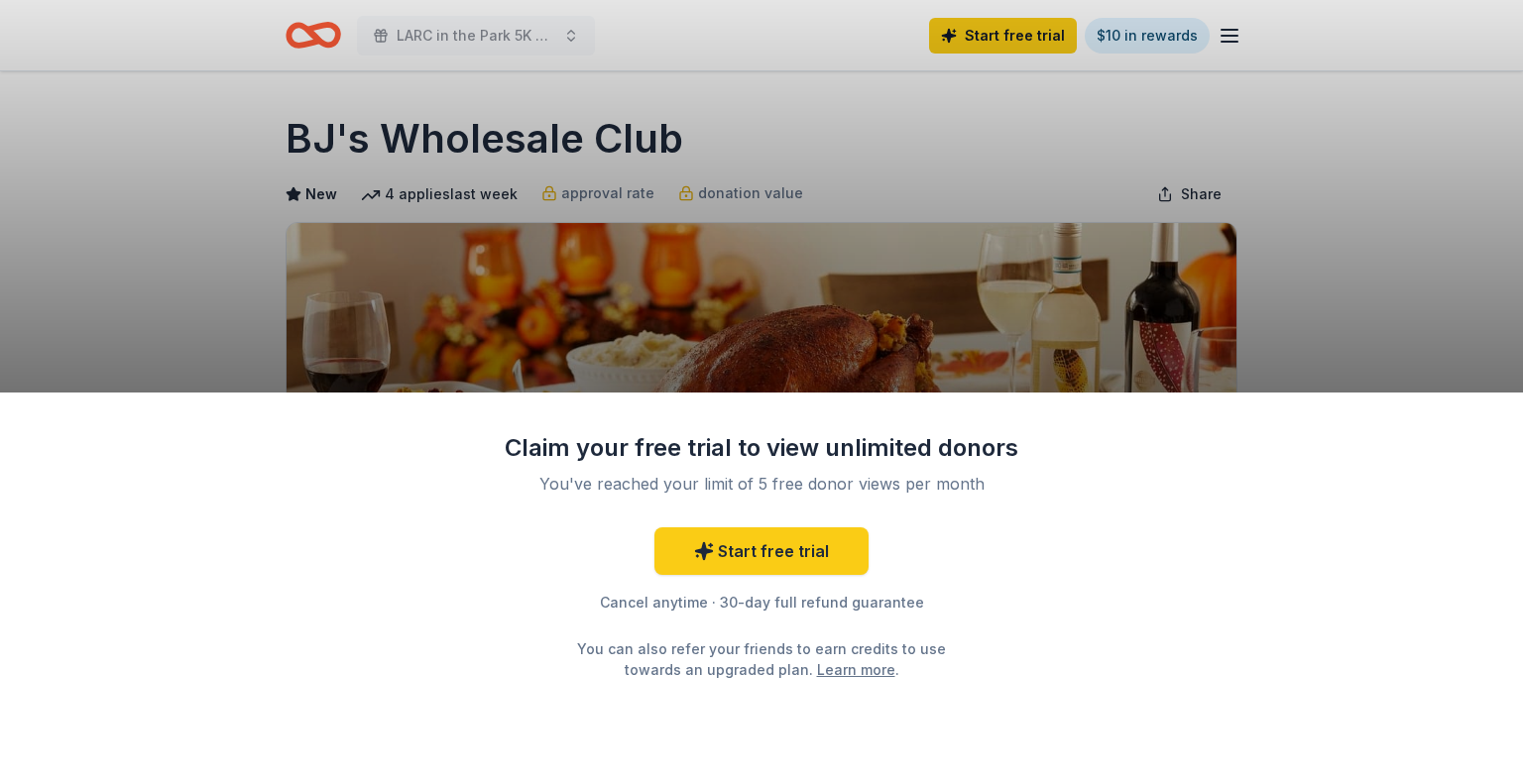 drag, startPoint x: 1362, startPoint y: 280, endPoint x: 1424, endPoint y: 350, distance: 93.50936 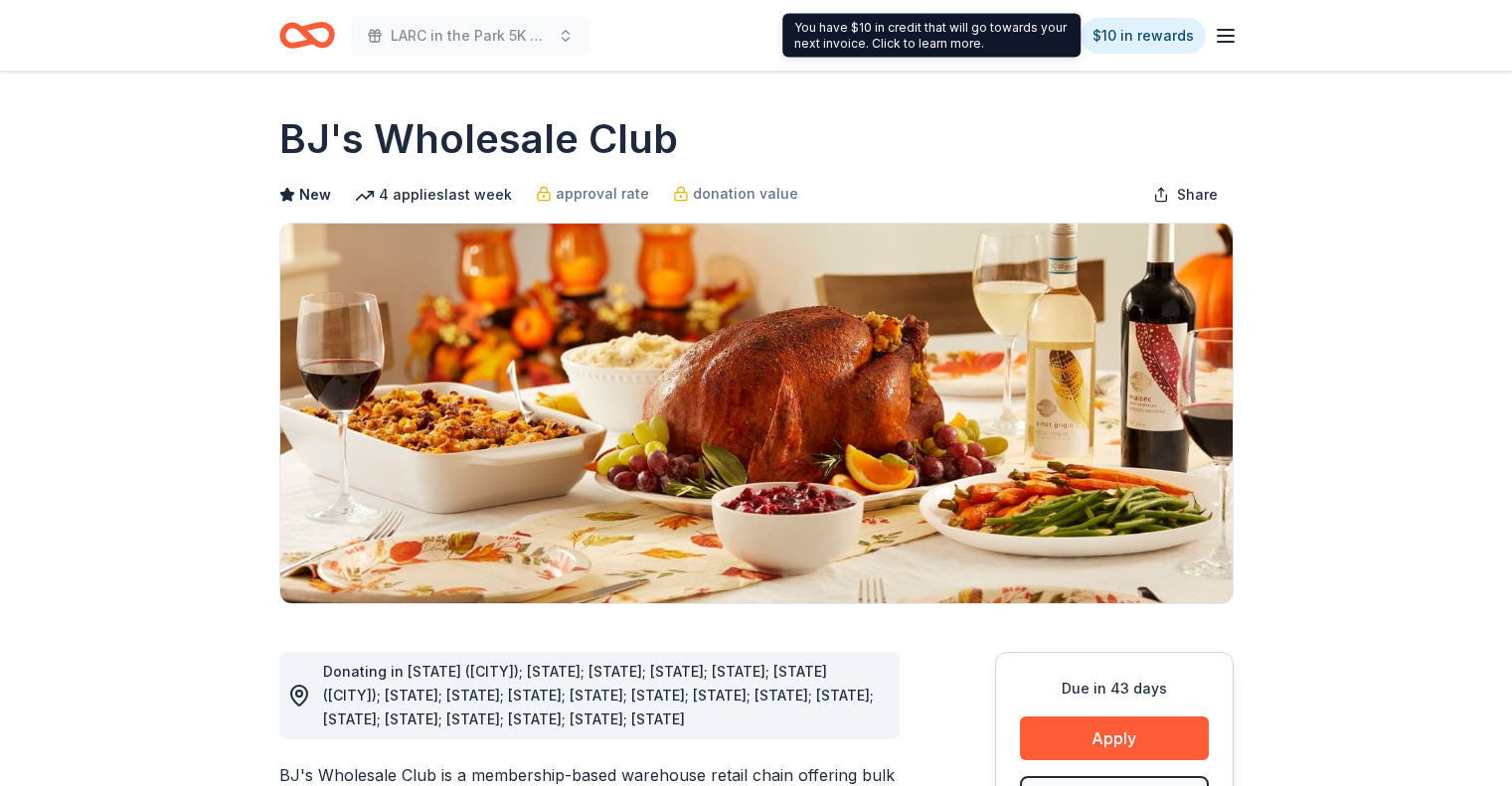 scroll, scrollTop: 0, scrollLeft: 0, axis: both 